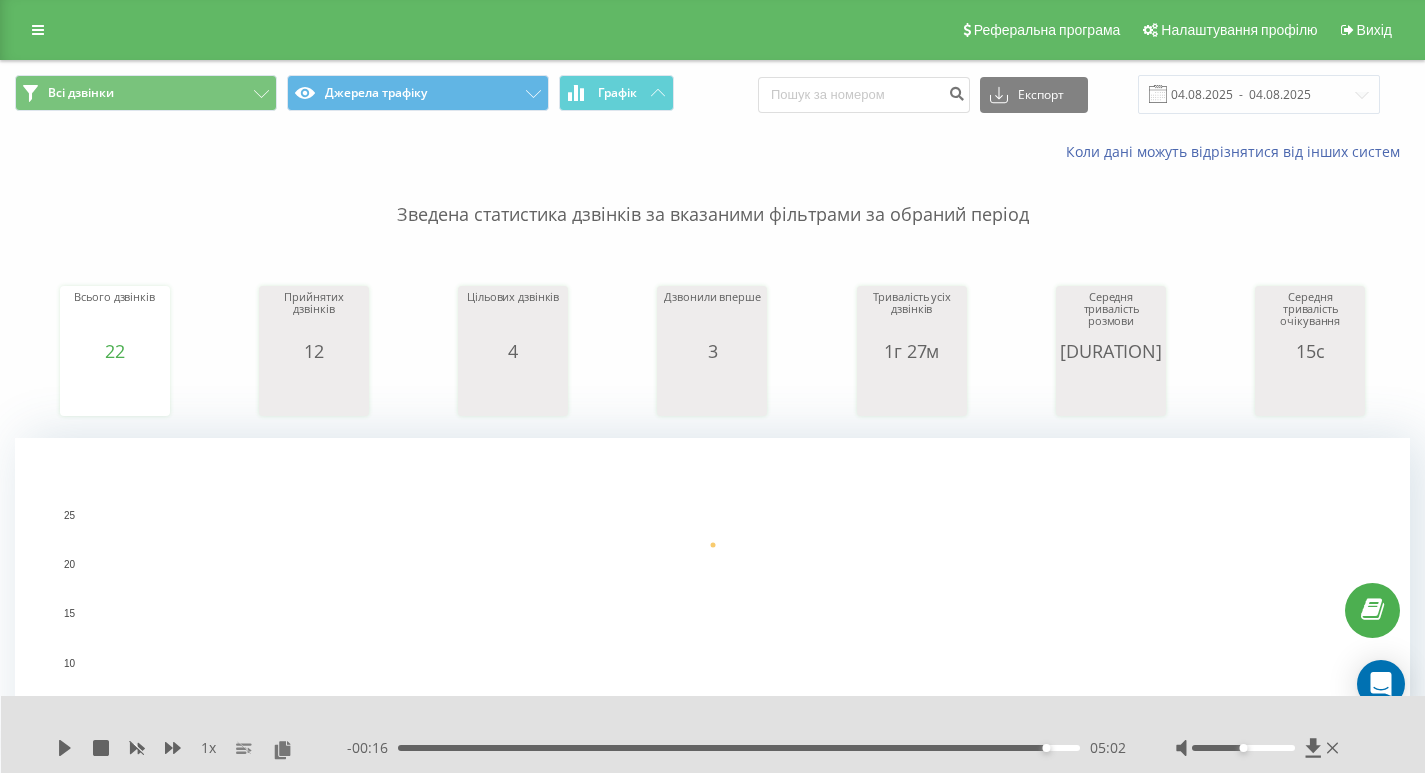 scroll, scrollTop: 1245, scrollLeft: 0, axis: vertical 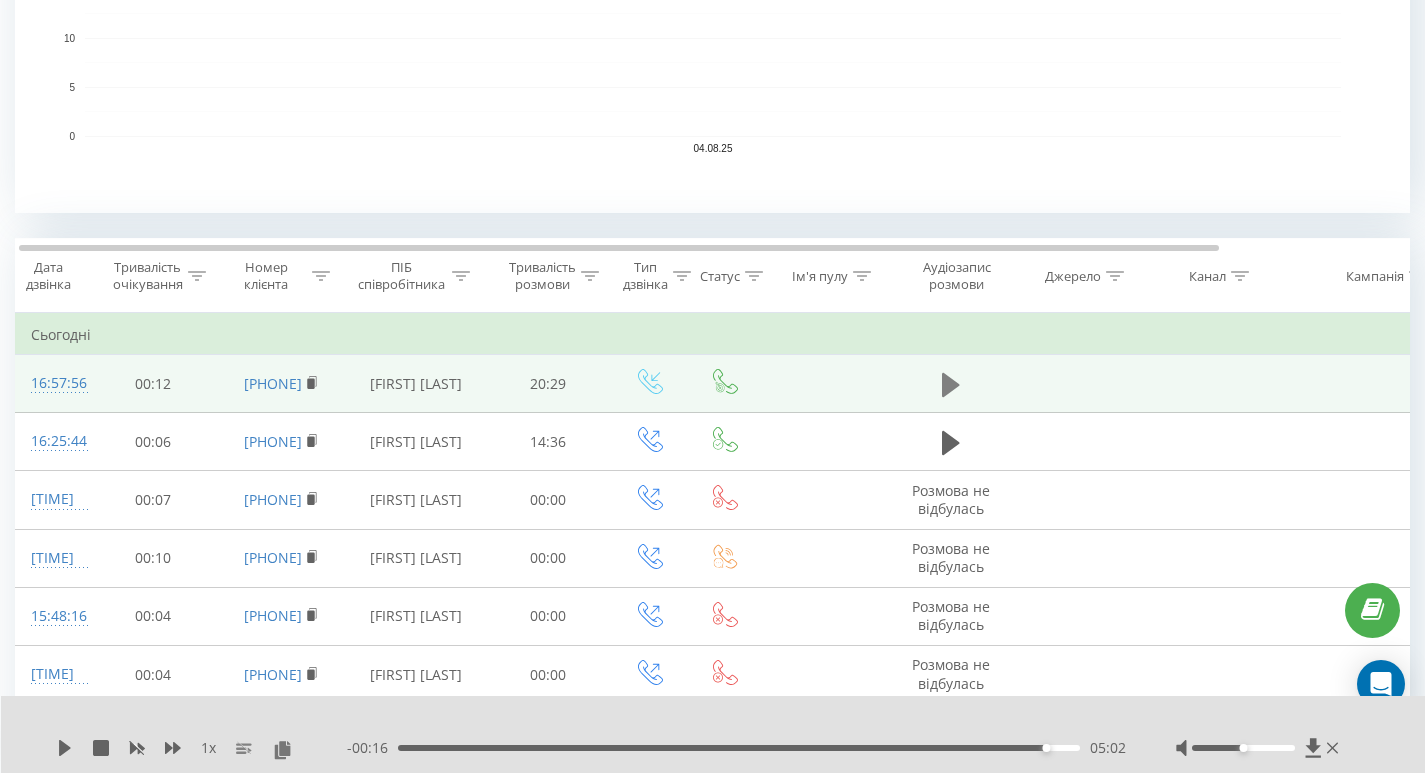 click 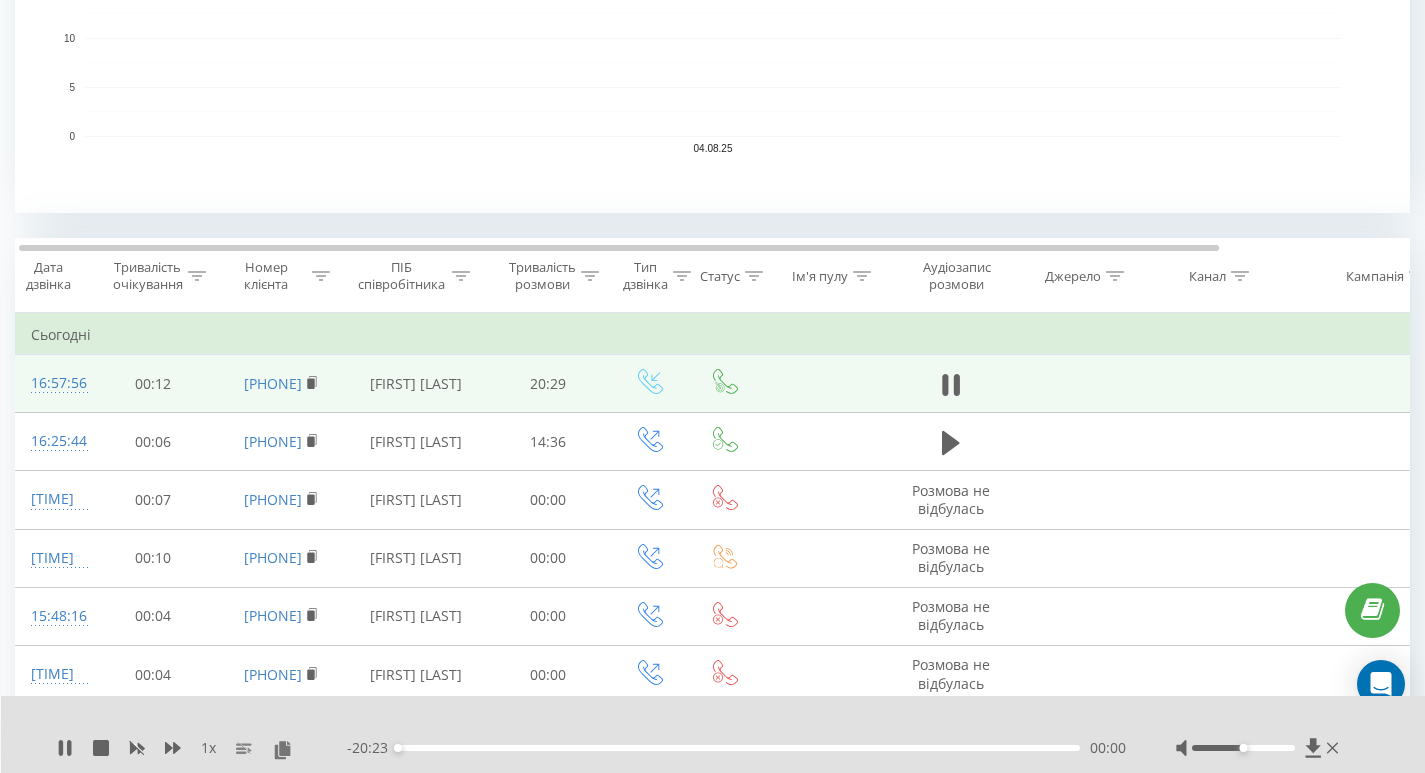 click on "00:00" at bounding box center (739, 748) 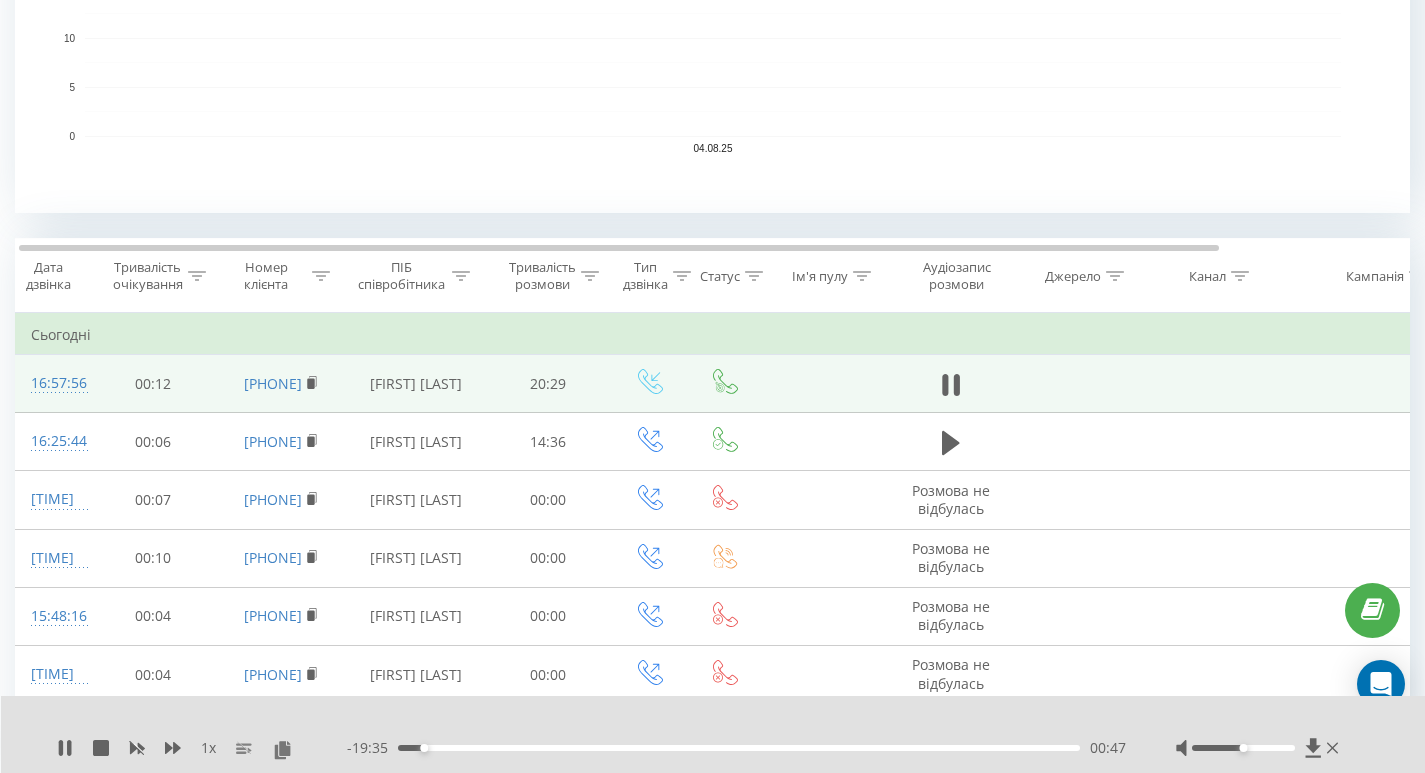 click on "00:47" at bounding box center [739, 748] 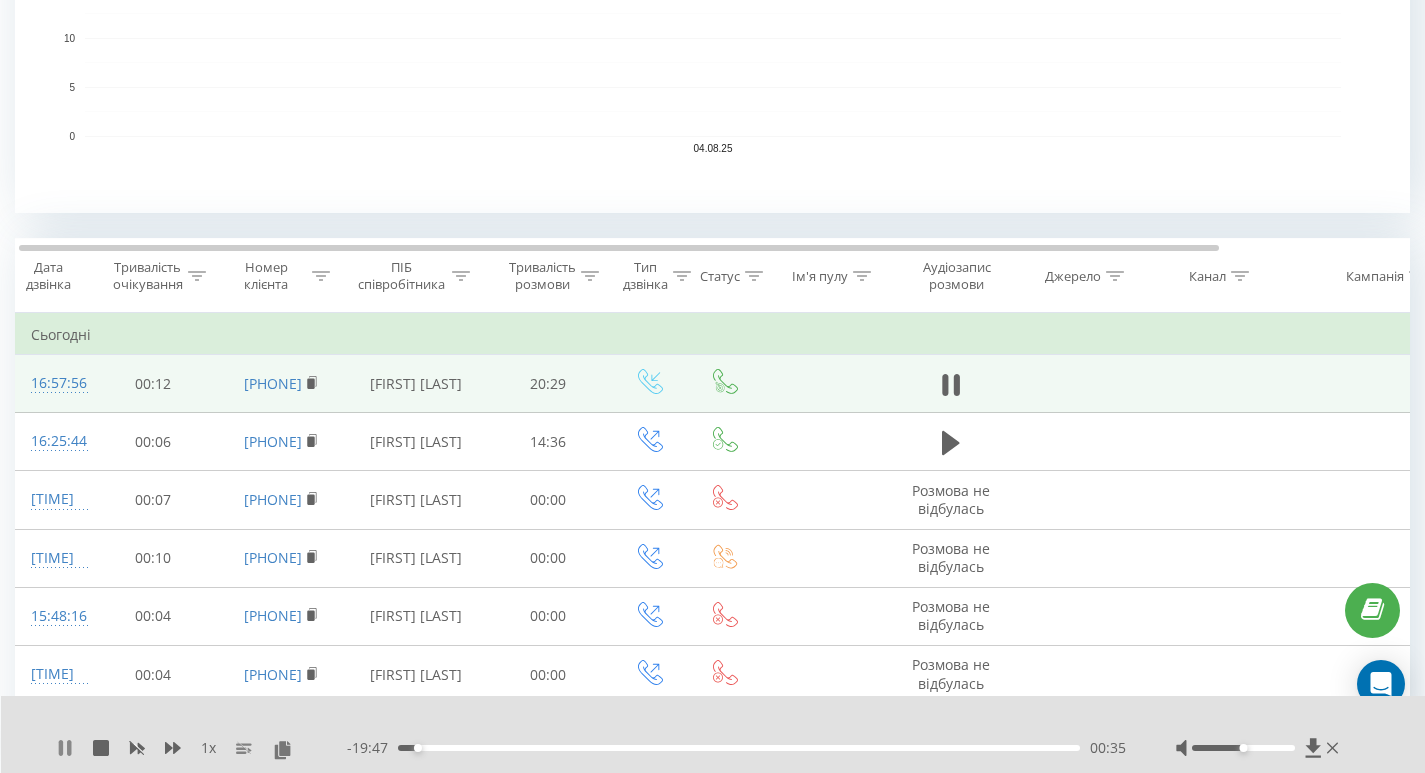 click 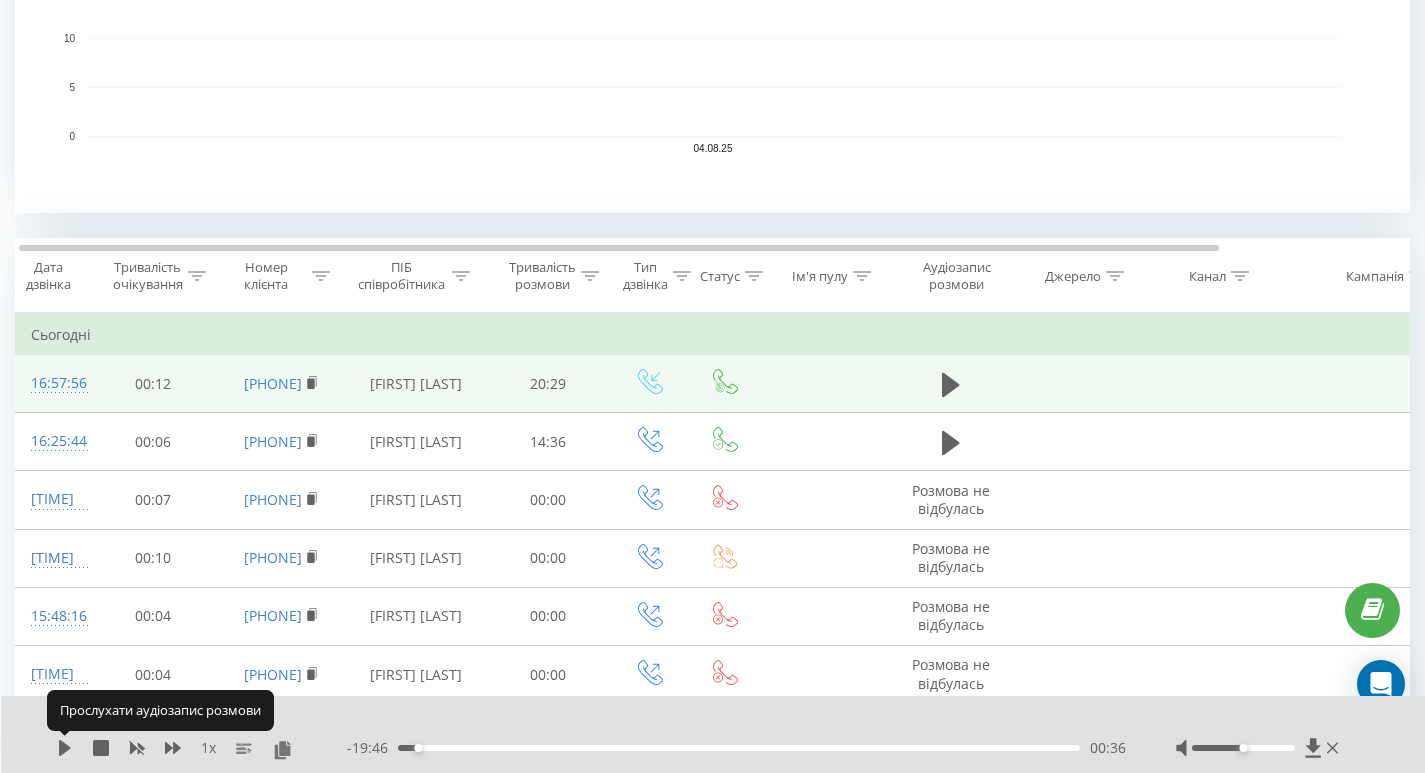 click 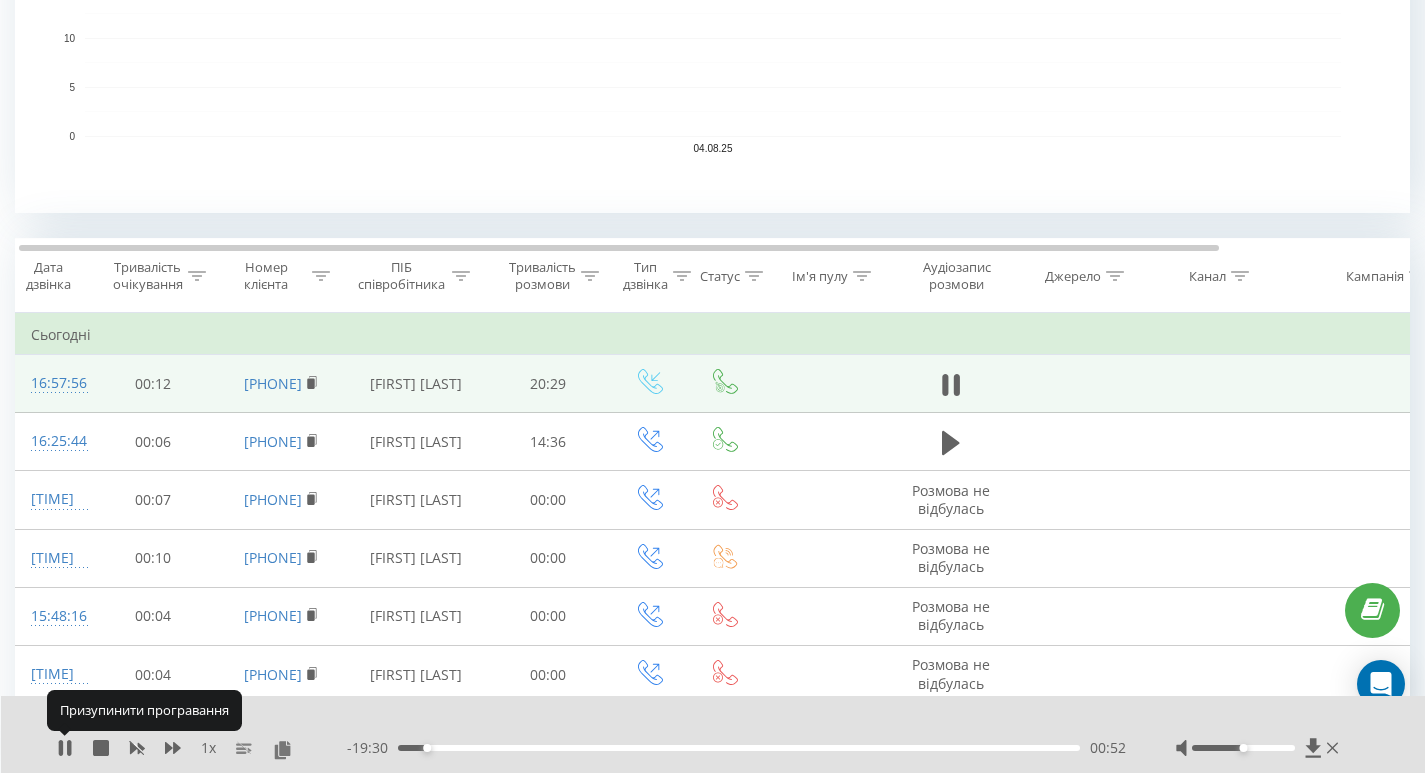 click 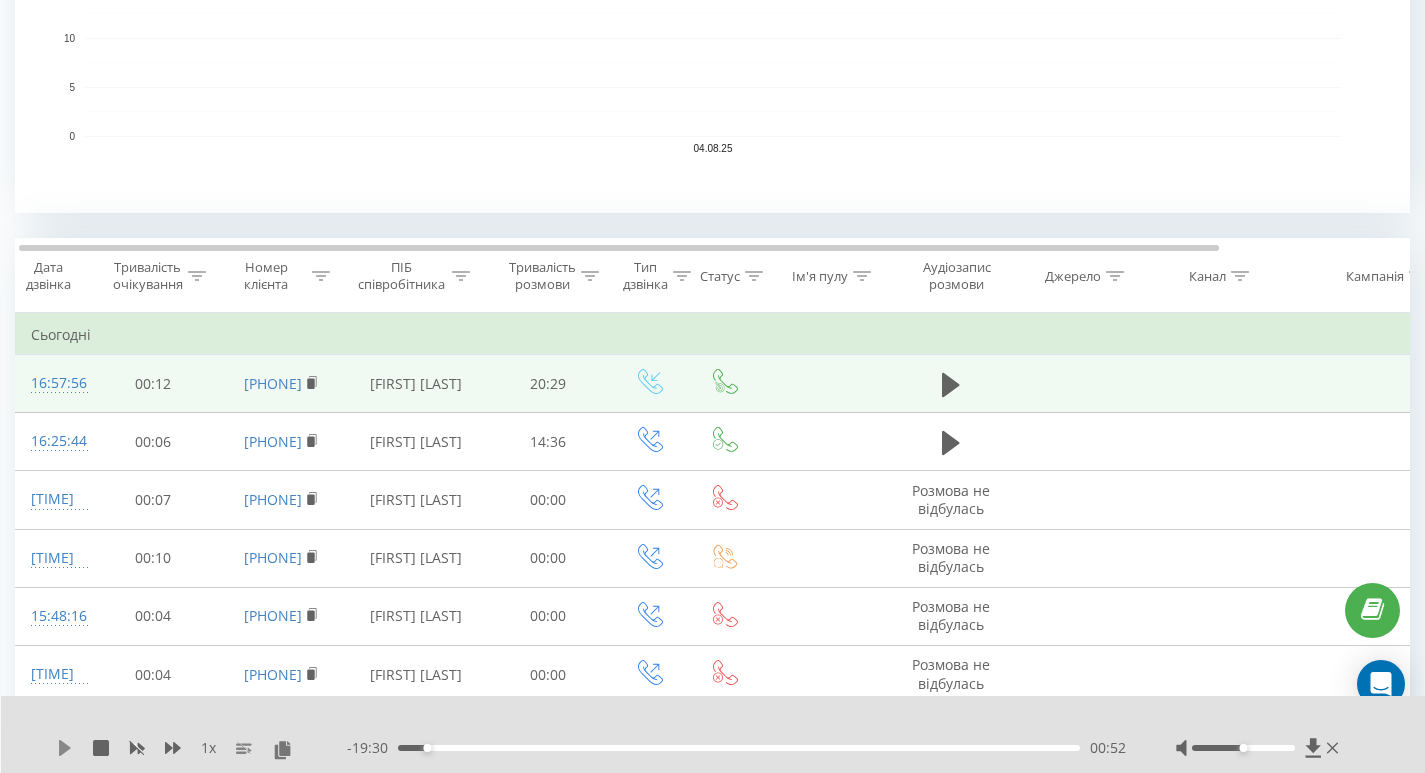 click 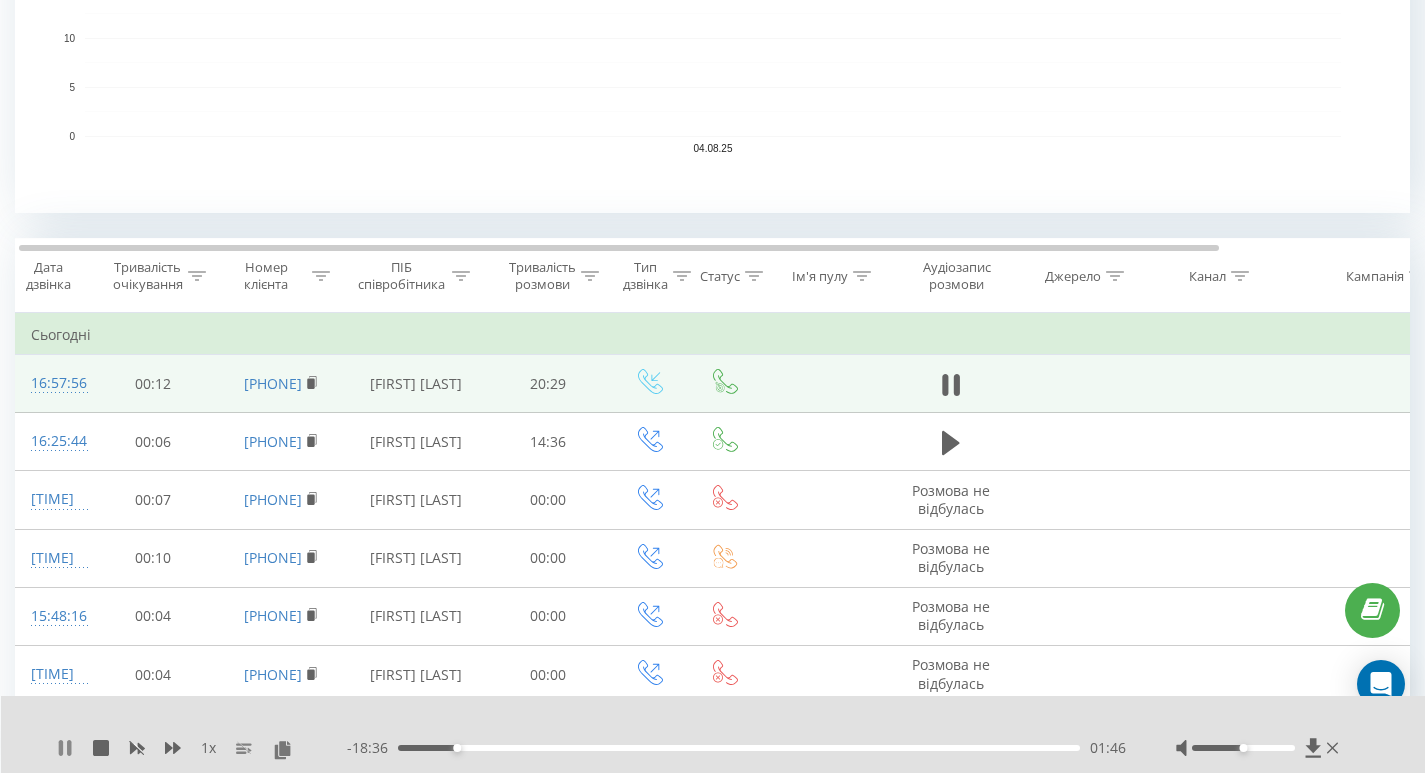 click 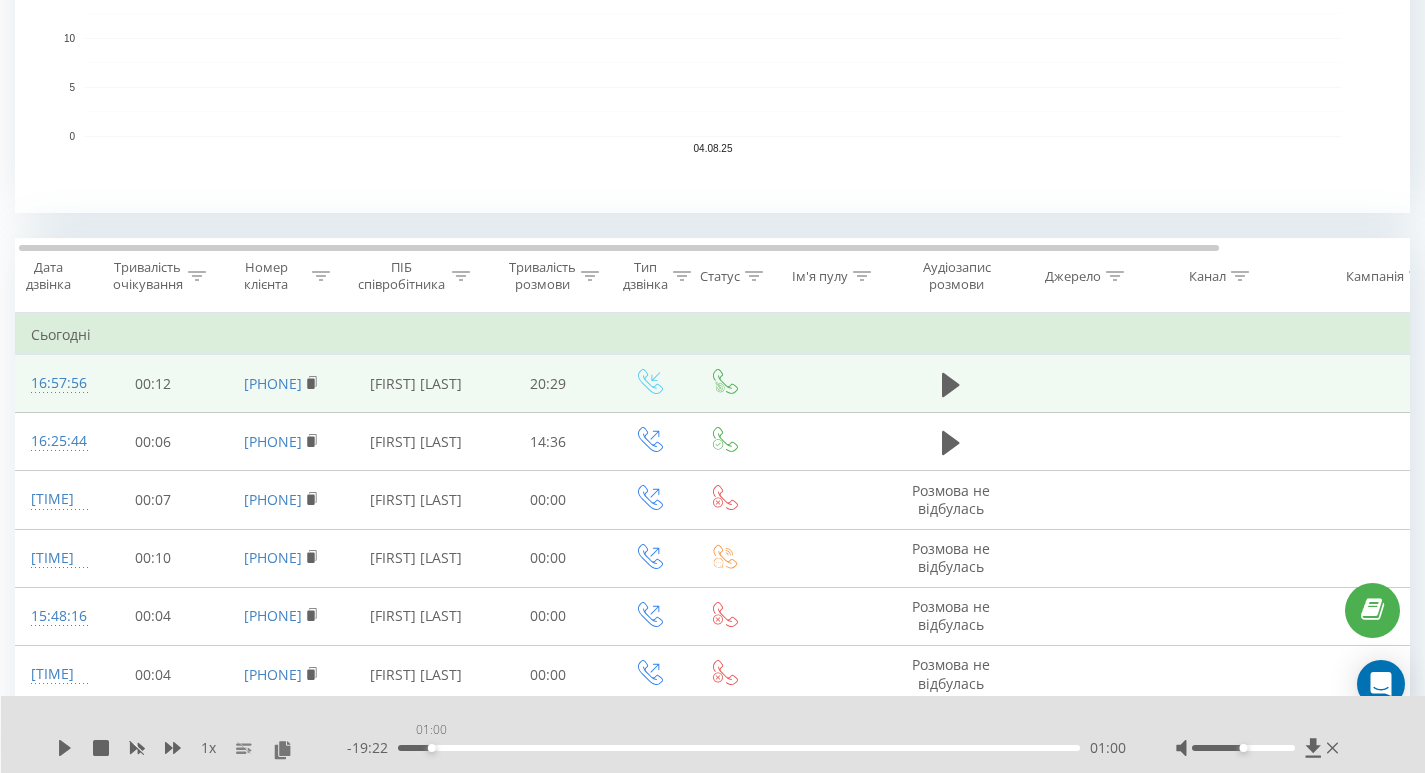 click on "01:00" at bounding box center [739, 748] 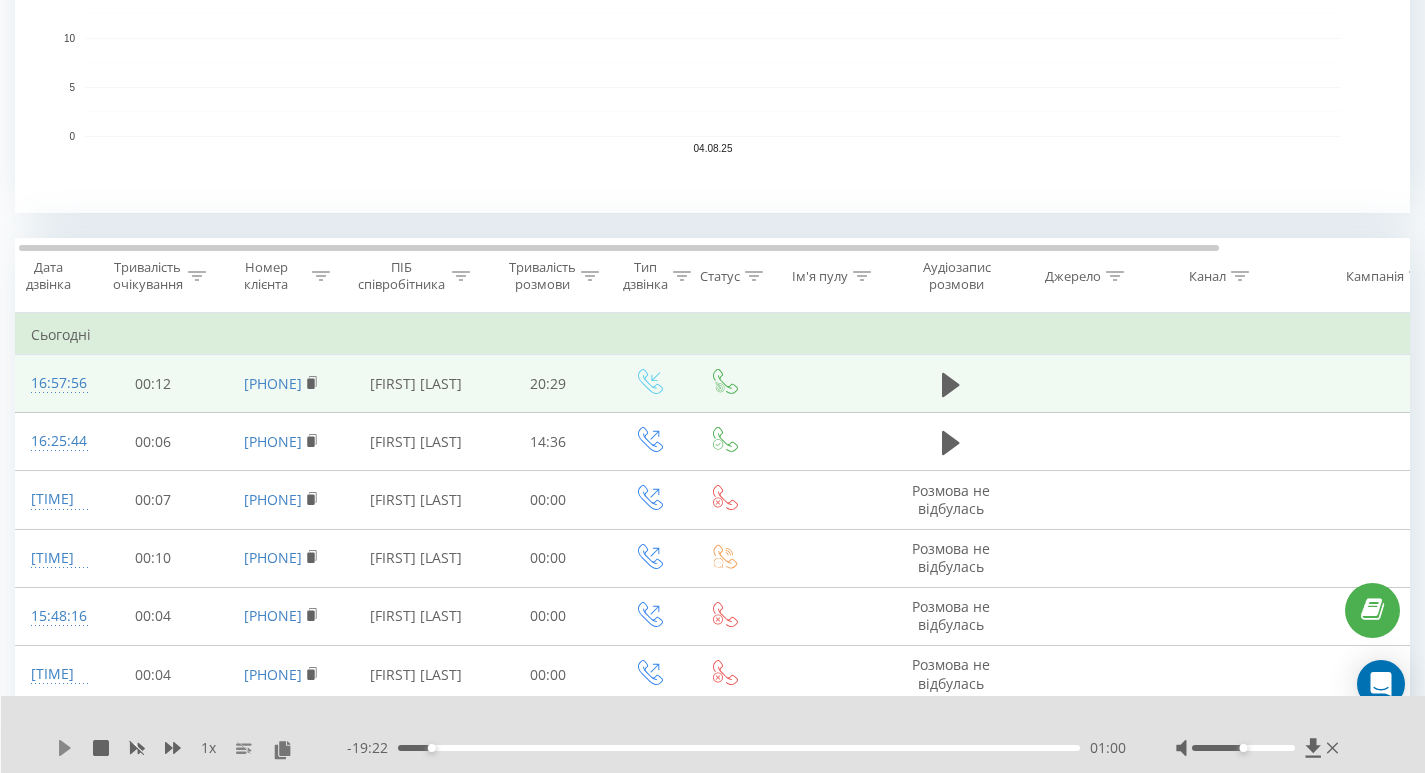 click 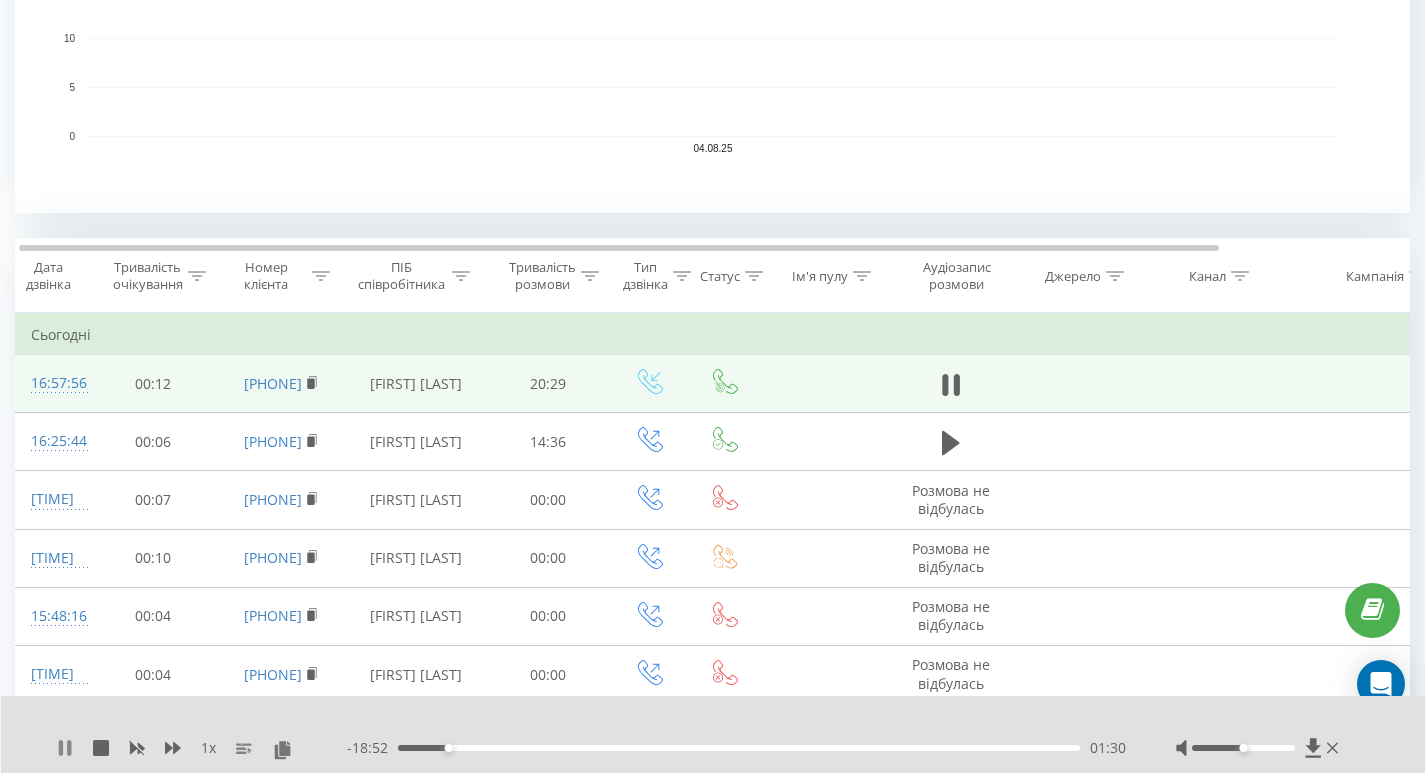 click 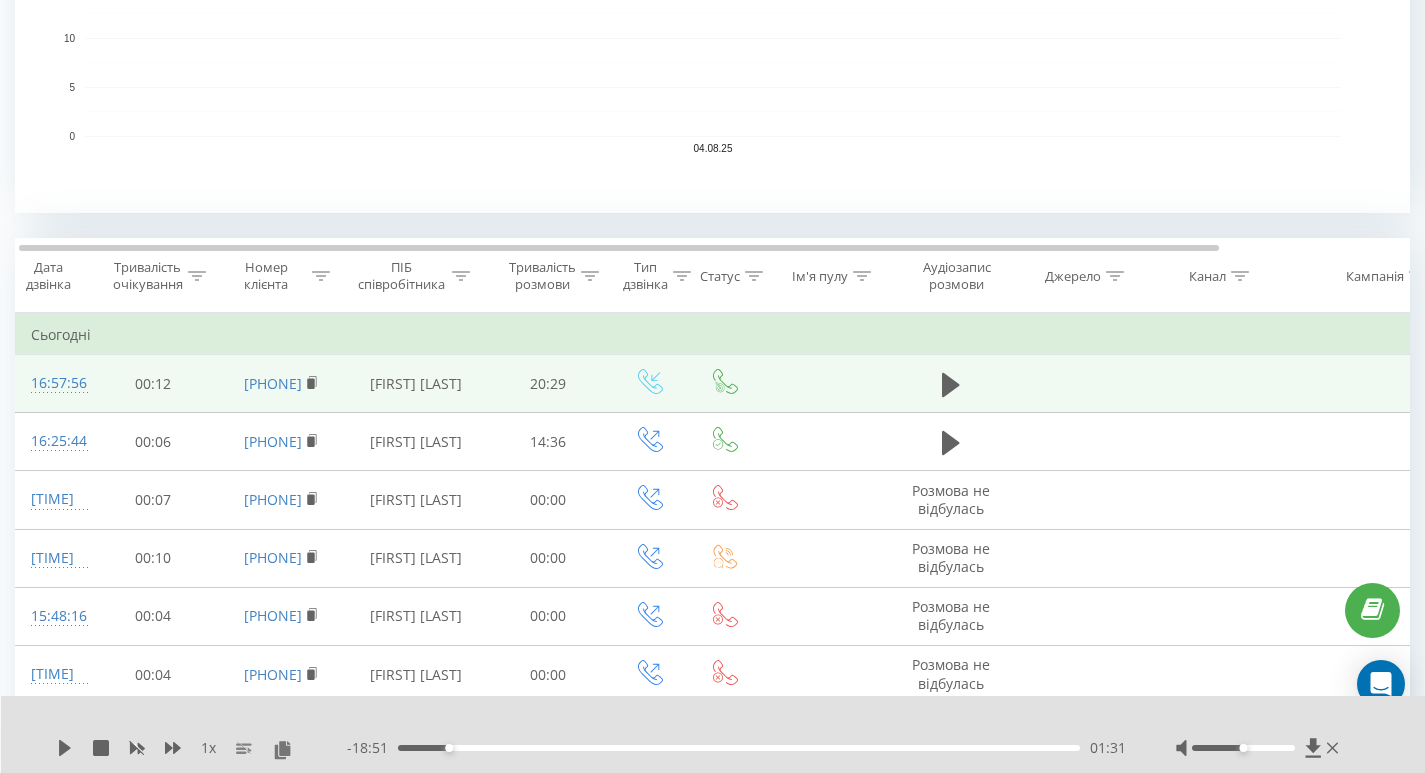 click on "01:31" at bounding box center (739, 748) 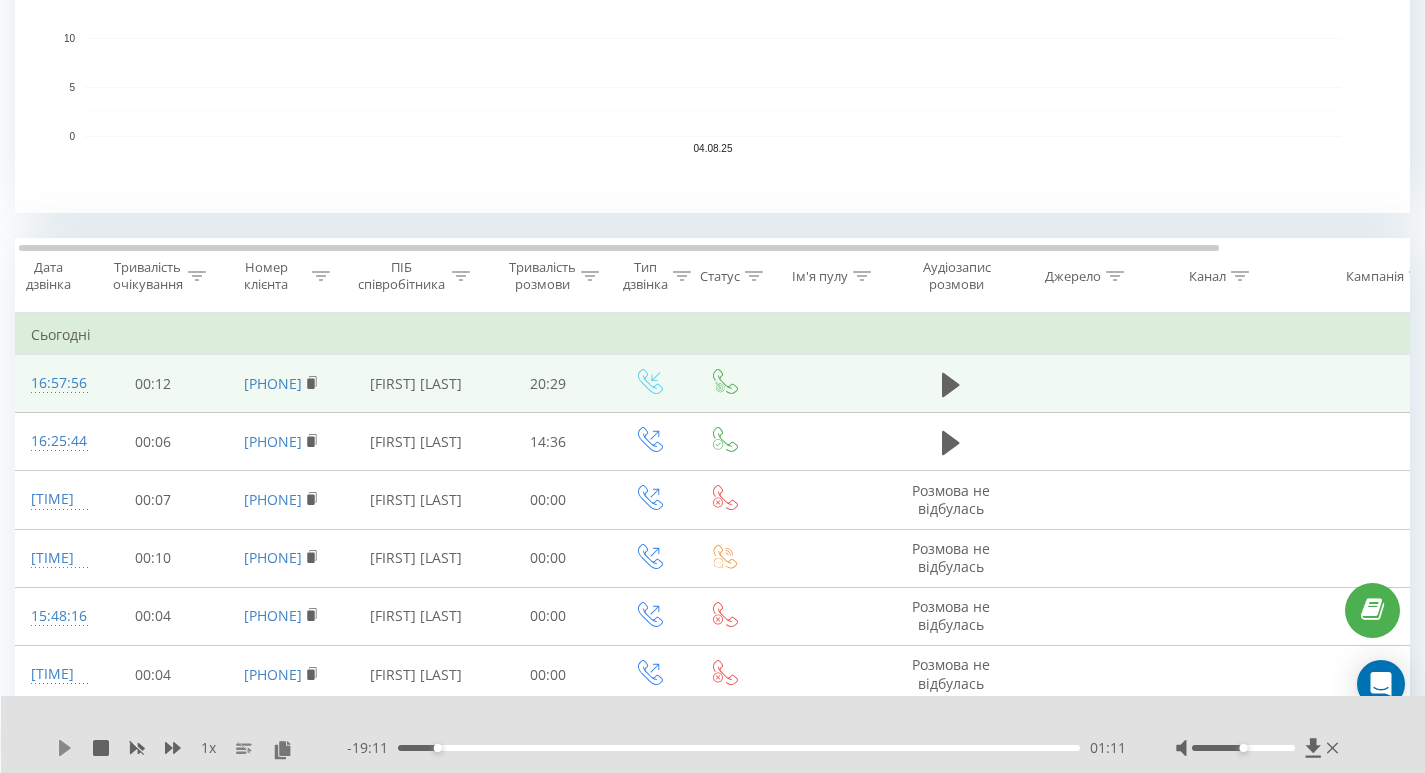 click 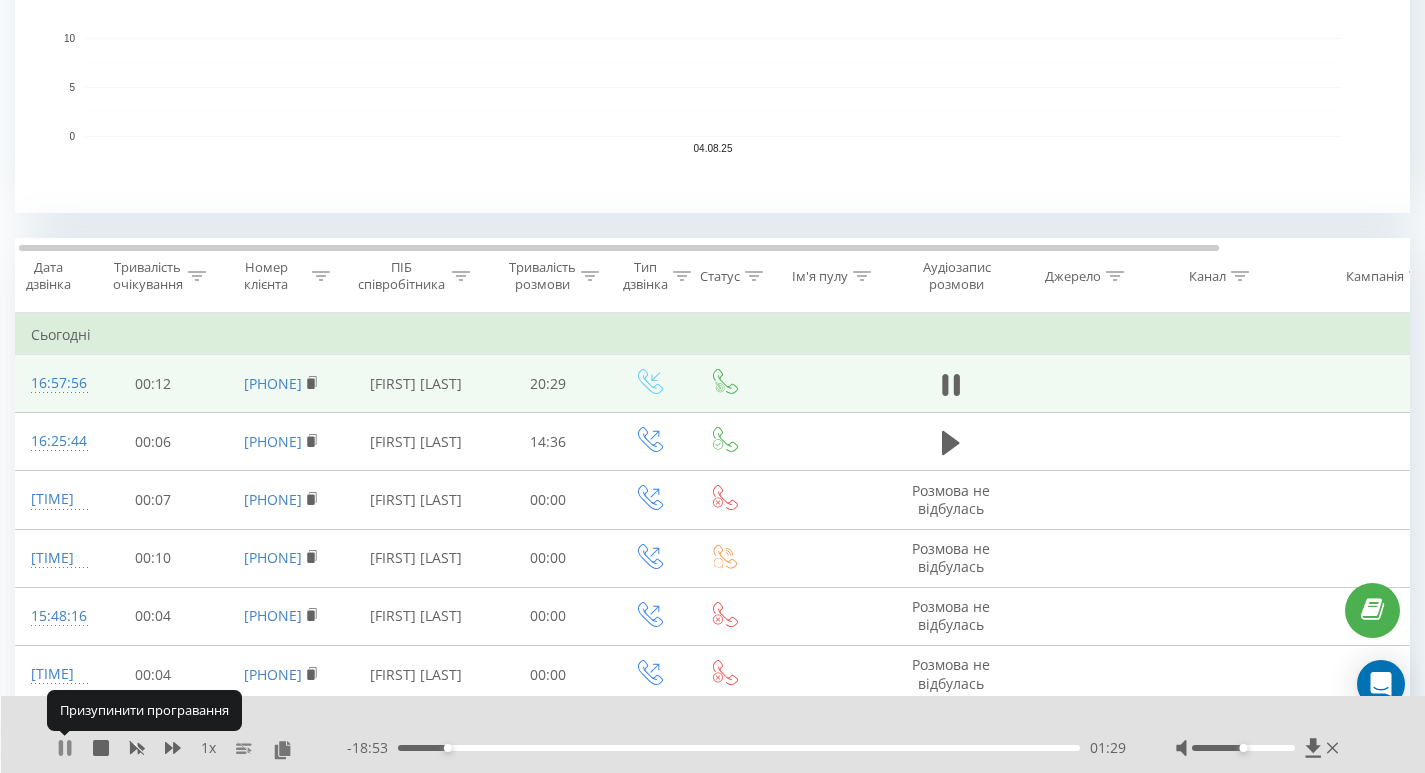click 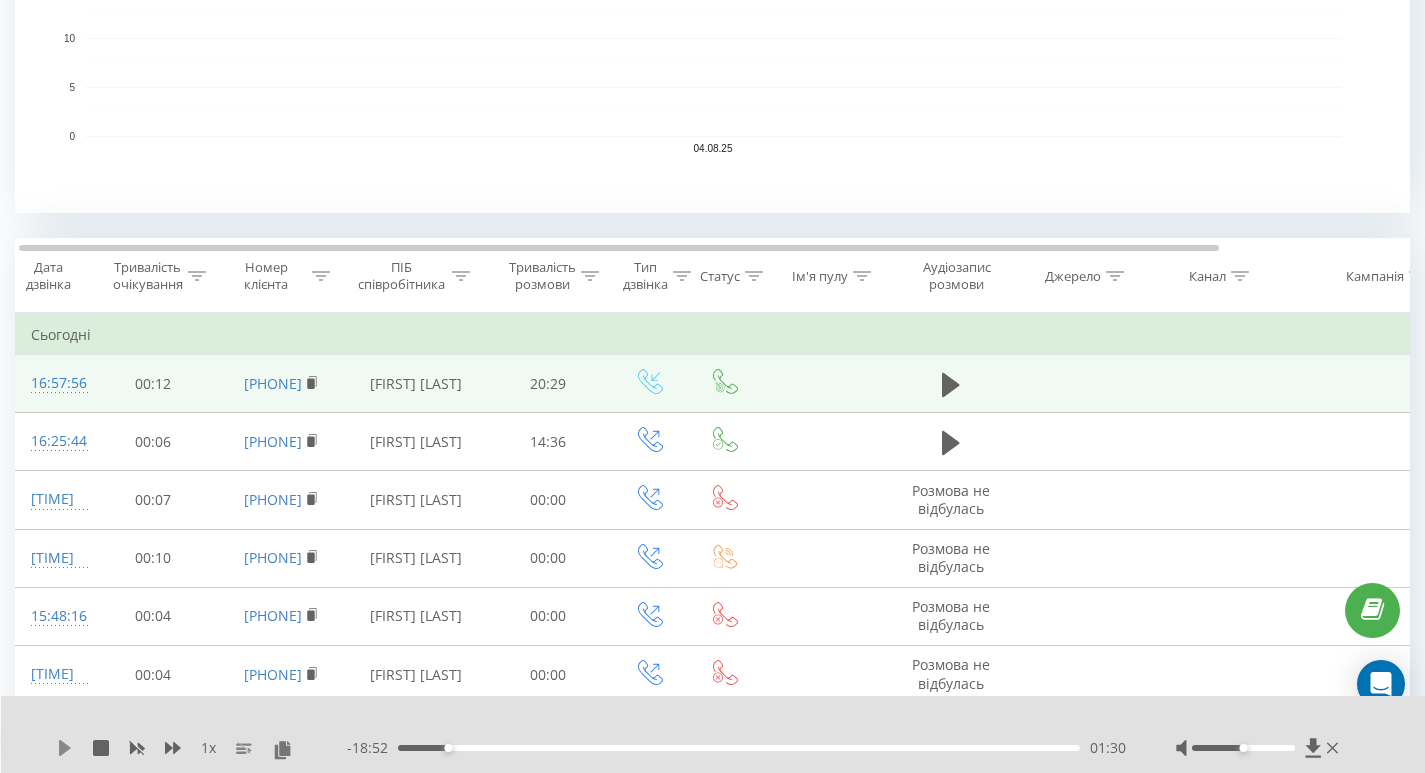 click 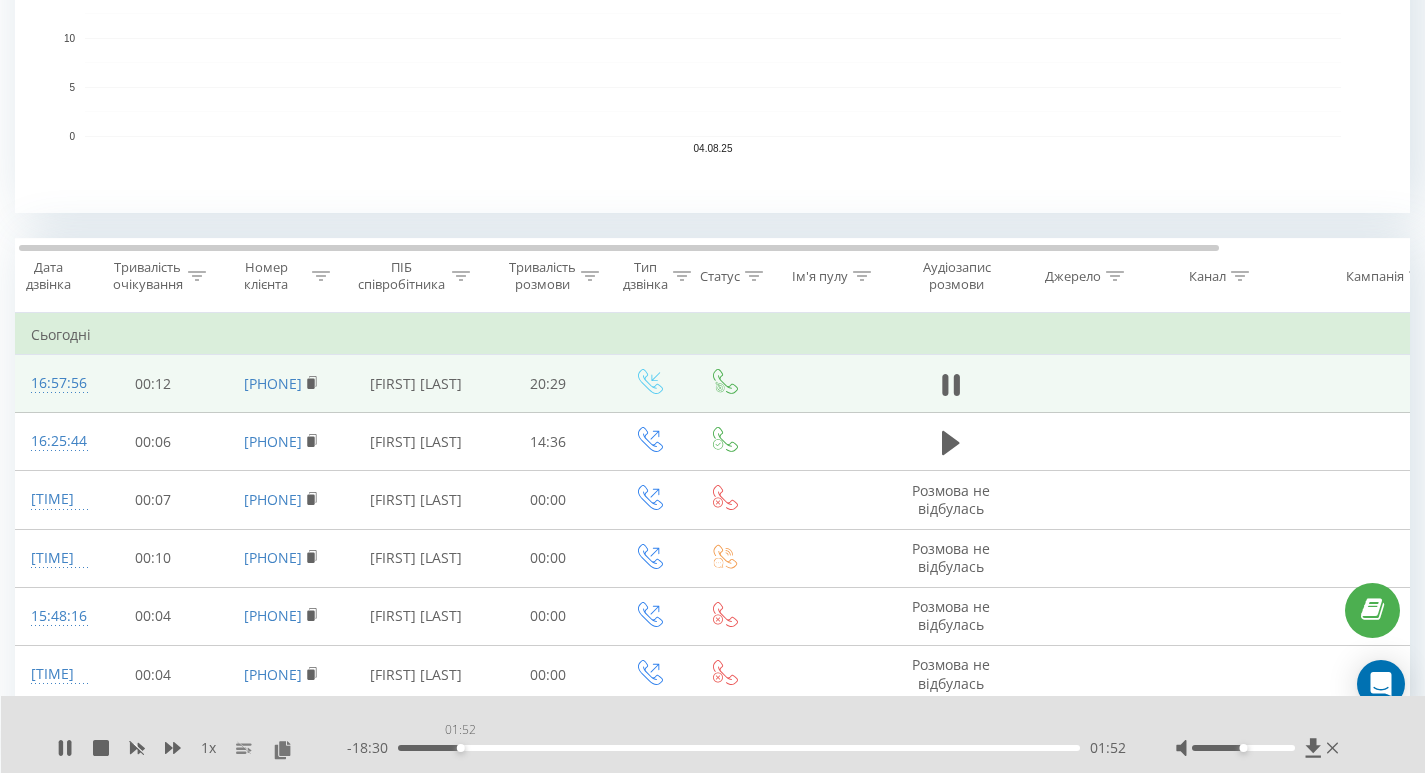 click on "01:52" at bounding box center [739, 748] 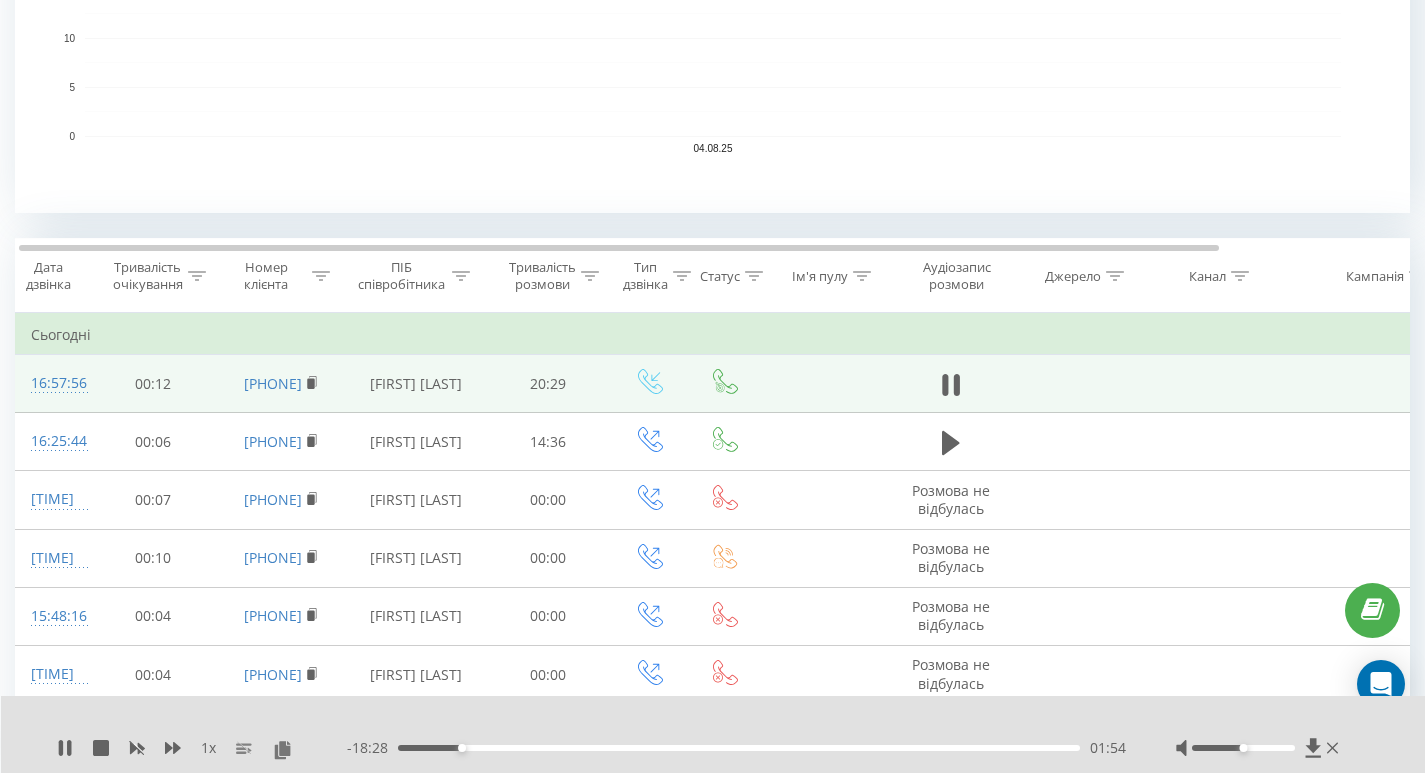 click on "01:54" at bounding box center [462, 748] 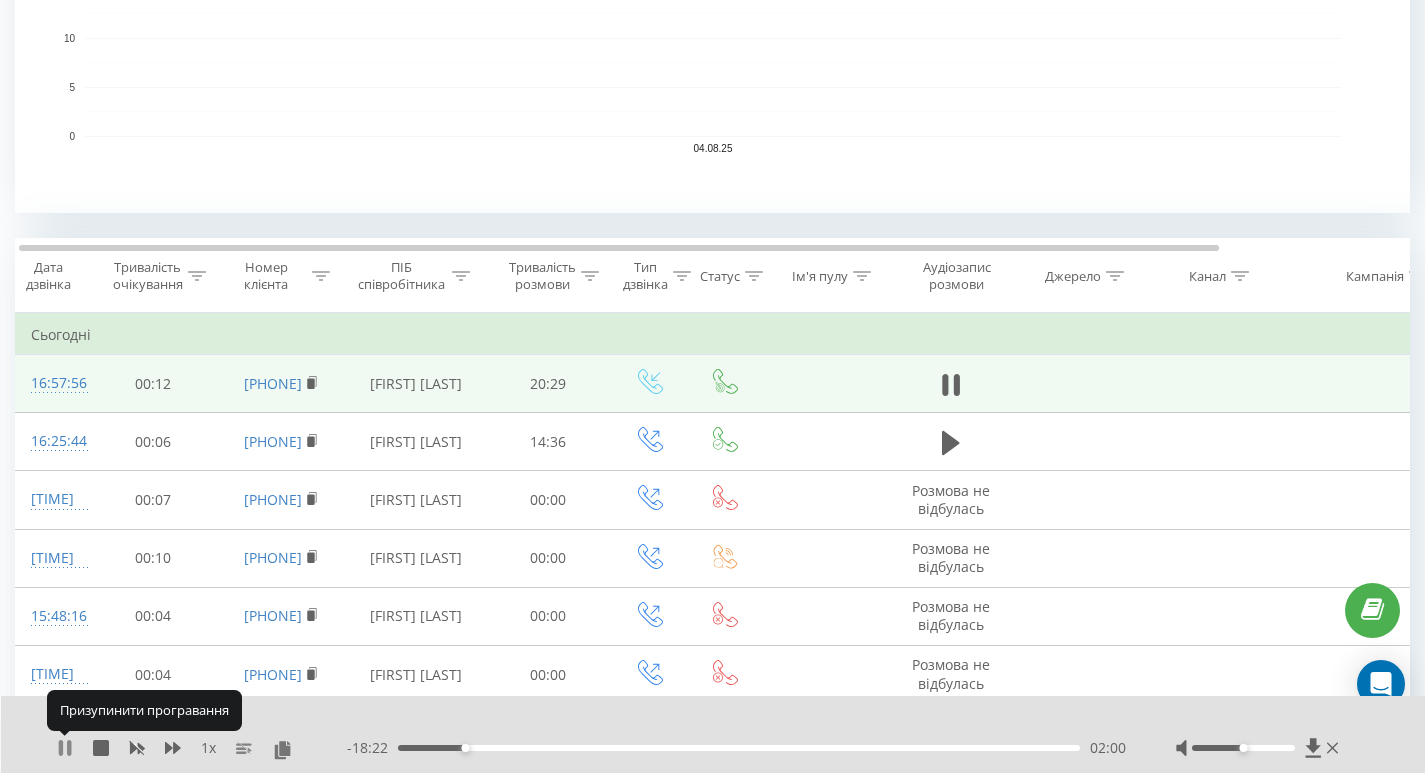 click 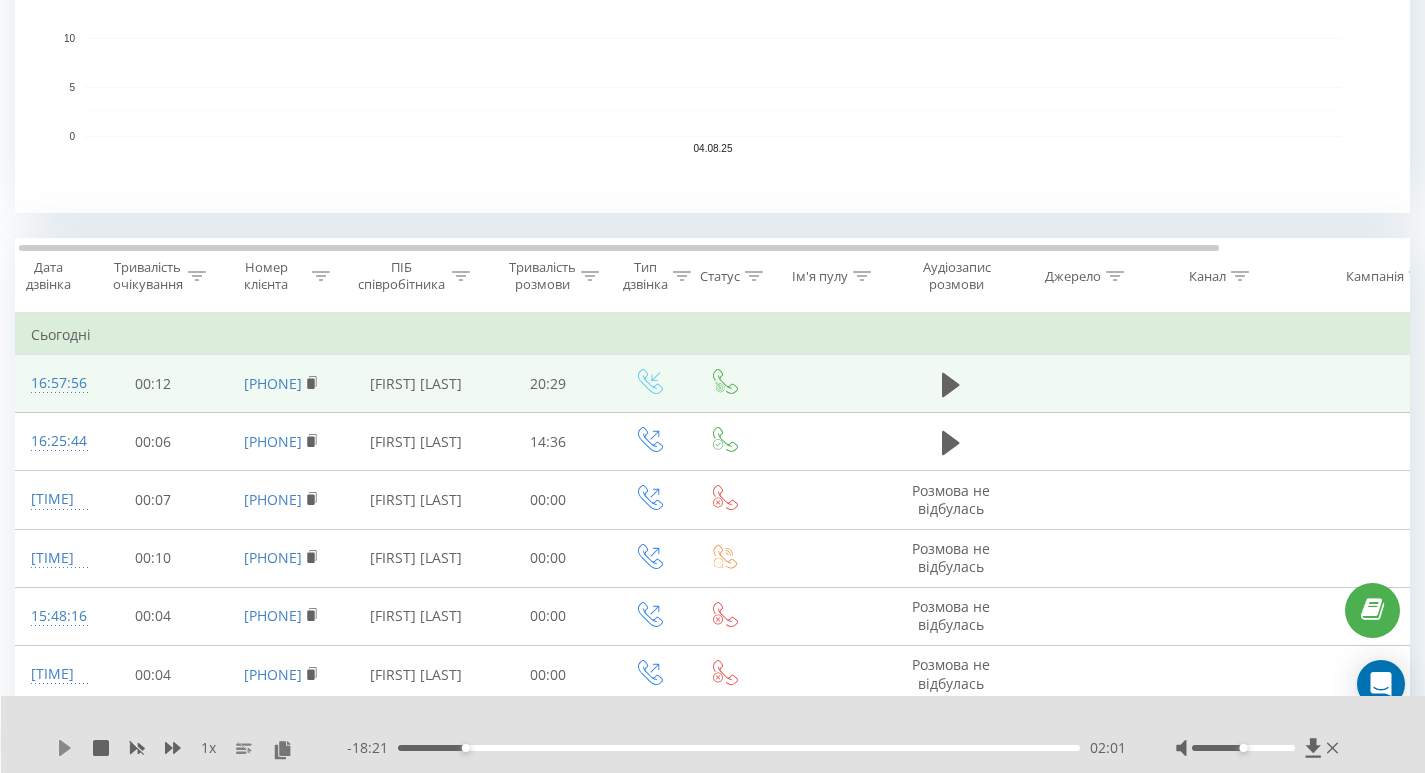 click 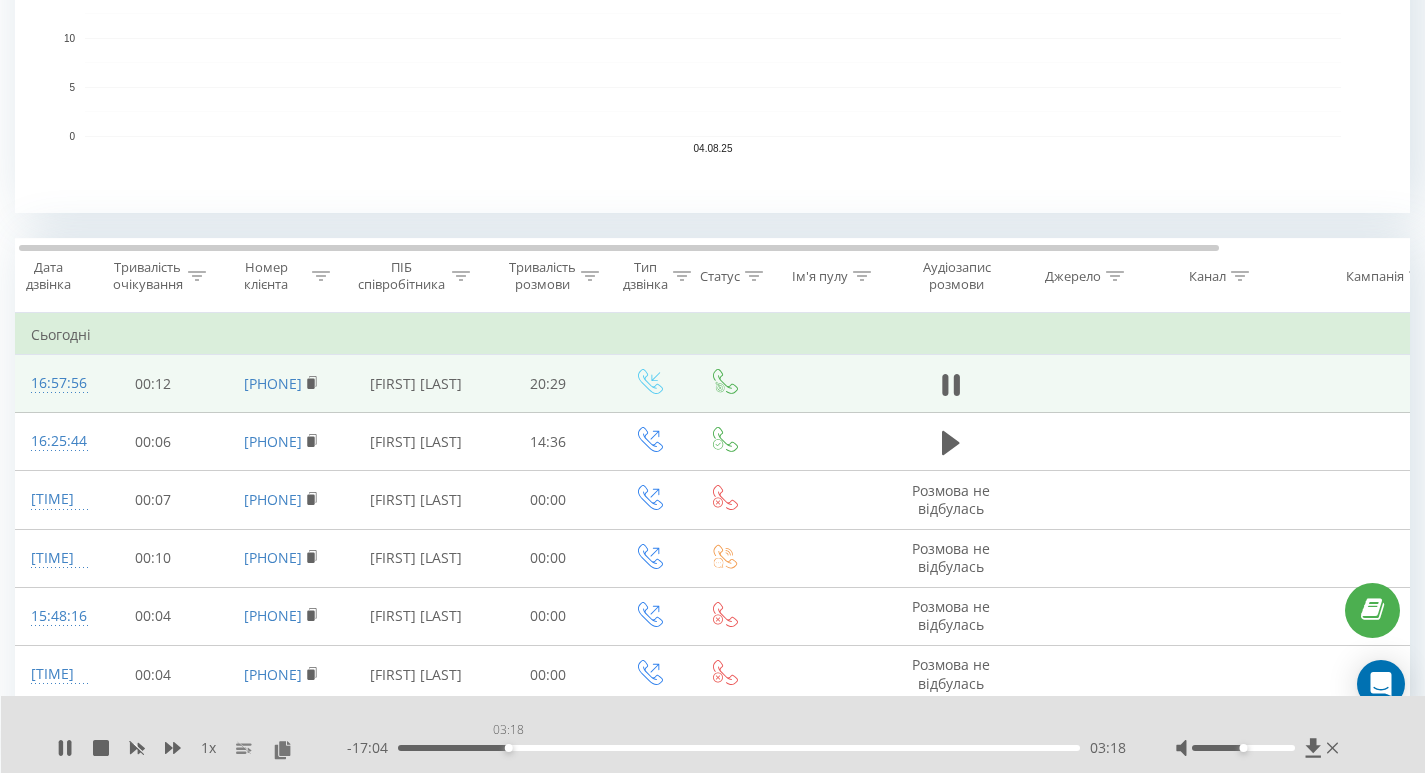 click on "03:18" at bounding box center [739, 748] 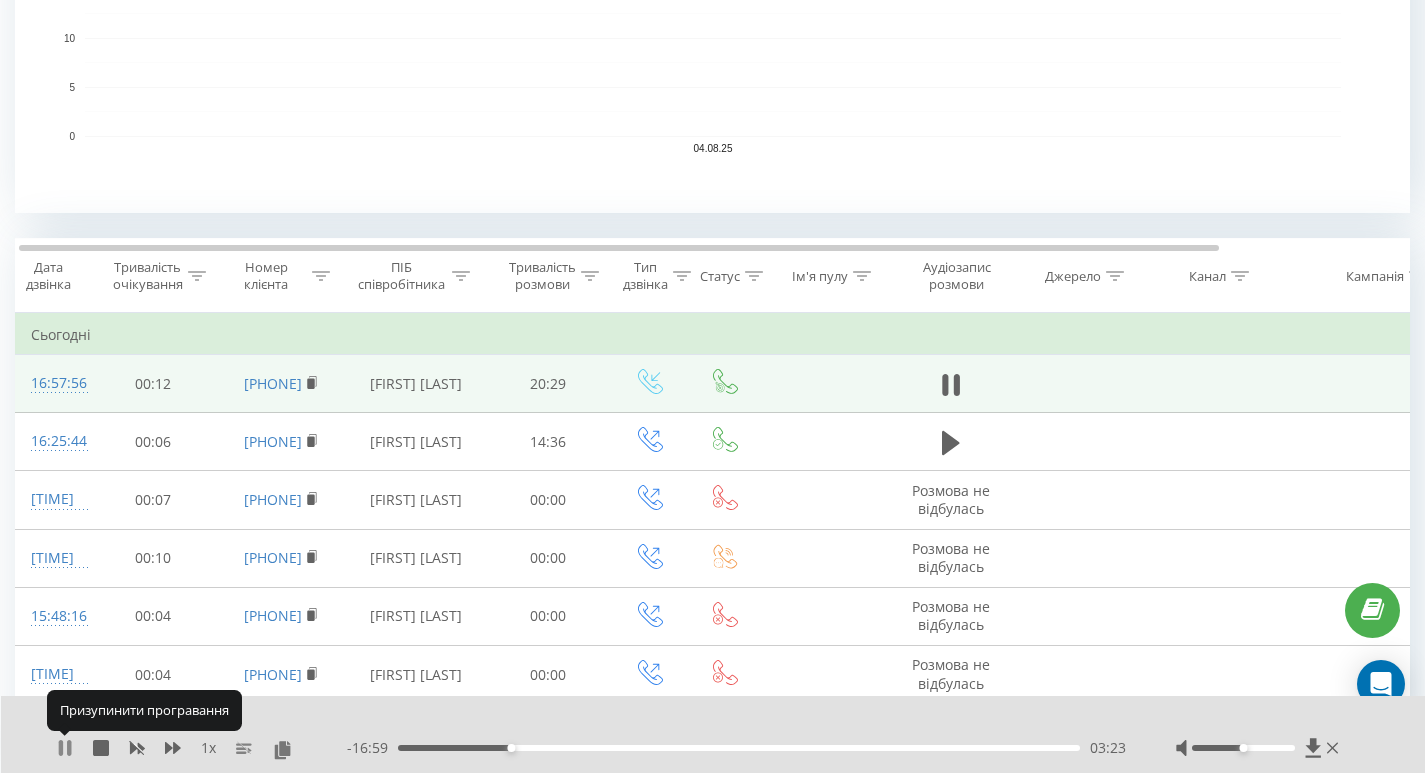 click 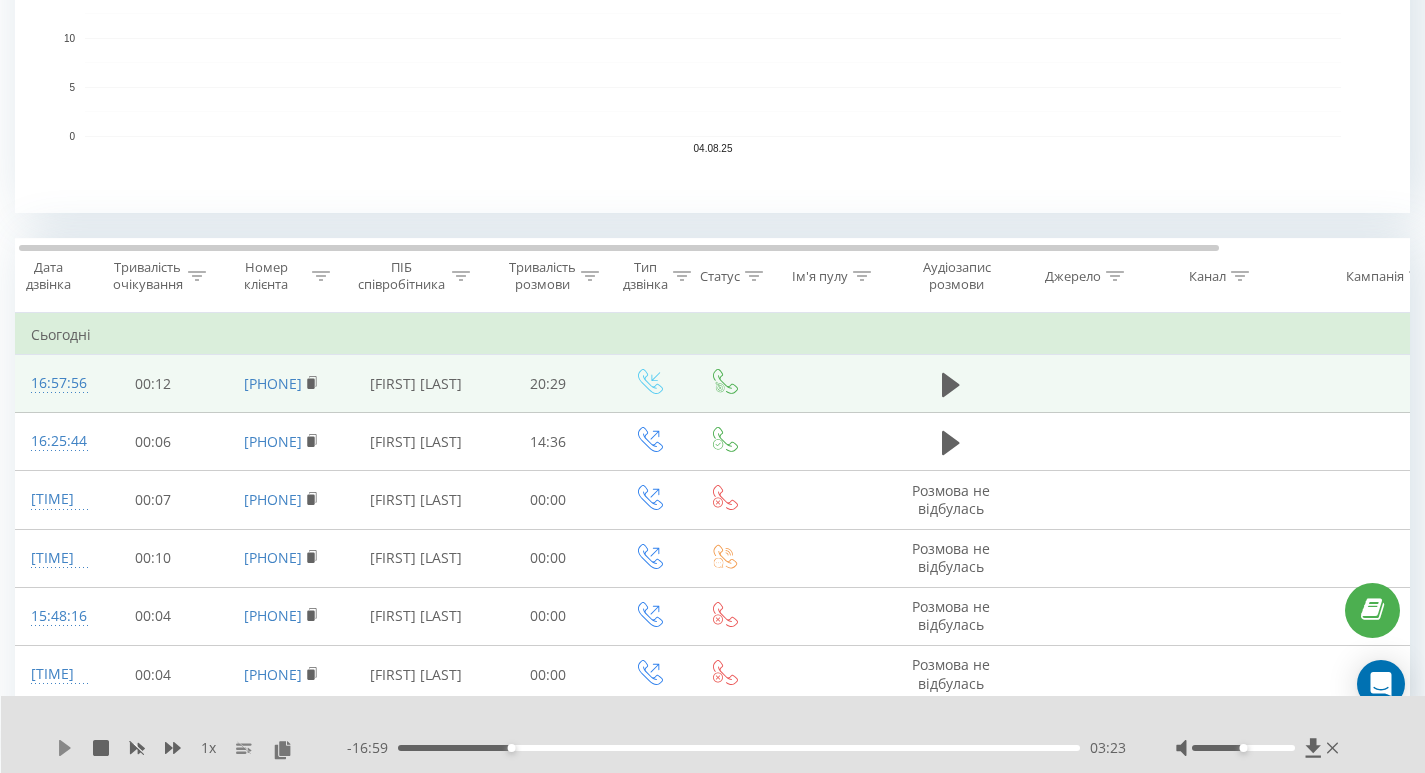 click 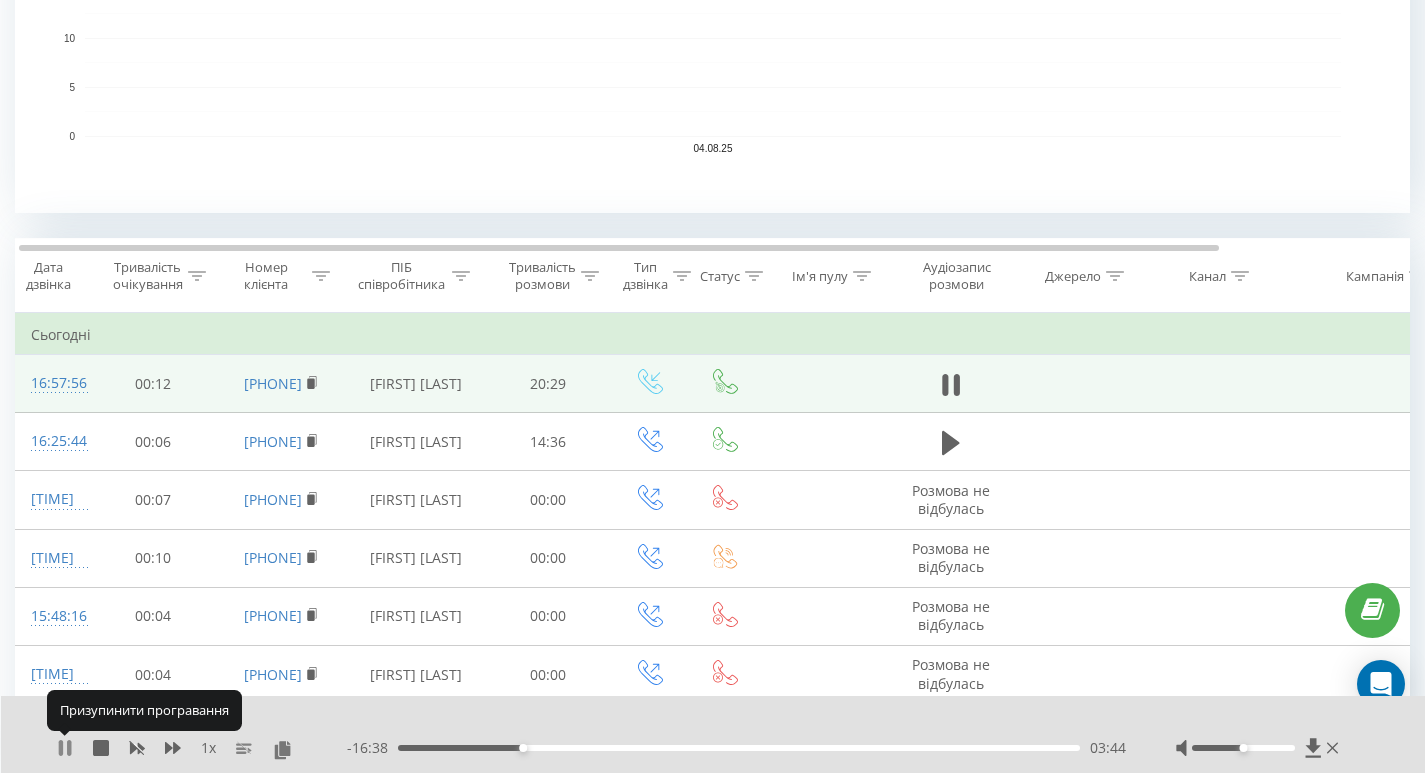 click 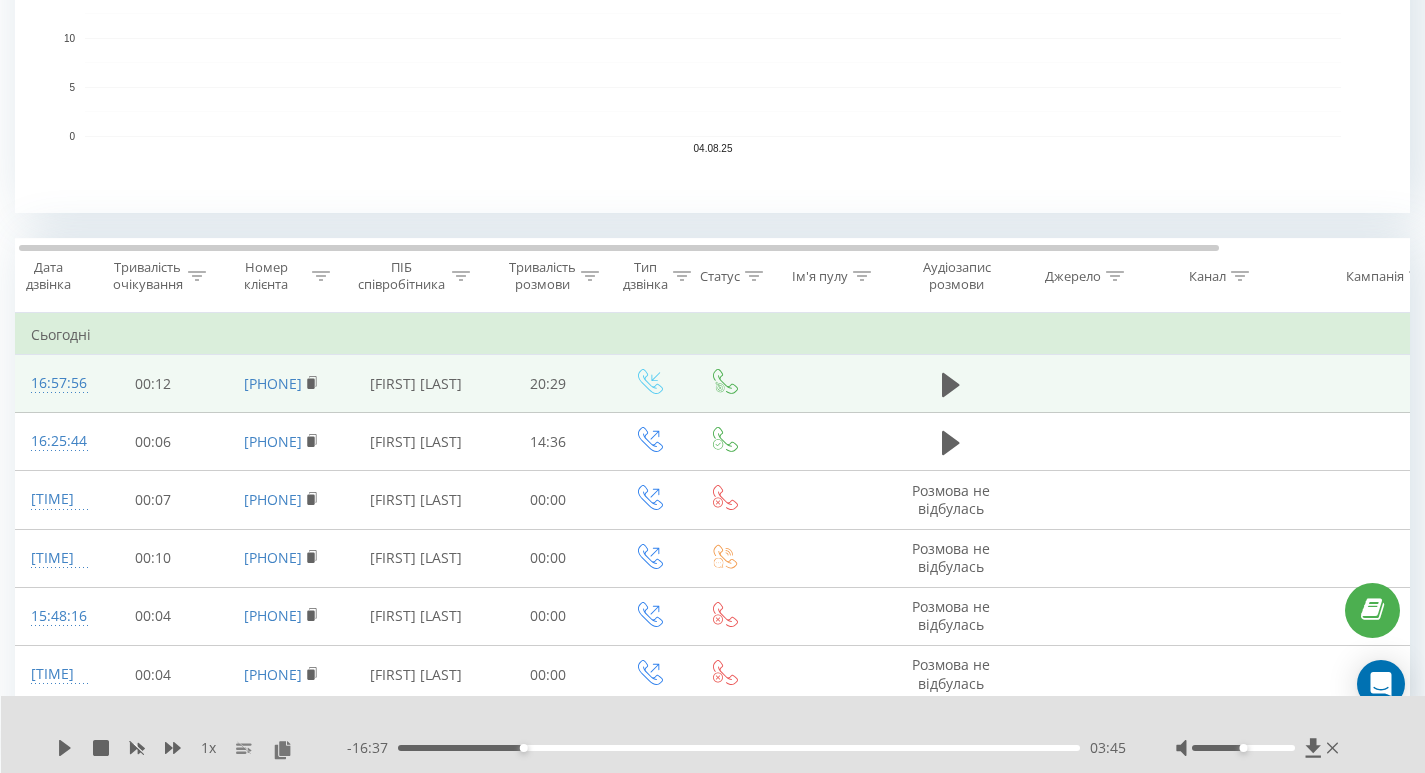 click on "1 x" at bounding box center (202, 748) 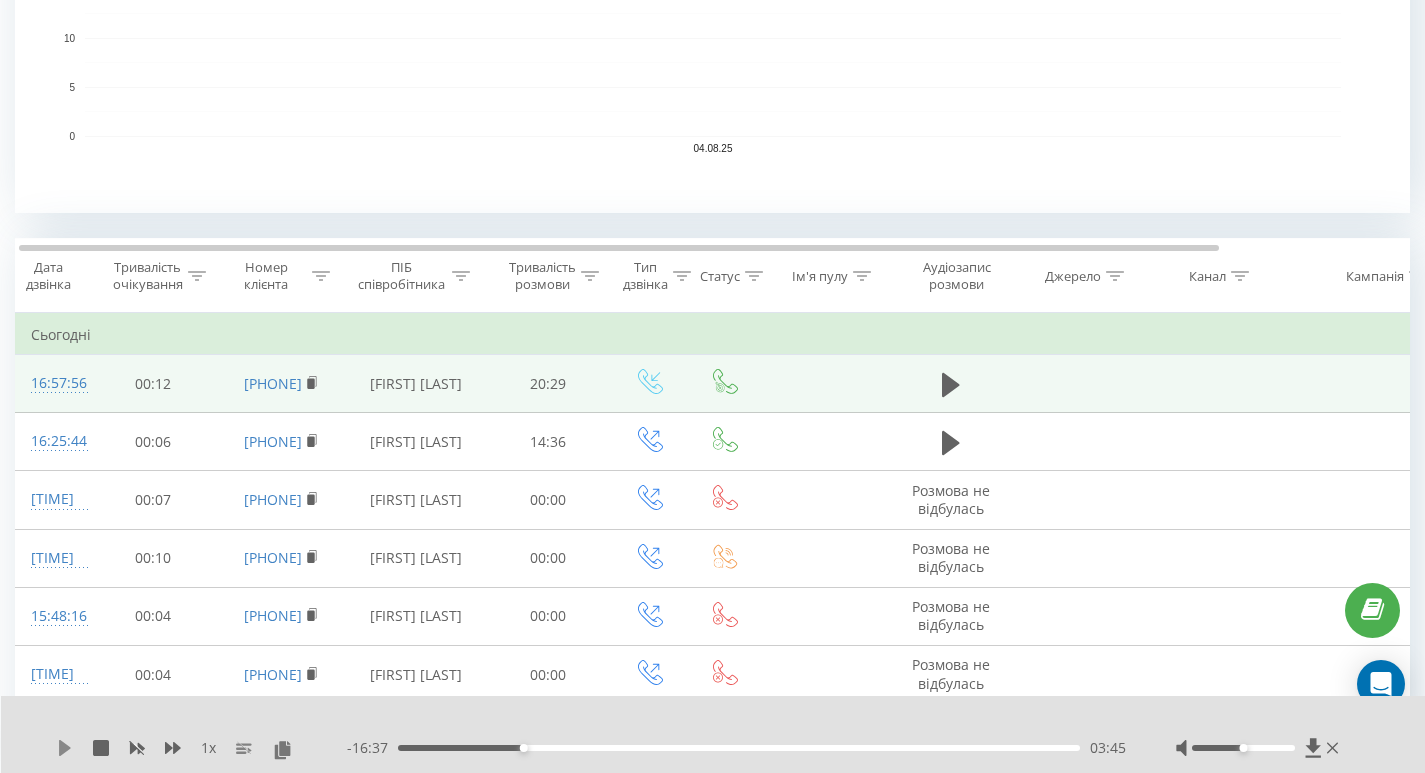 click 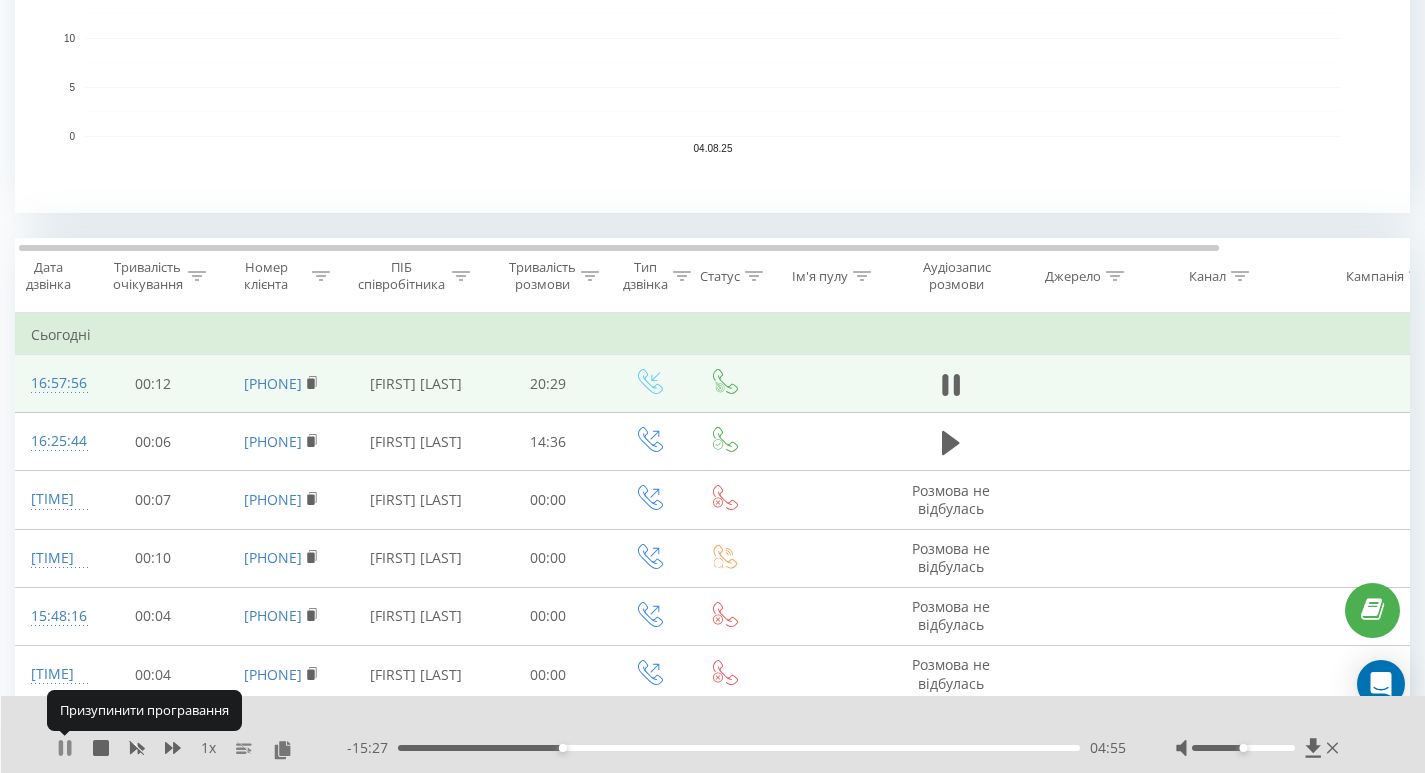 click 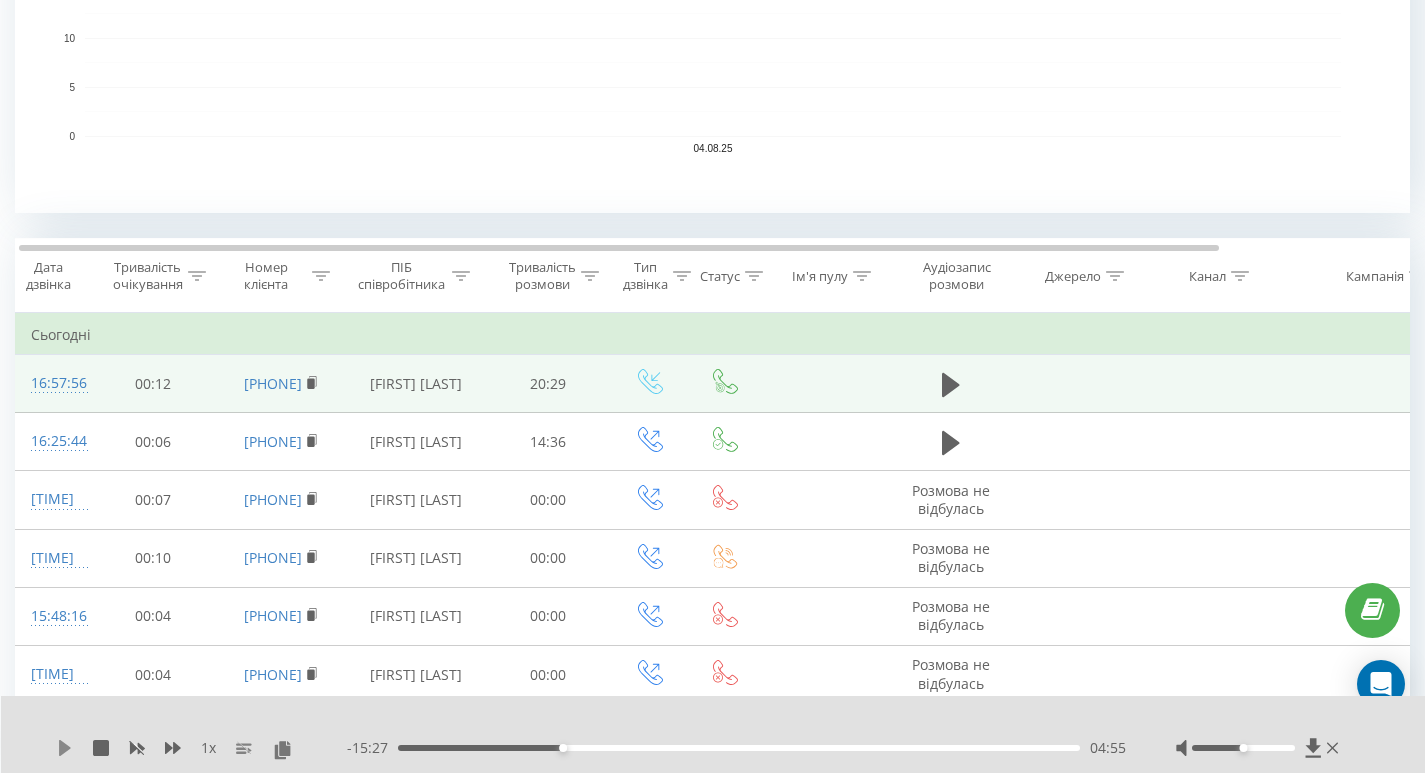 click 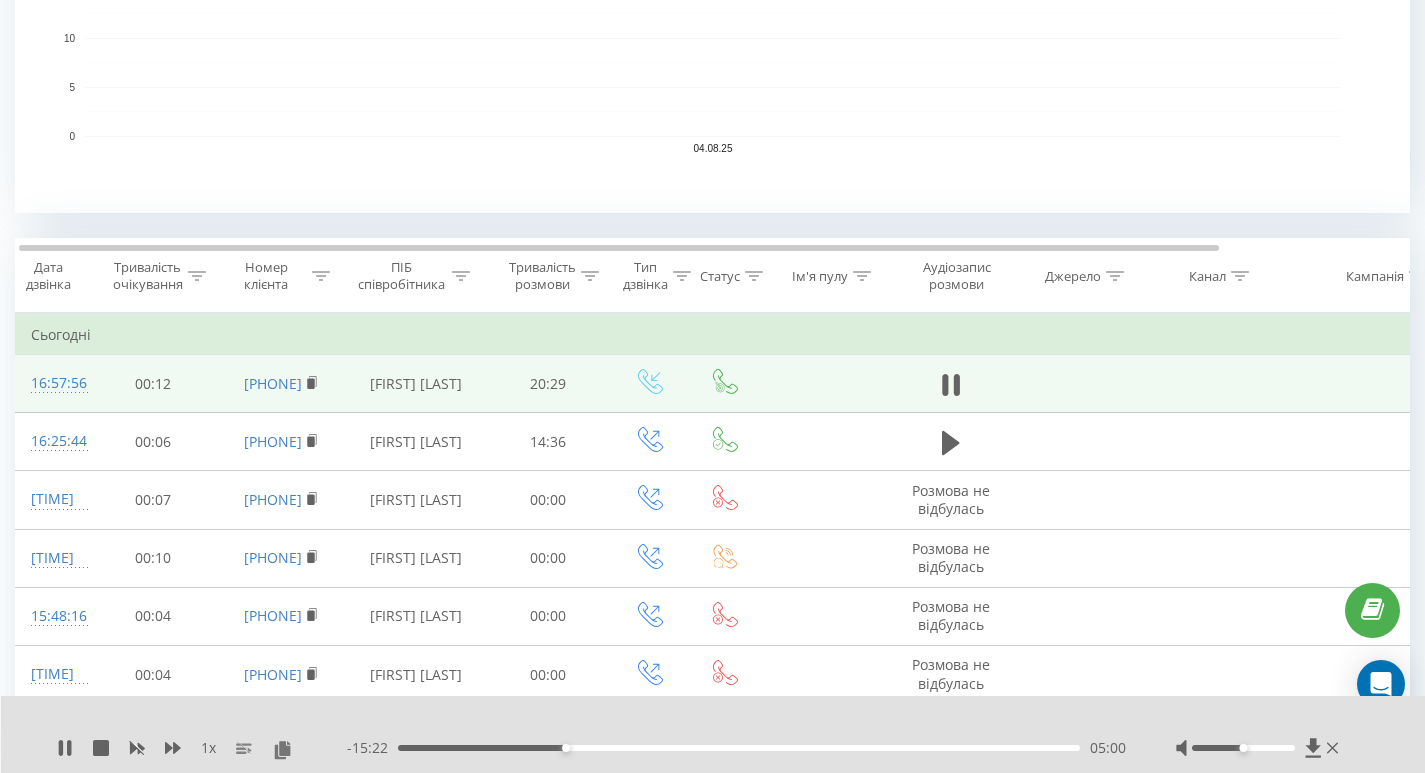 click on "05:00" at bounding box center (739, 748) 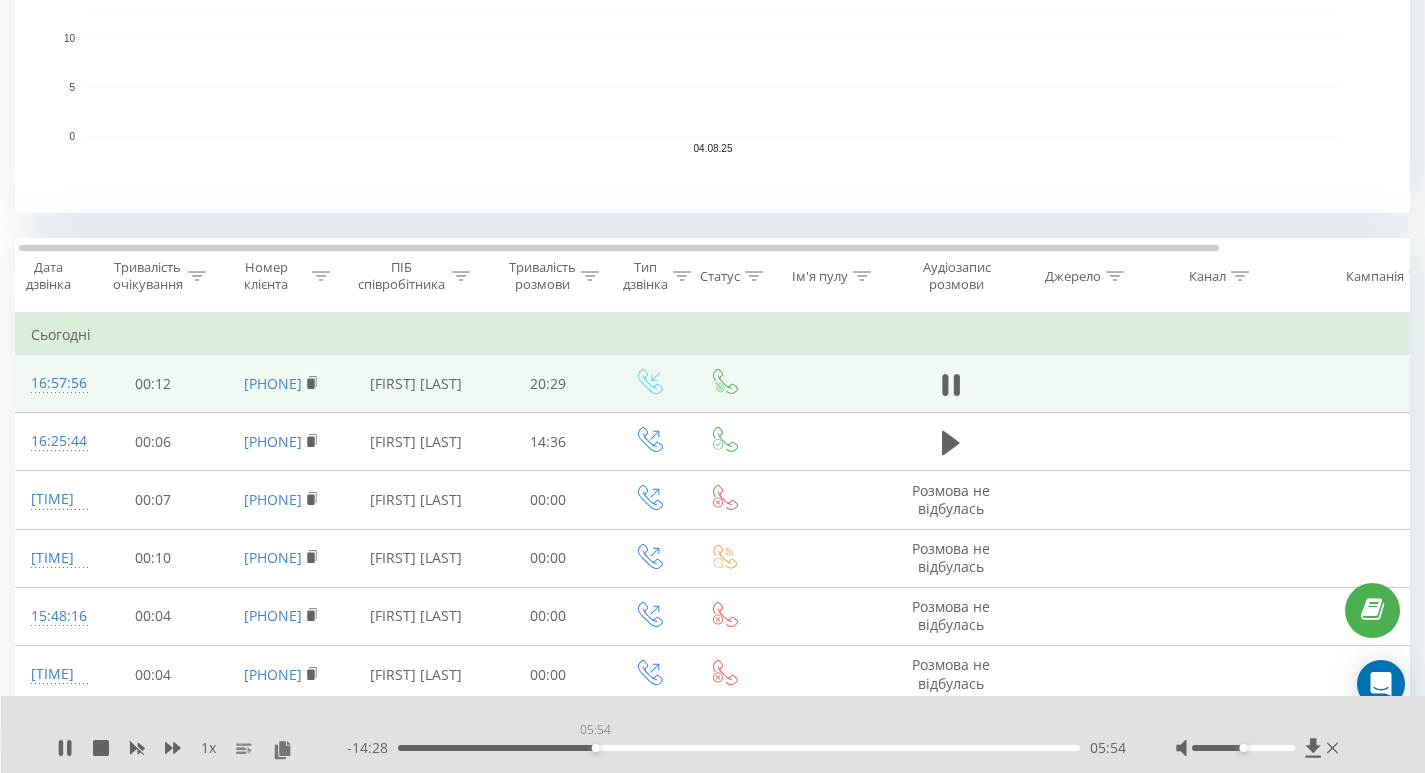 click on "05:54" at bounding box center (739, 748) 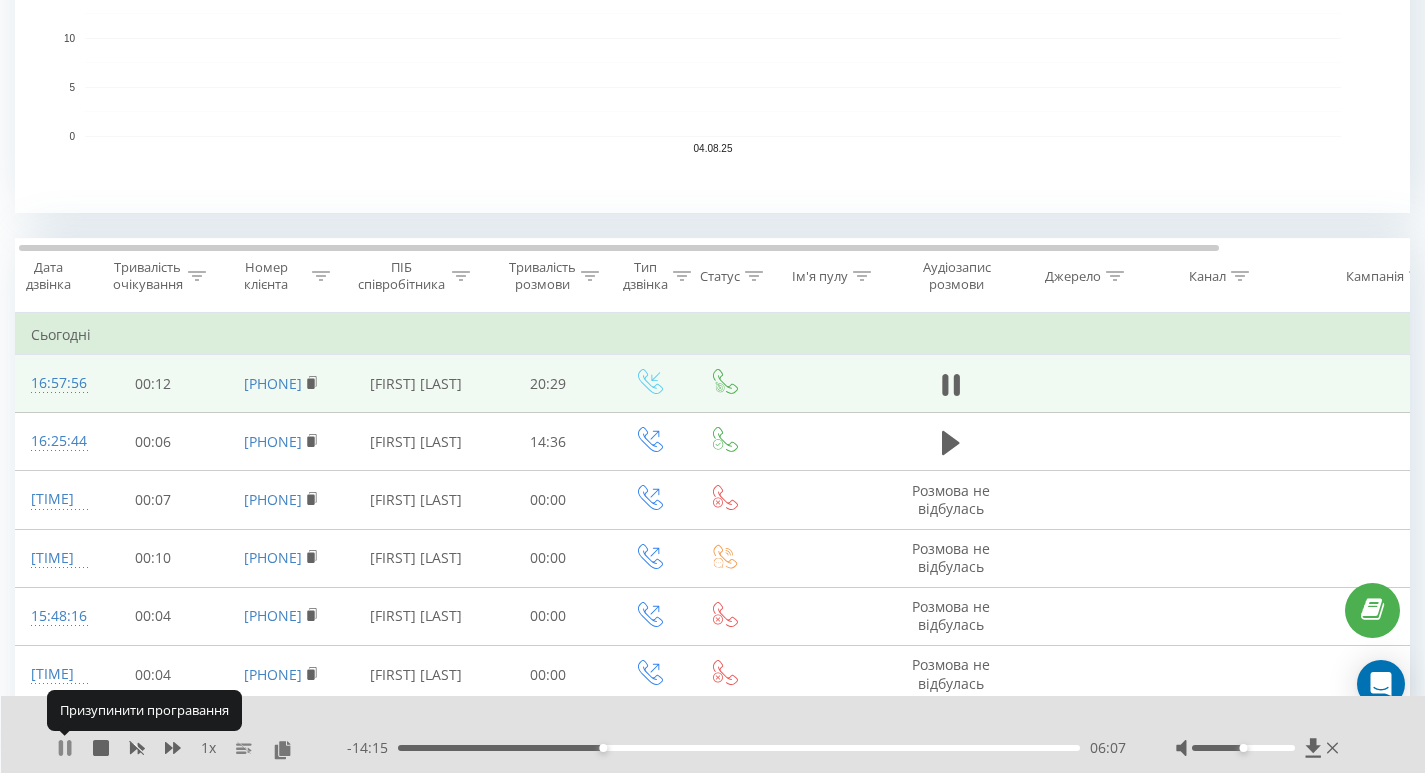 click 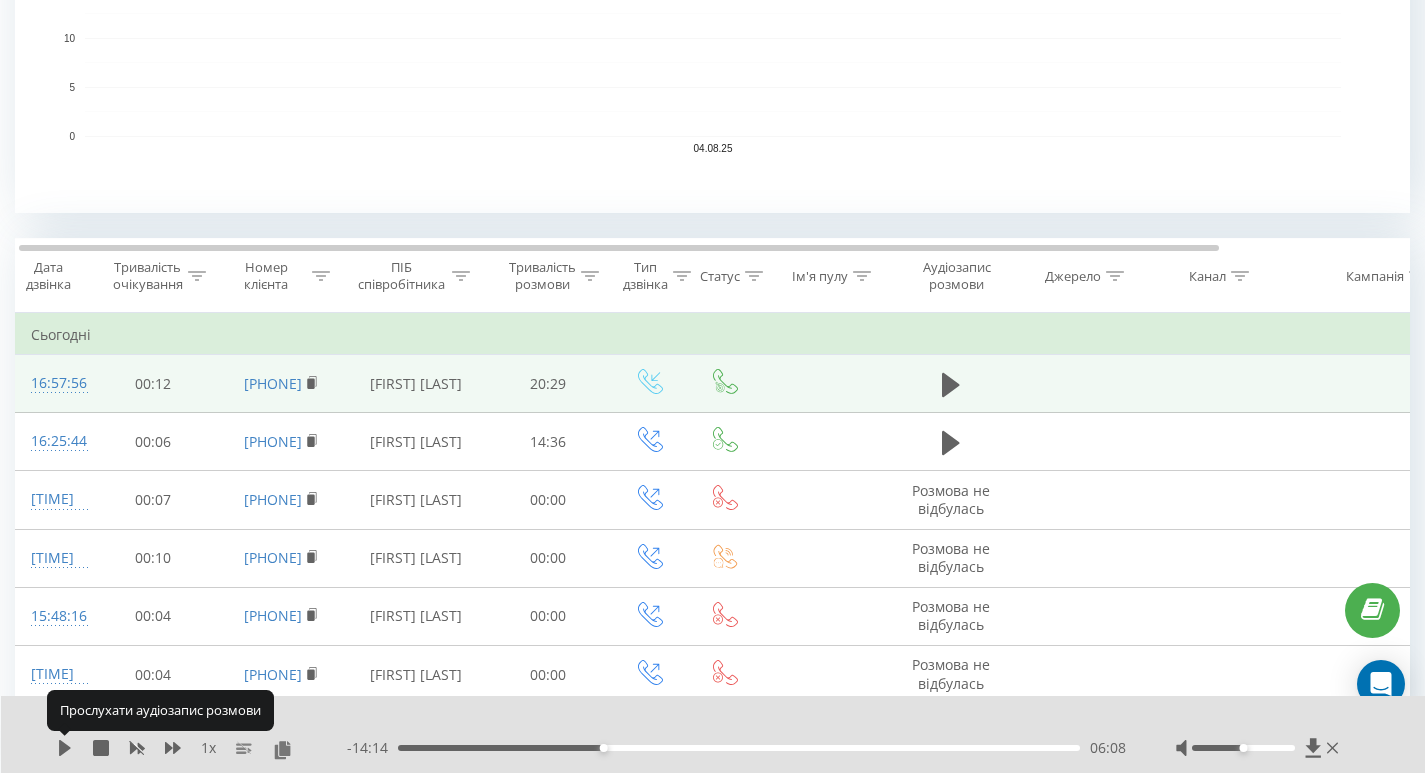 click 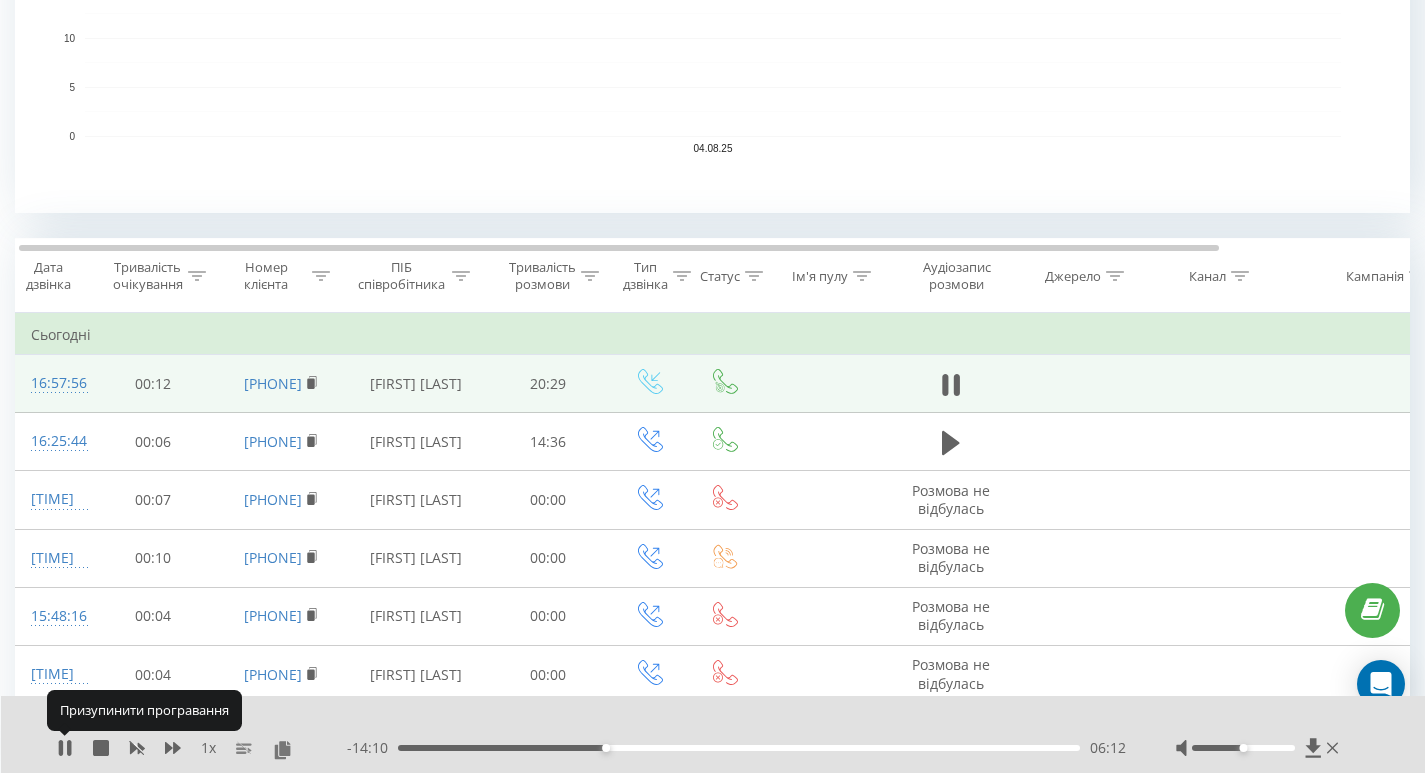 click 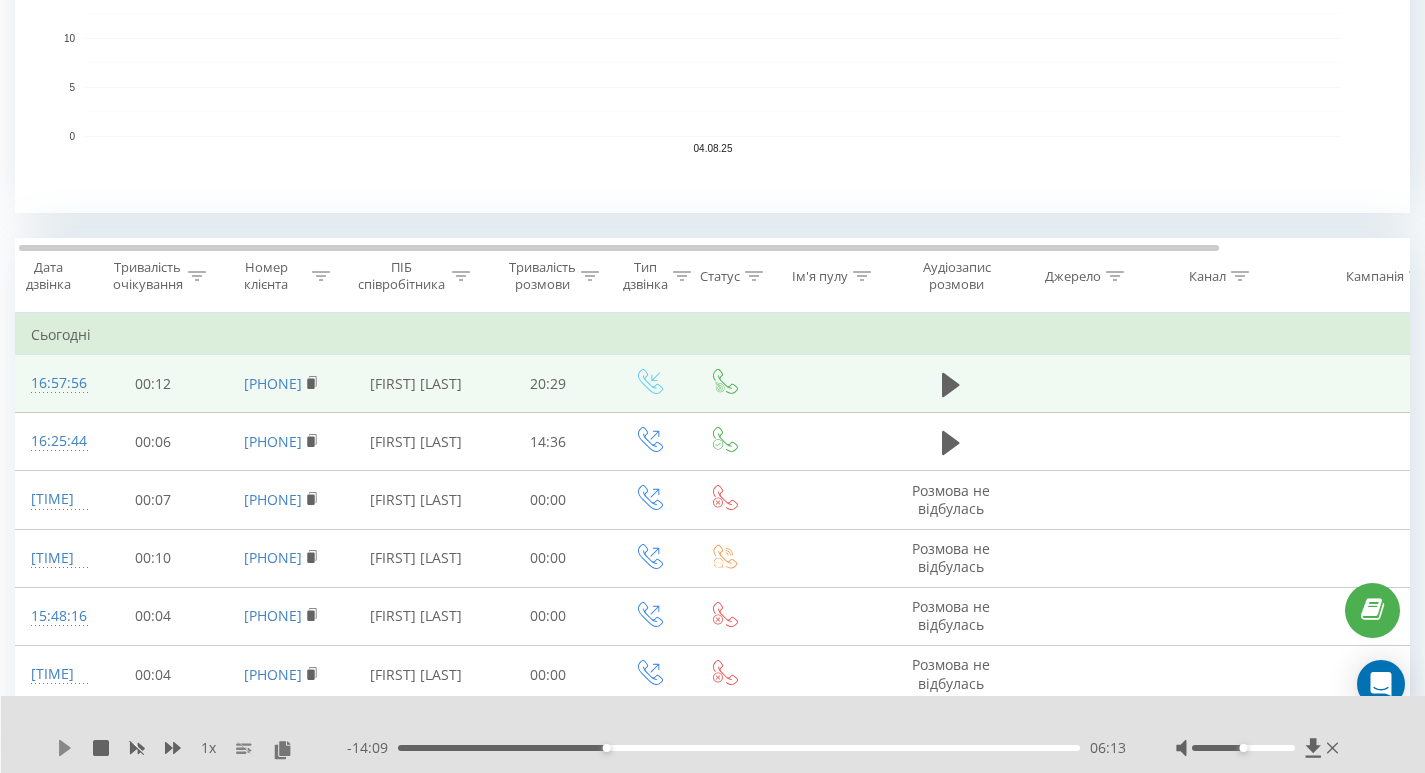 click 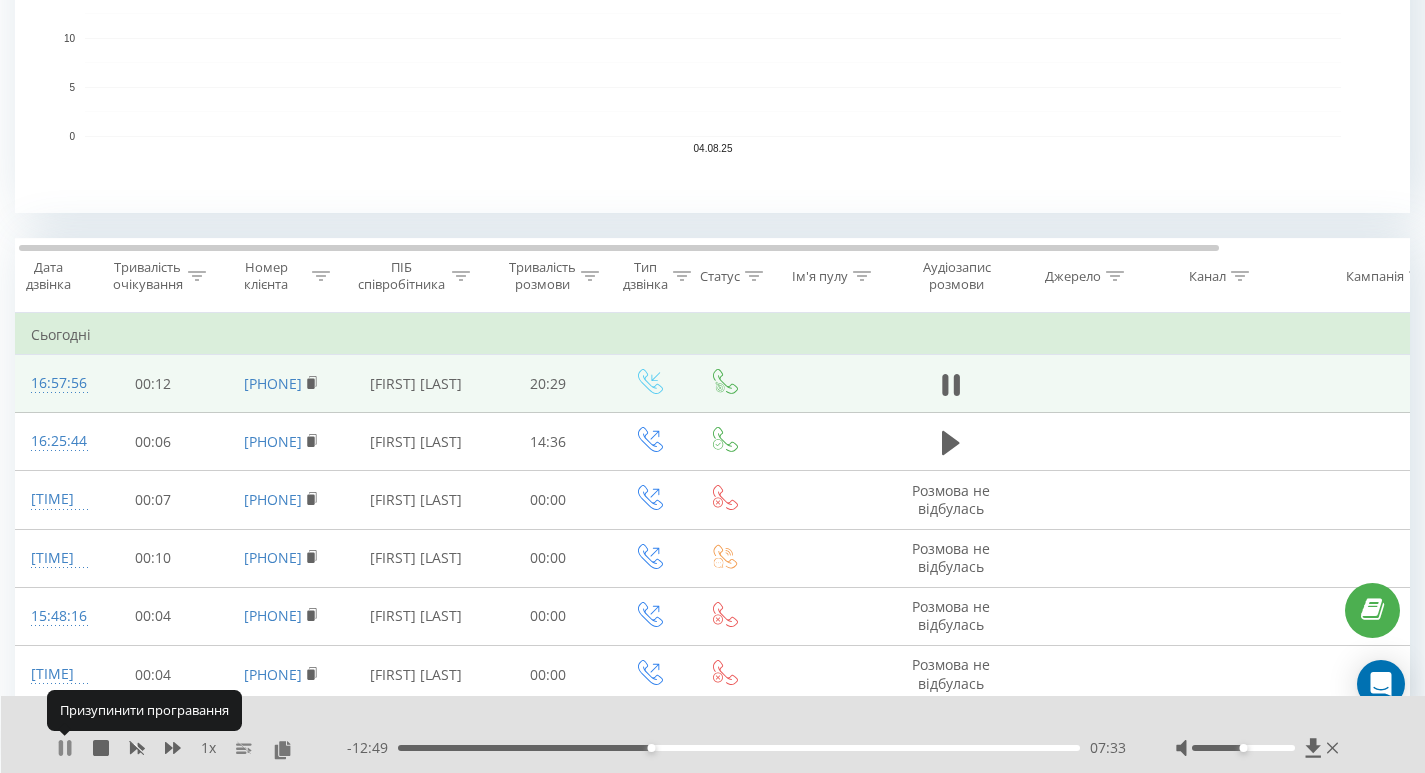 click 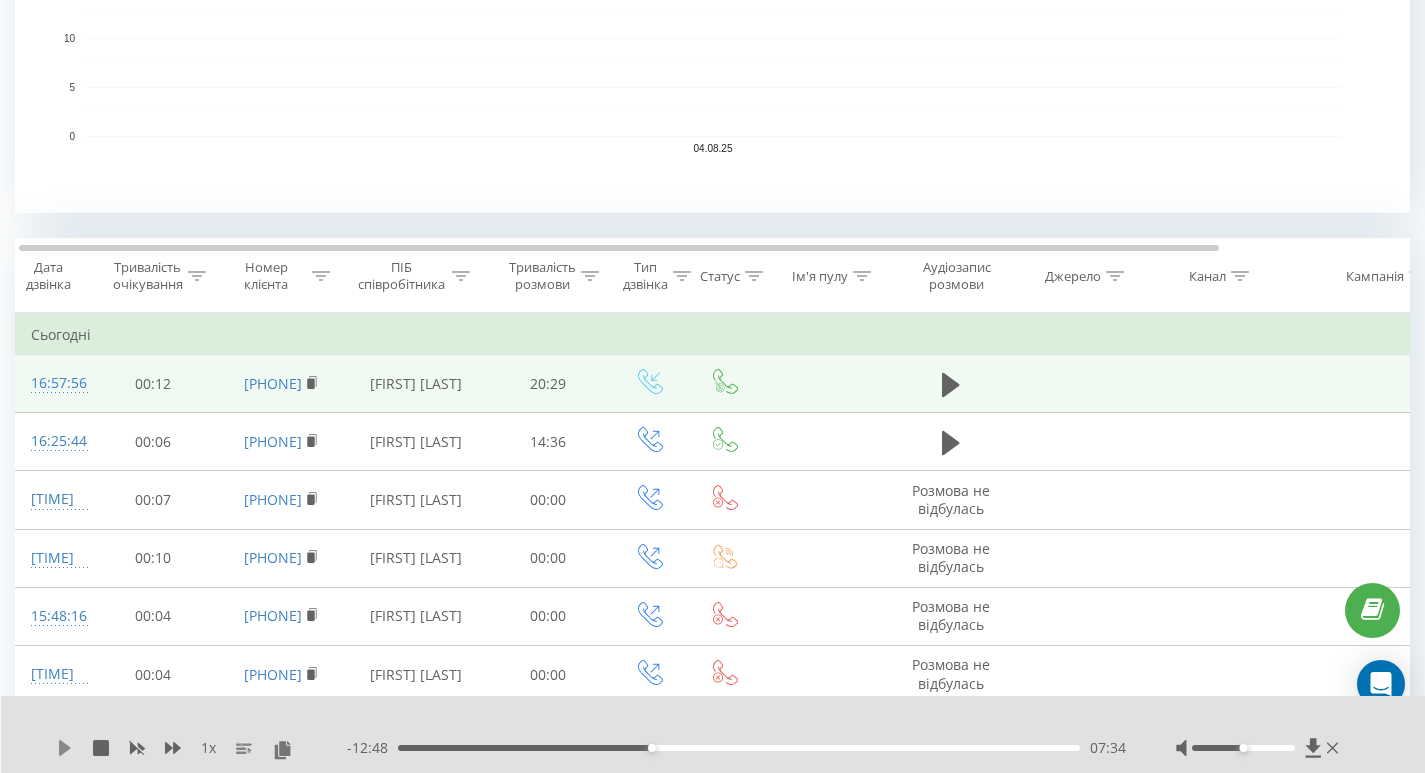 click 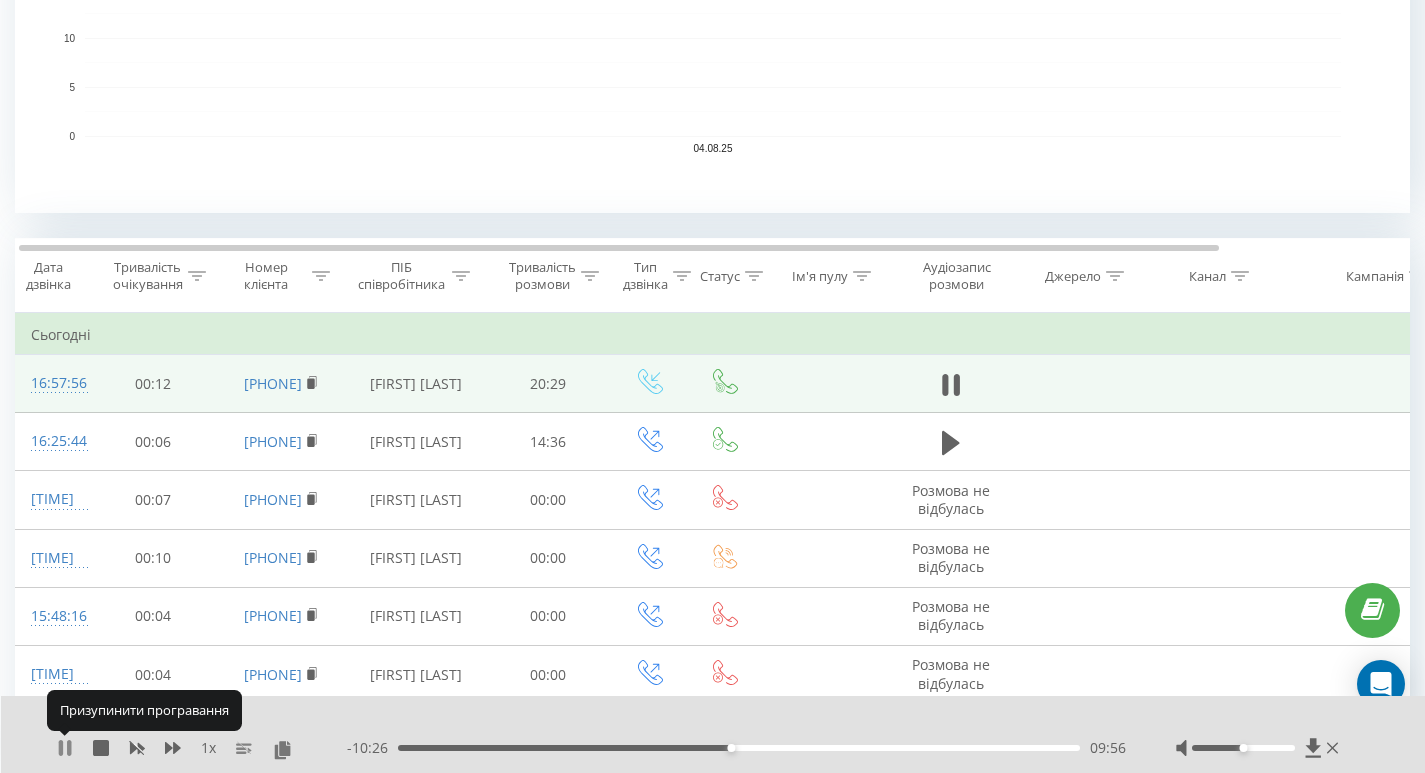 click 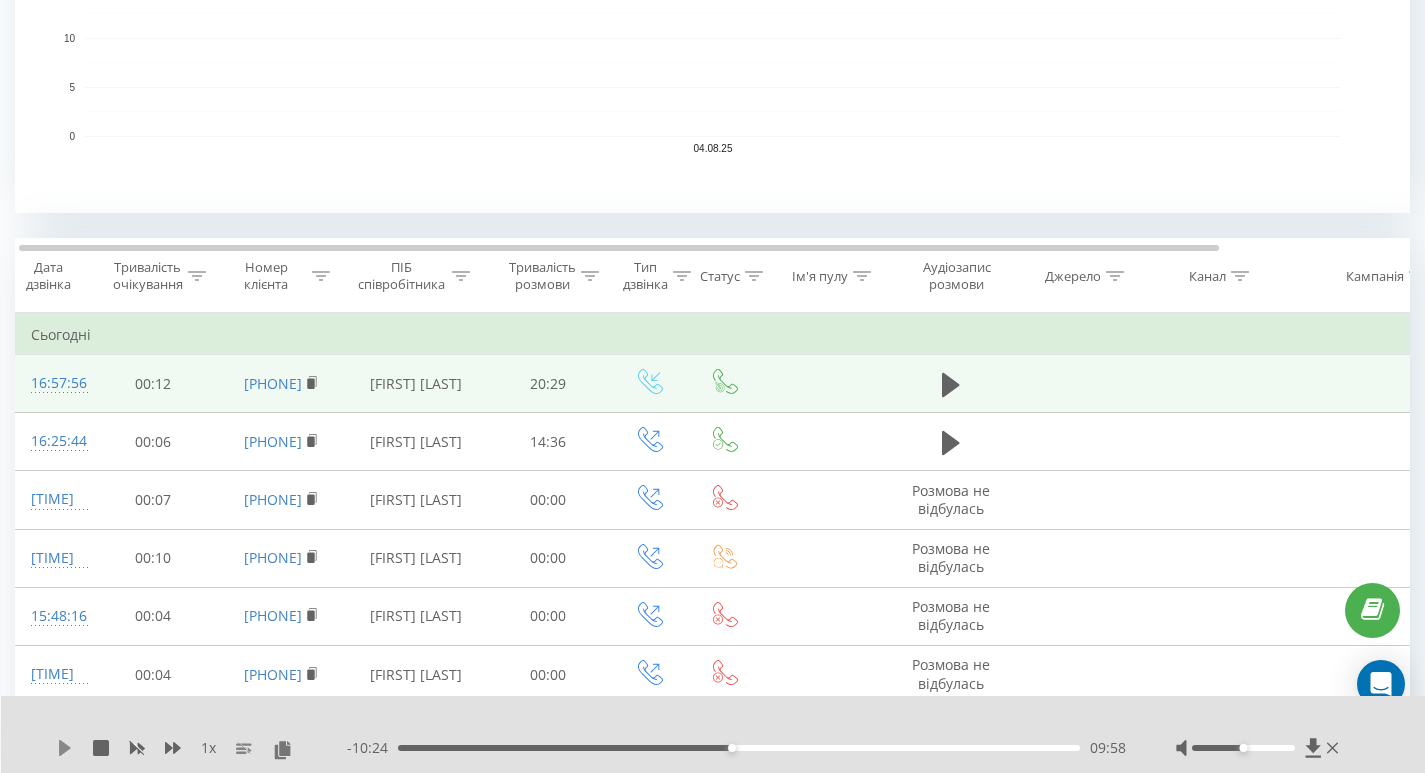 click 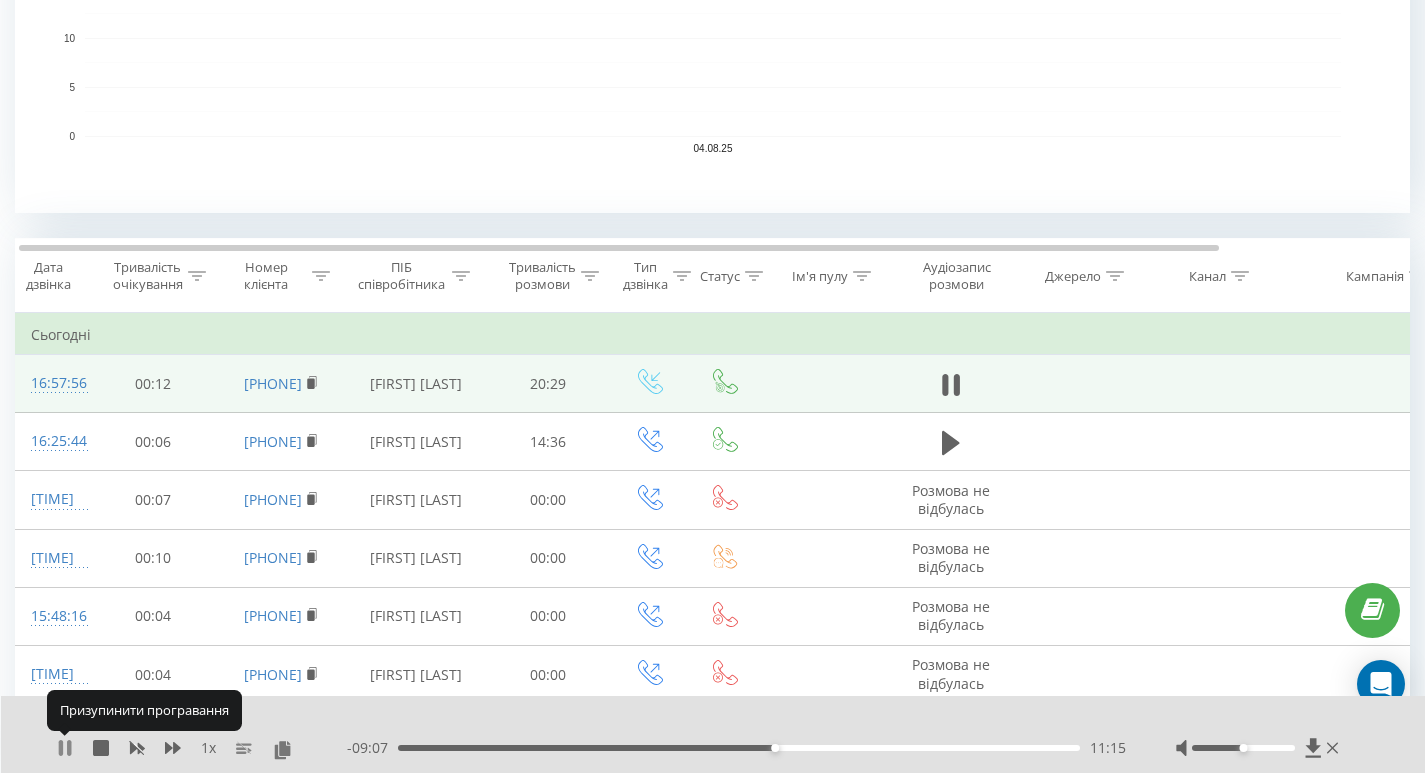 click 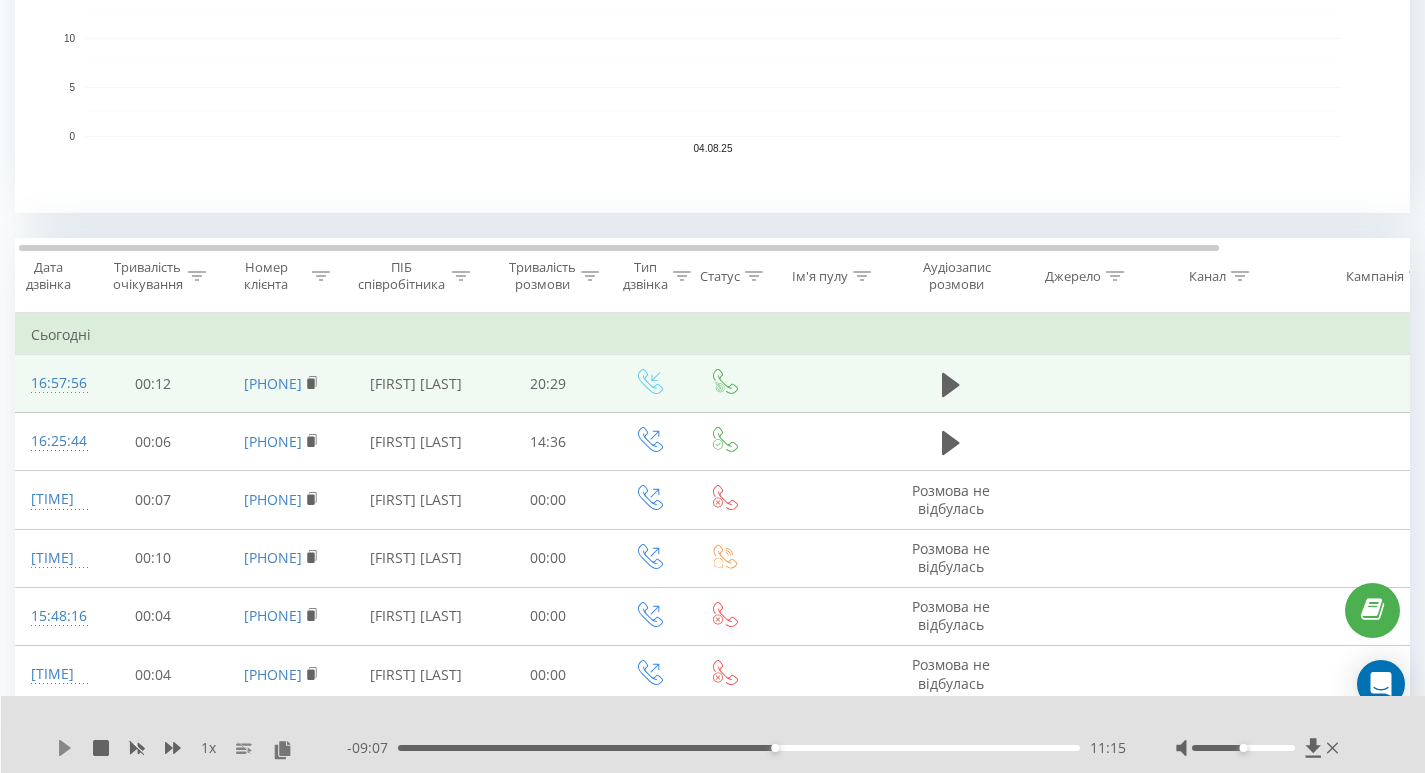 click 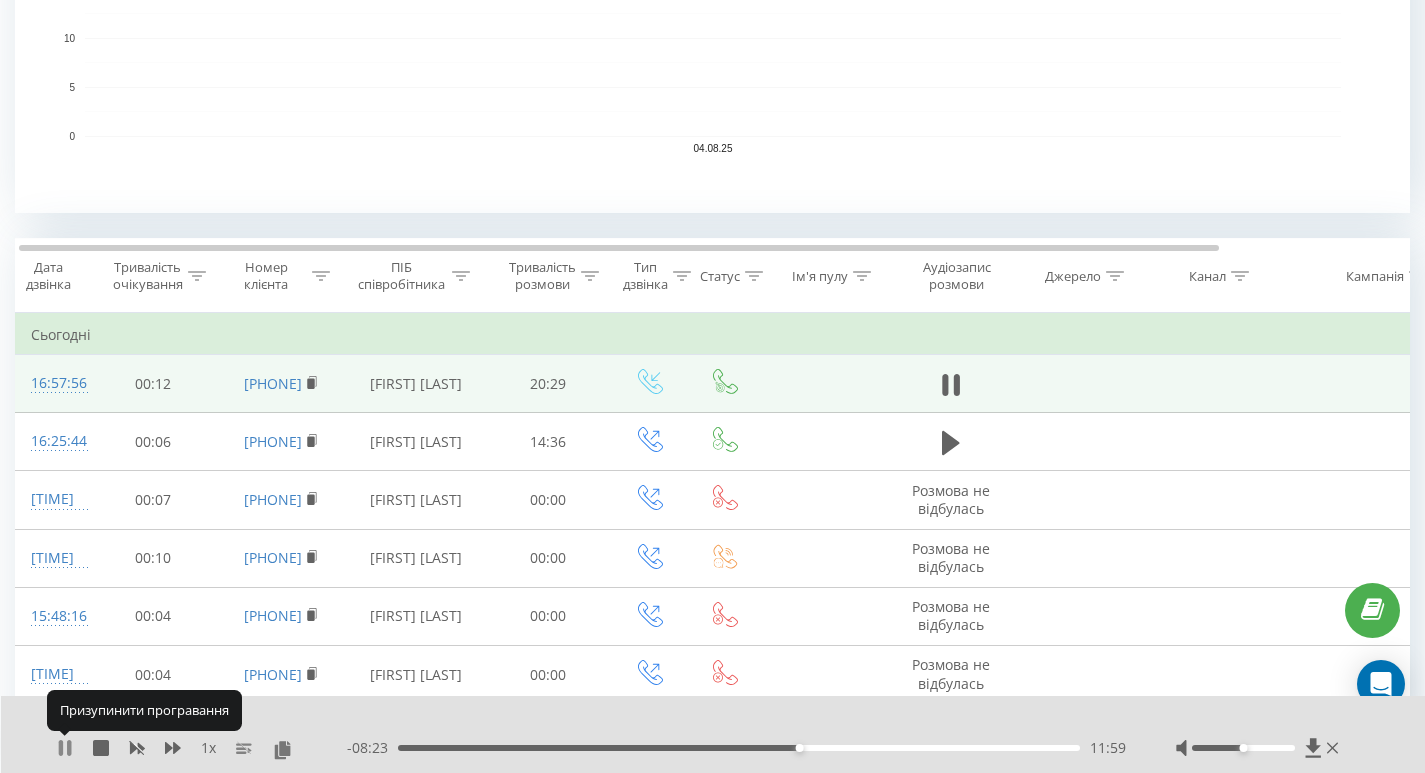 click 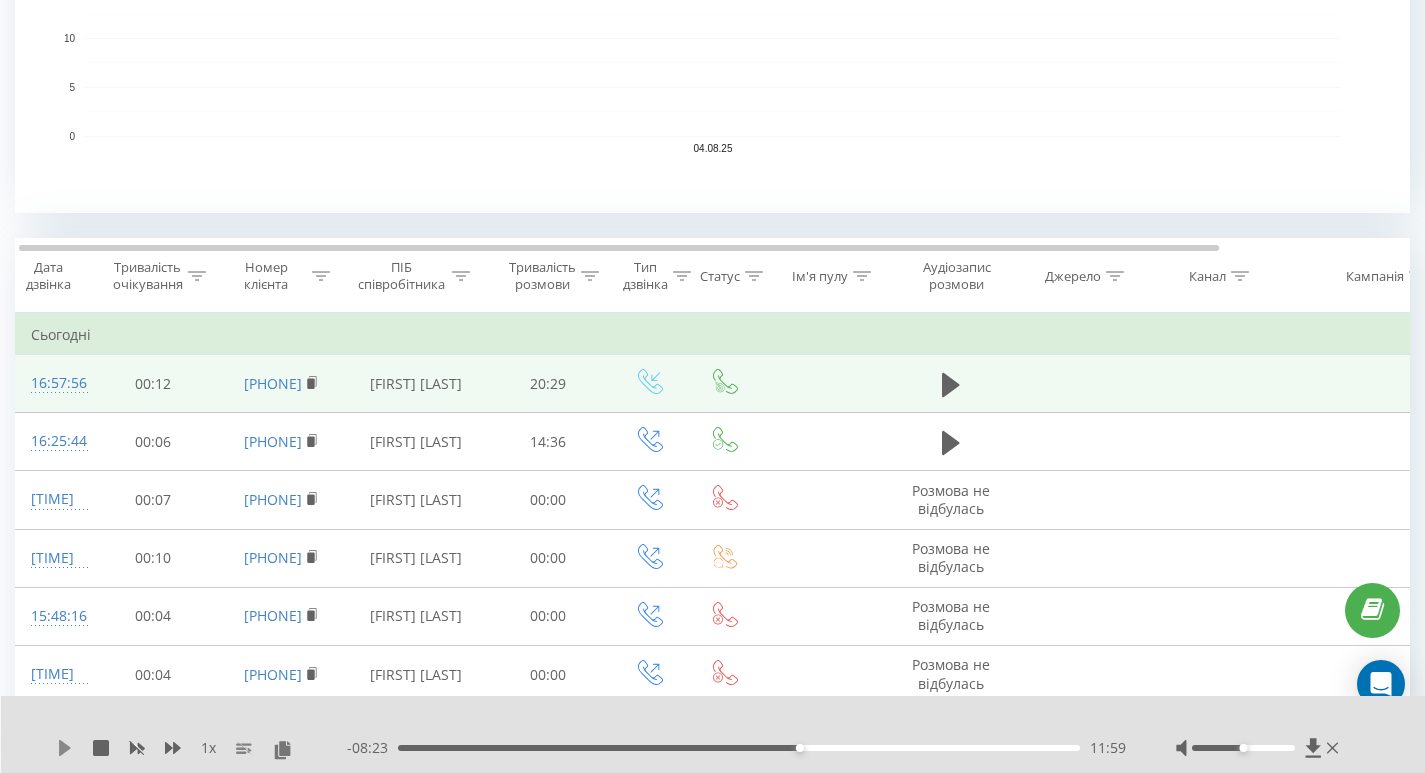 click 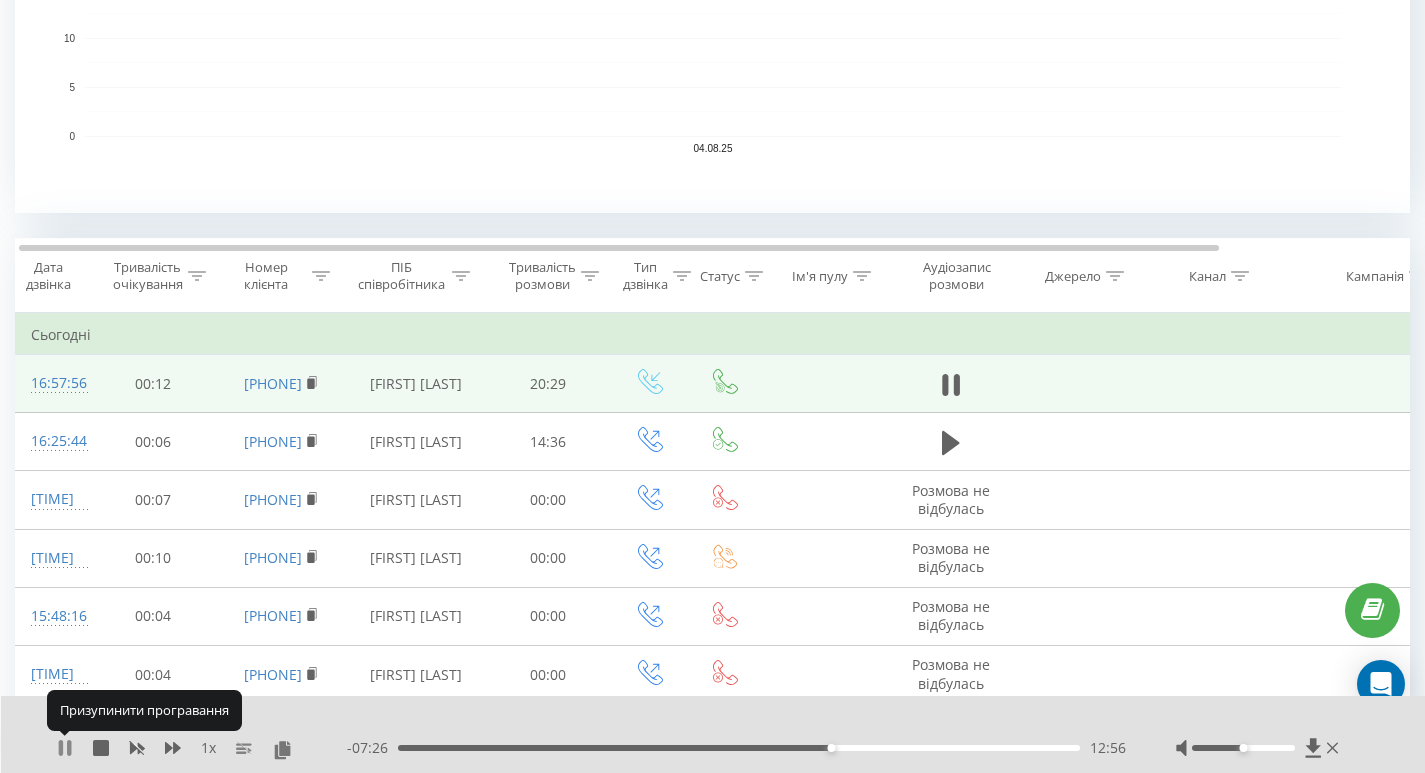 click 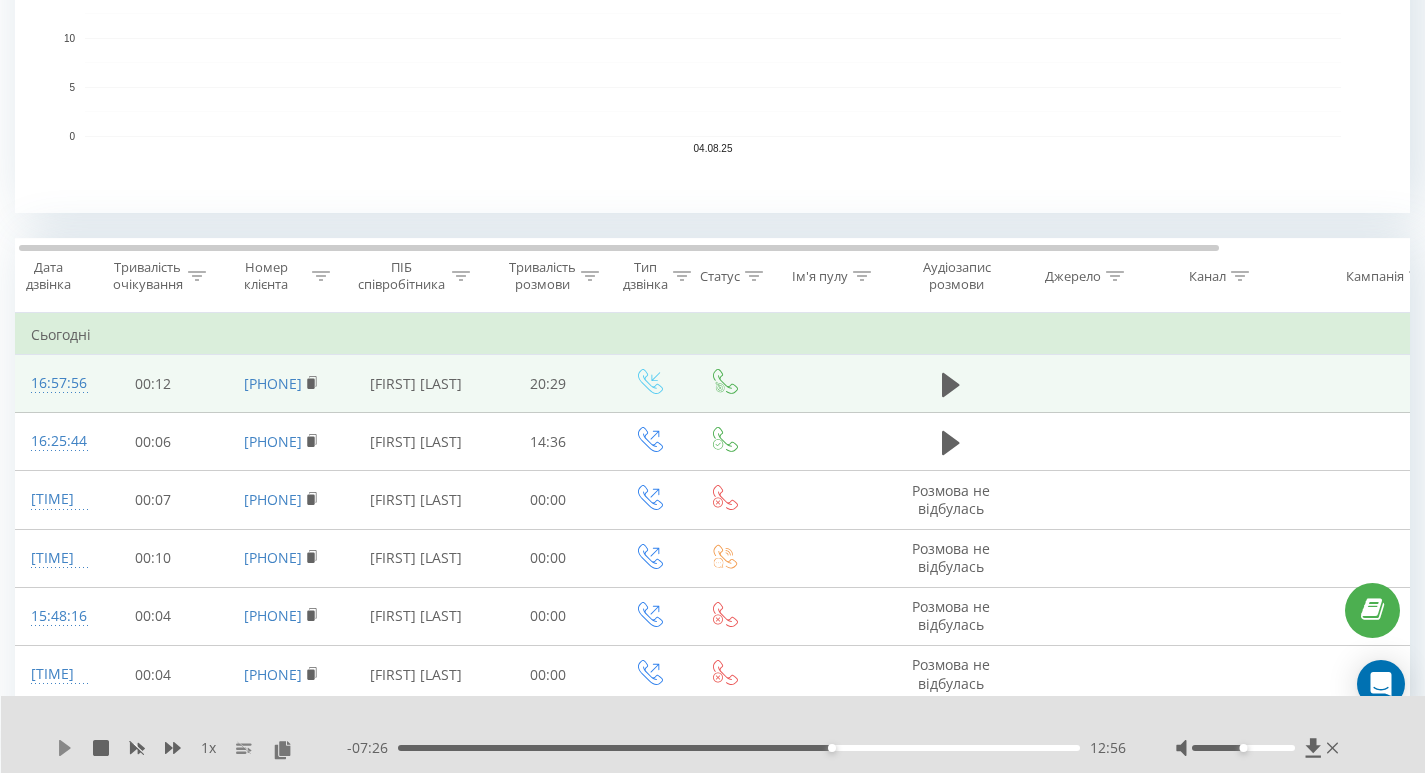 click 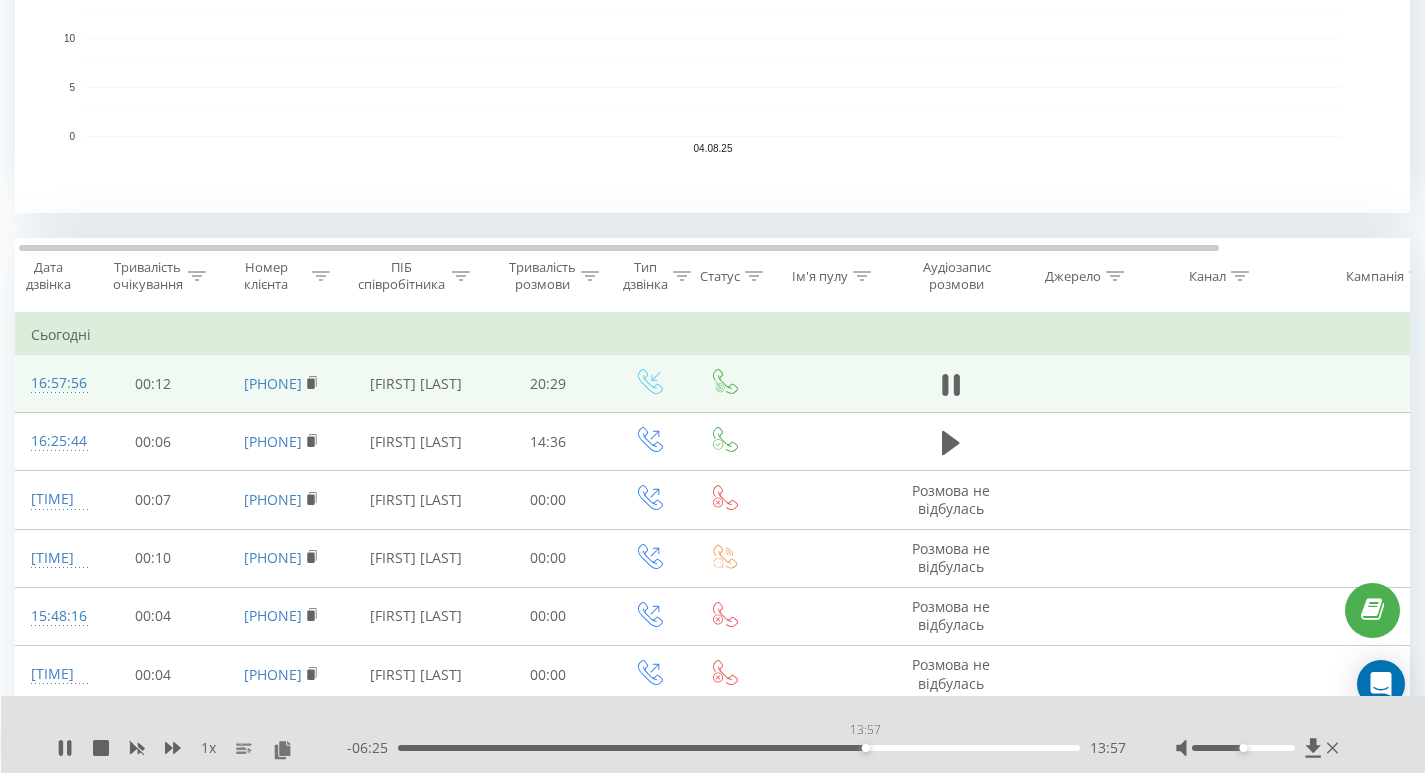 click on "13:57" at bounding box center [739, 748] 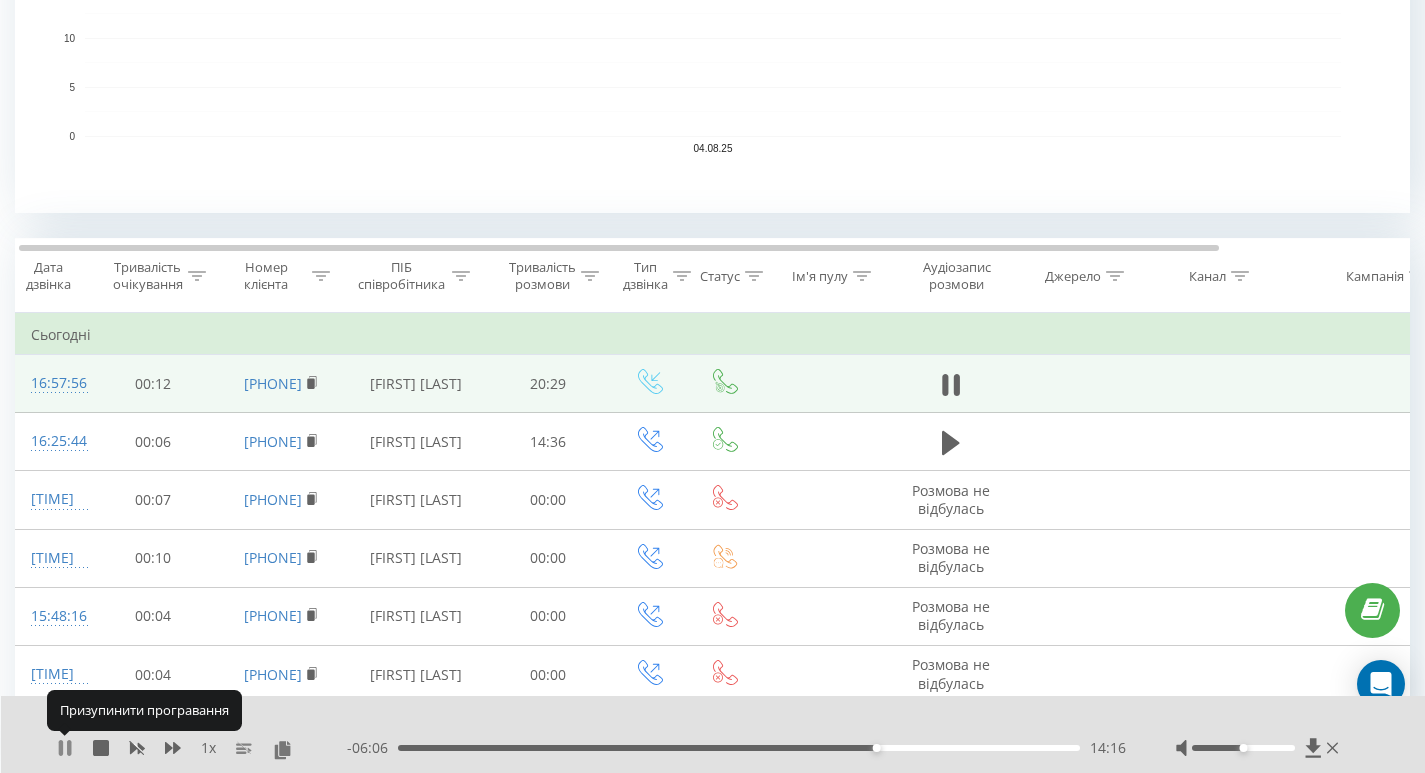 click 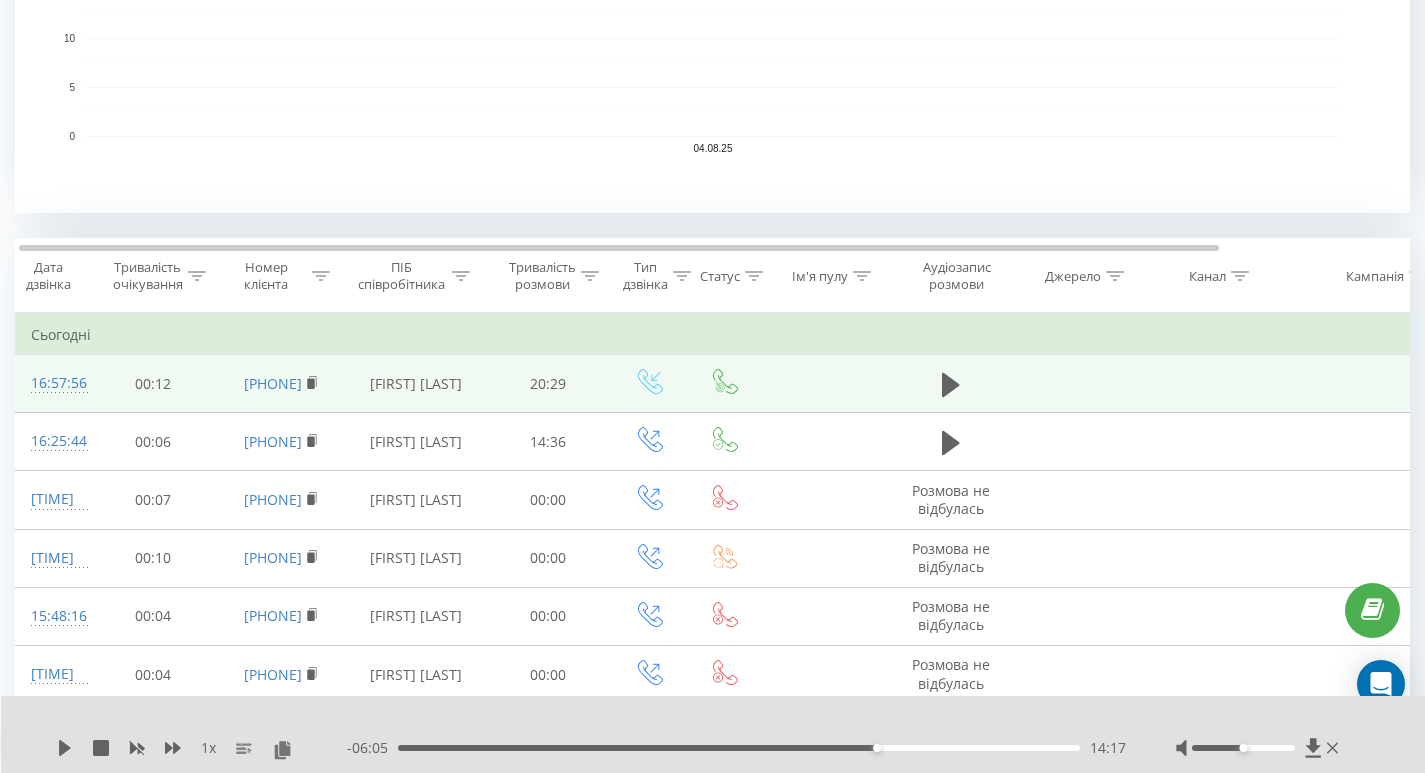 click on "14:17" at bounding box center (739, 748) 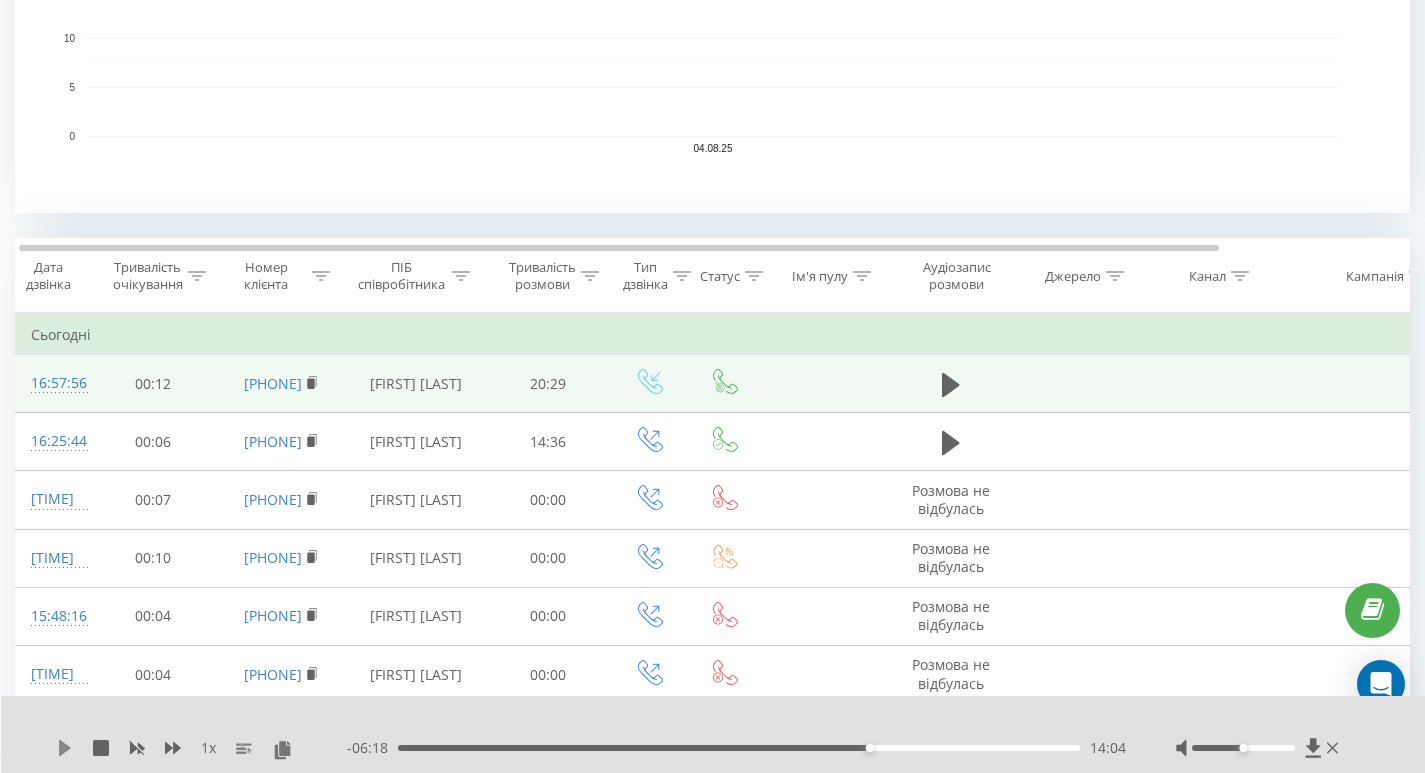 click 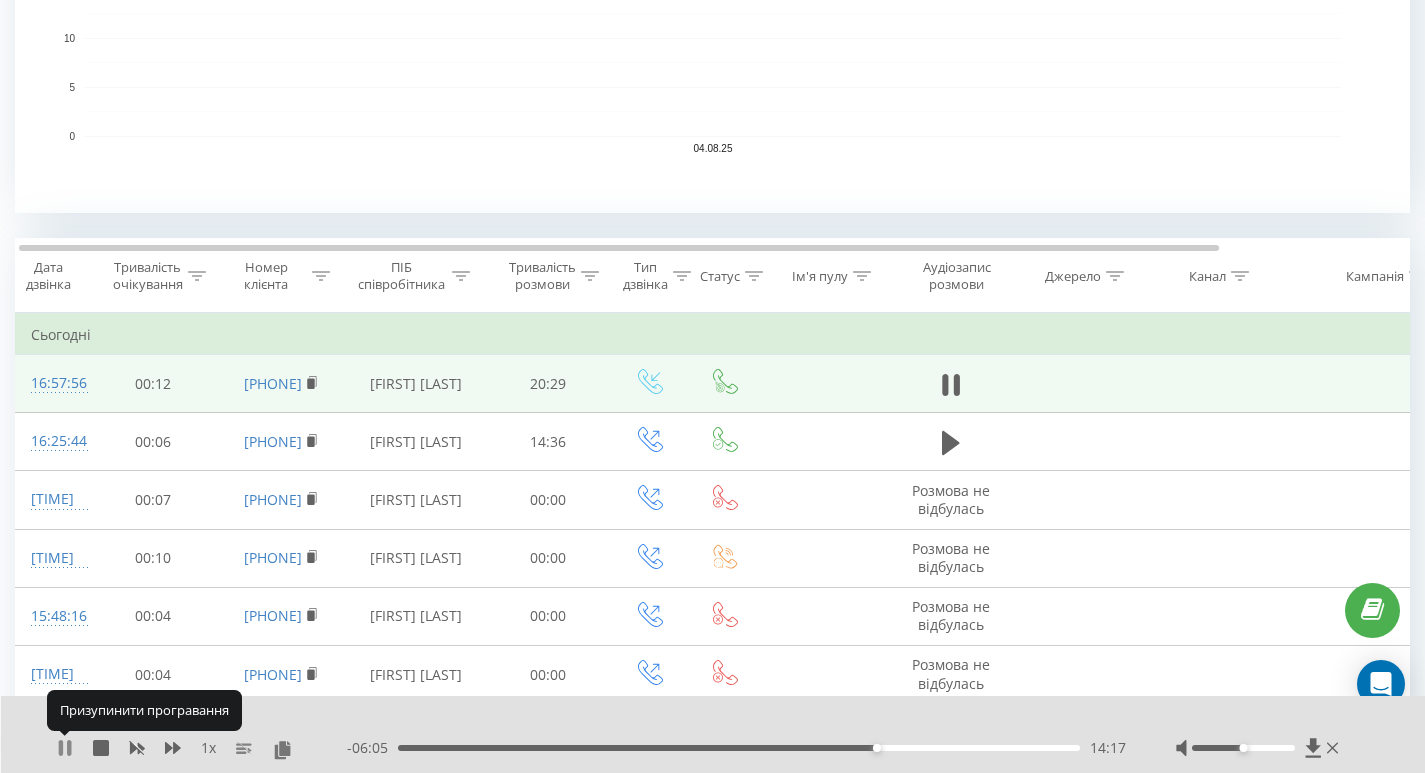 click 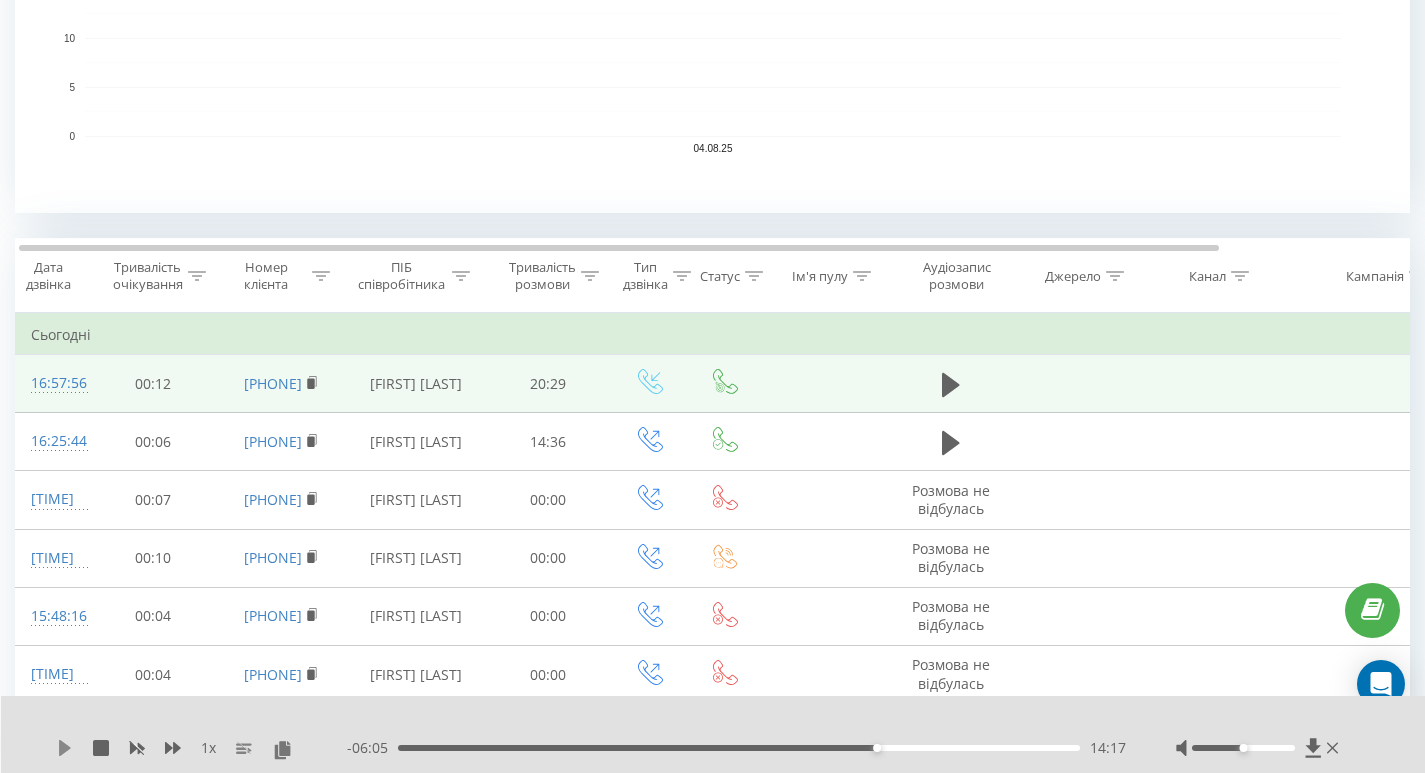 click 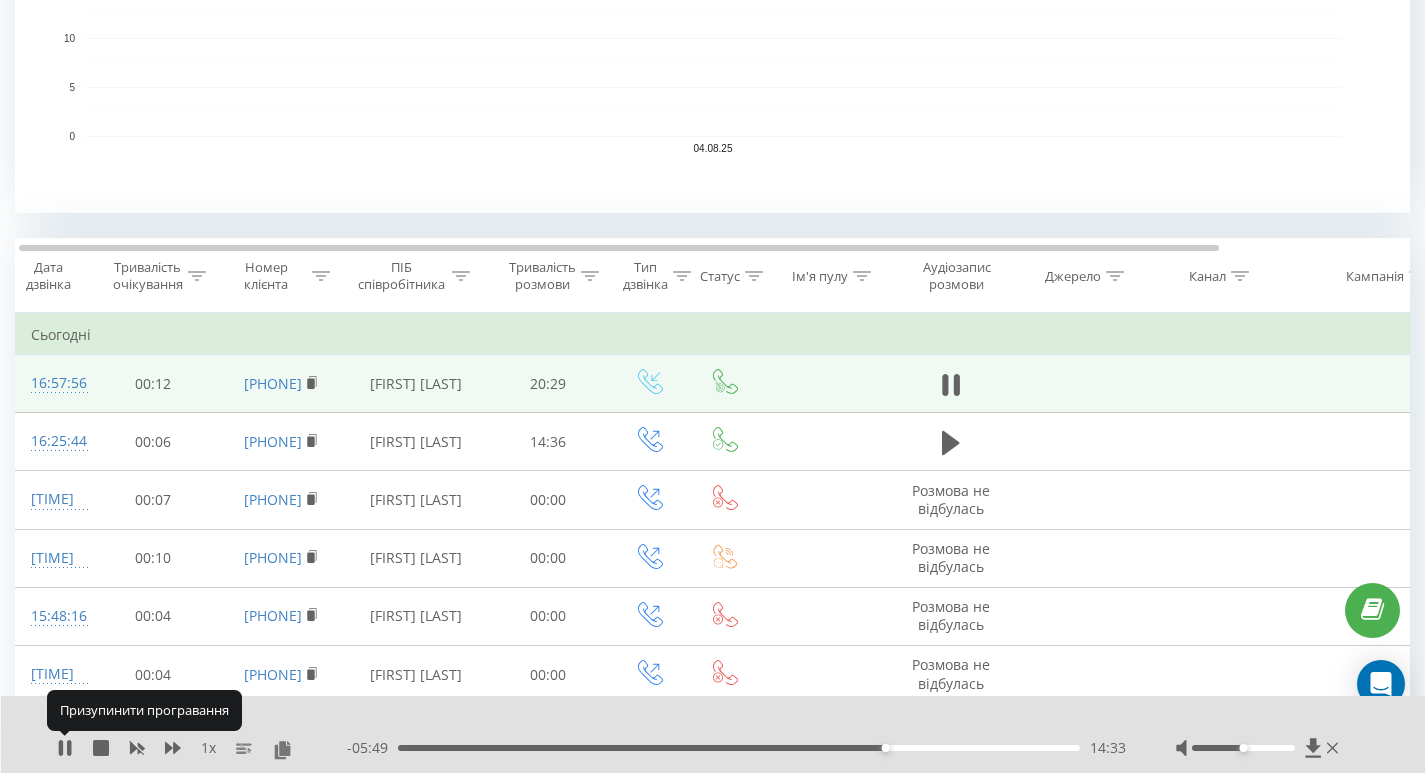 click 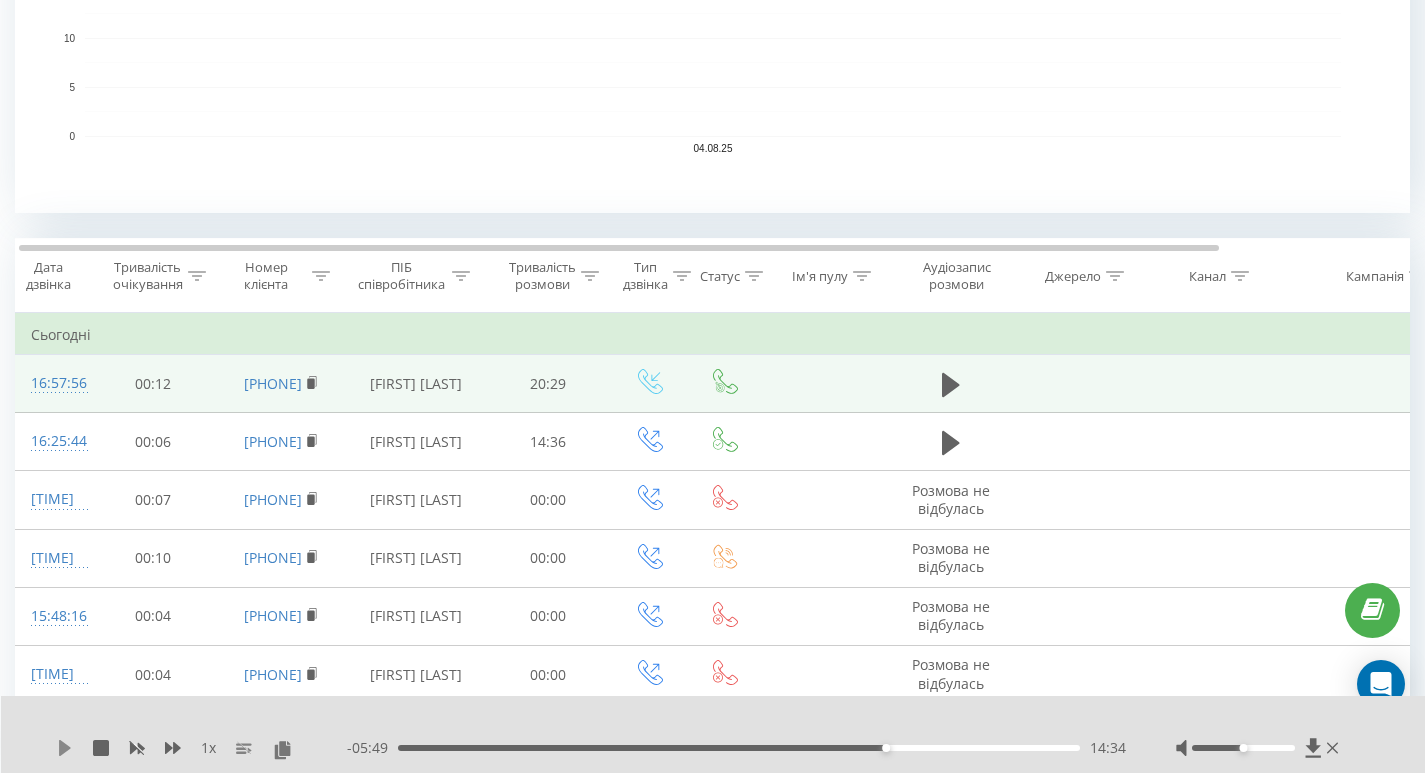 click 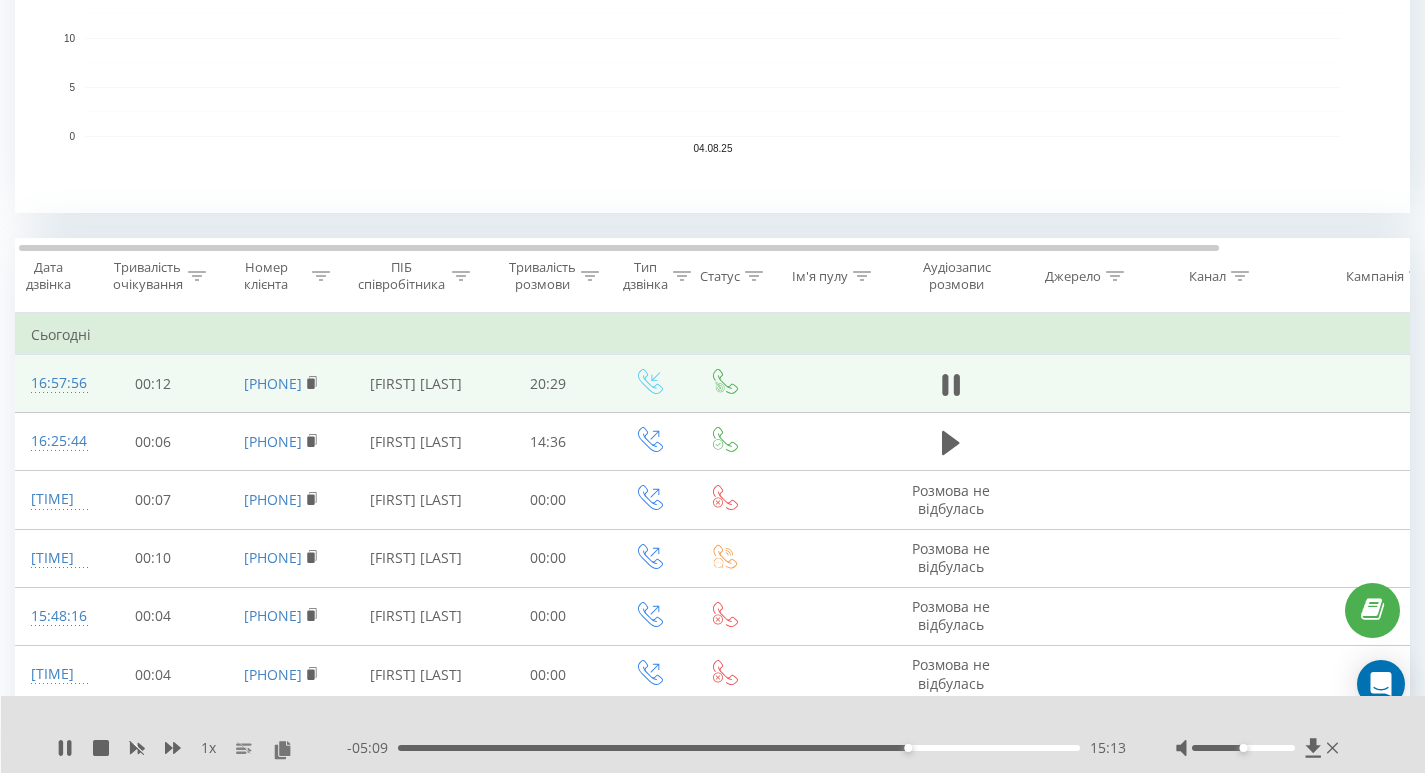 click on "15:13" at bounding box center [739, 748] 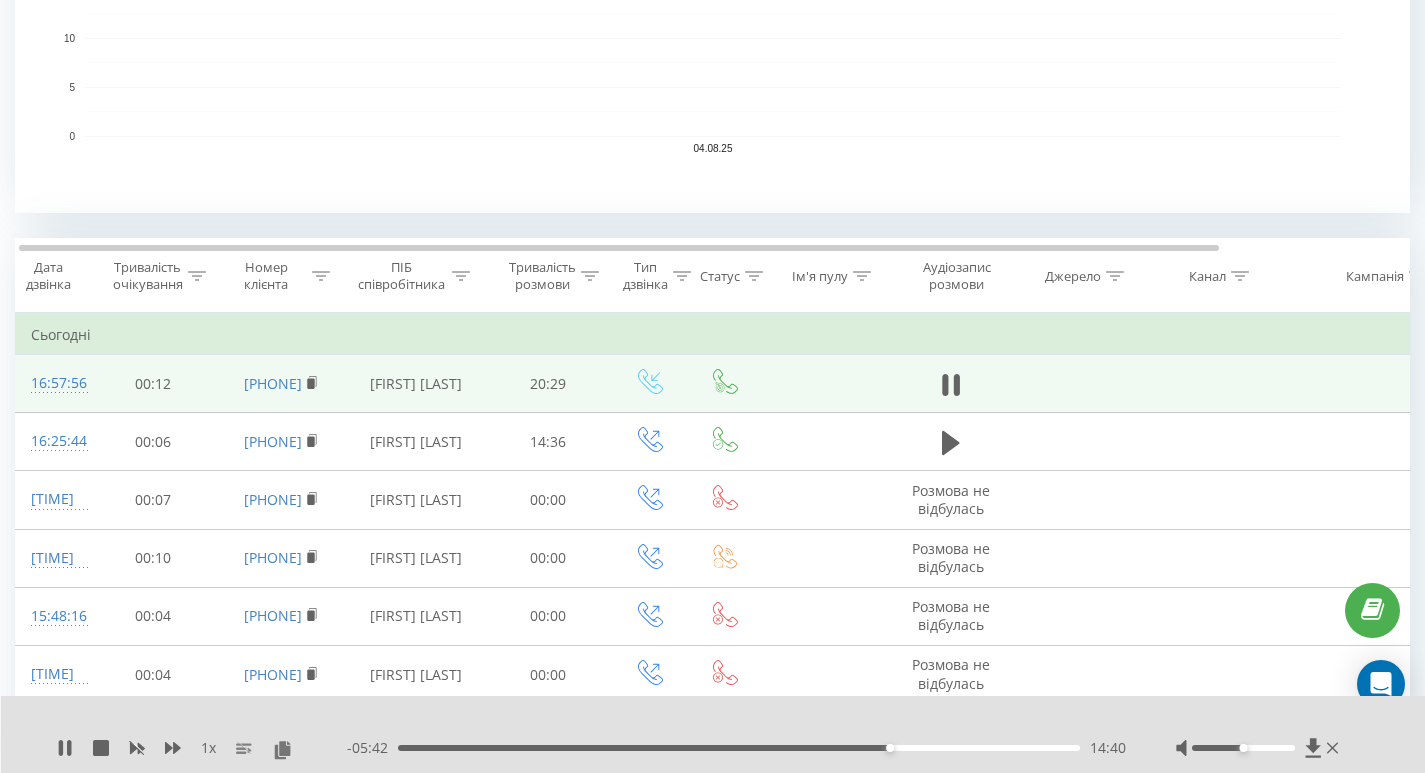 click on "14:40" at bounding box center (739, 748) 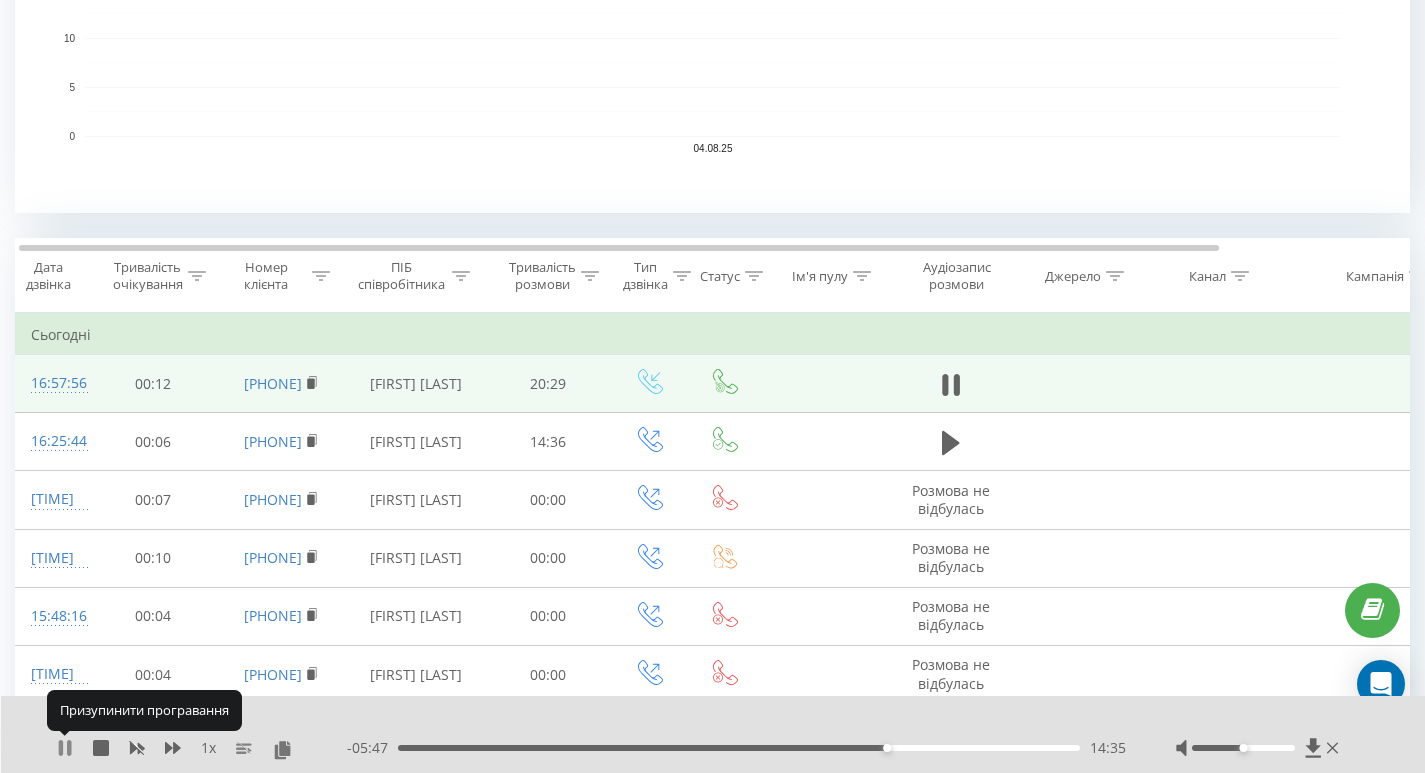 click 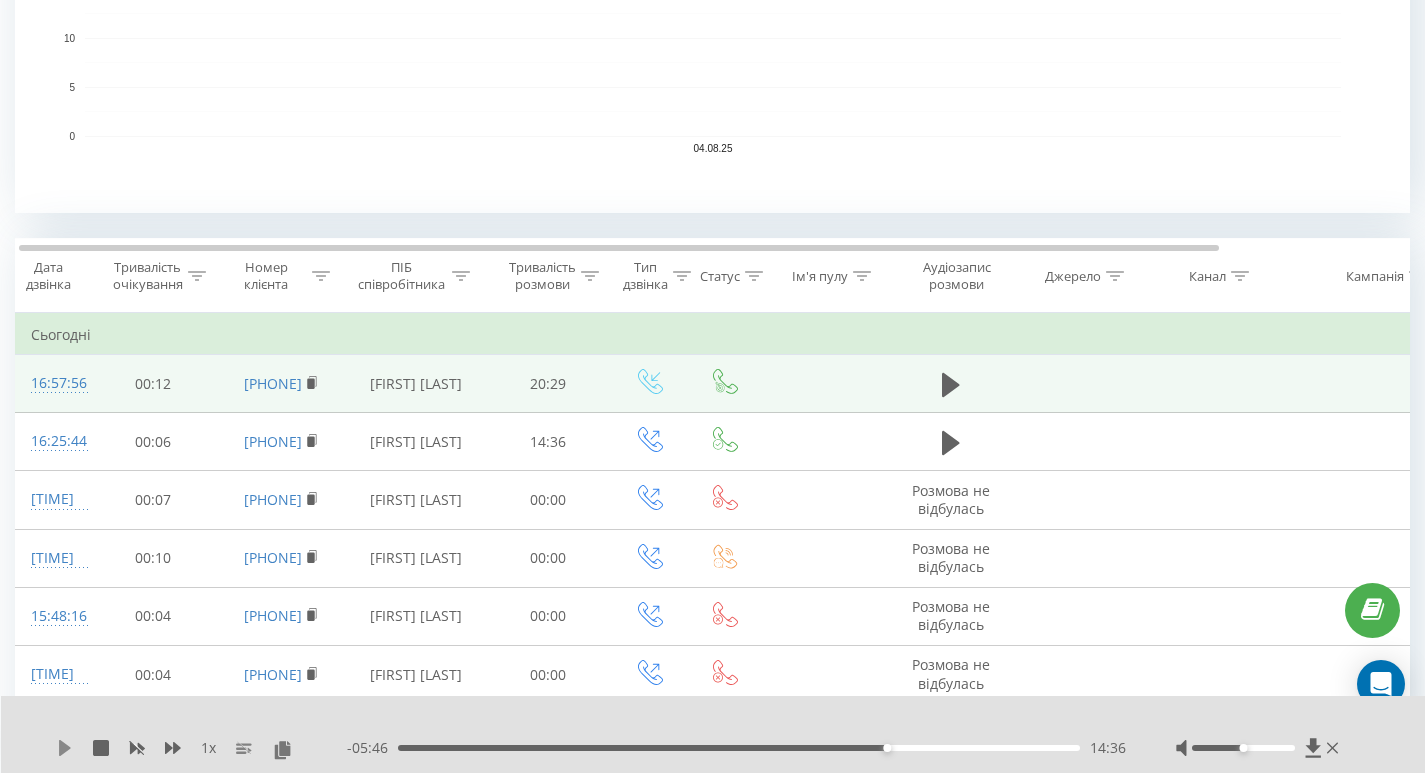 click 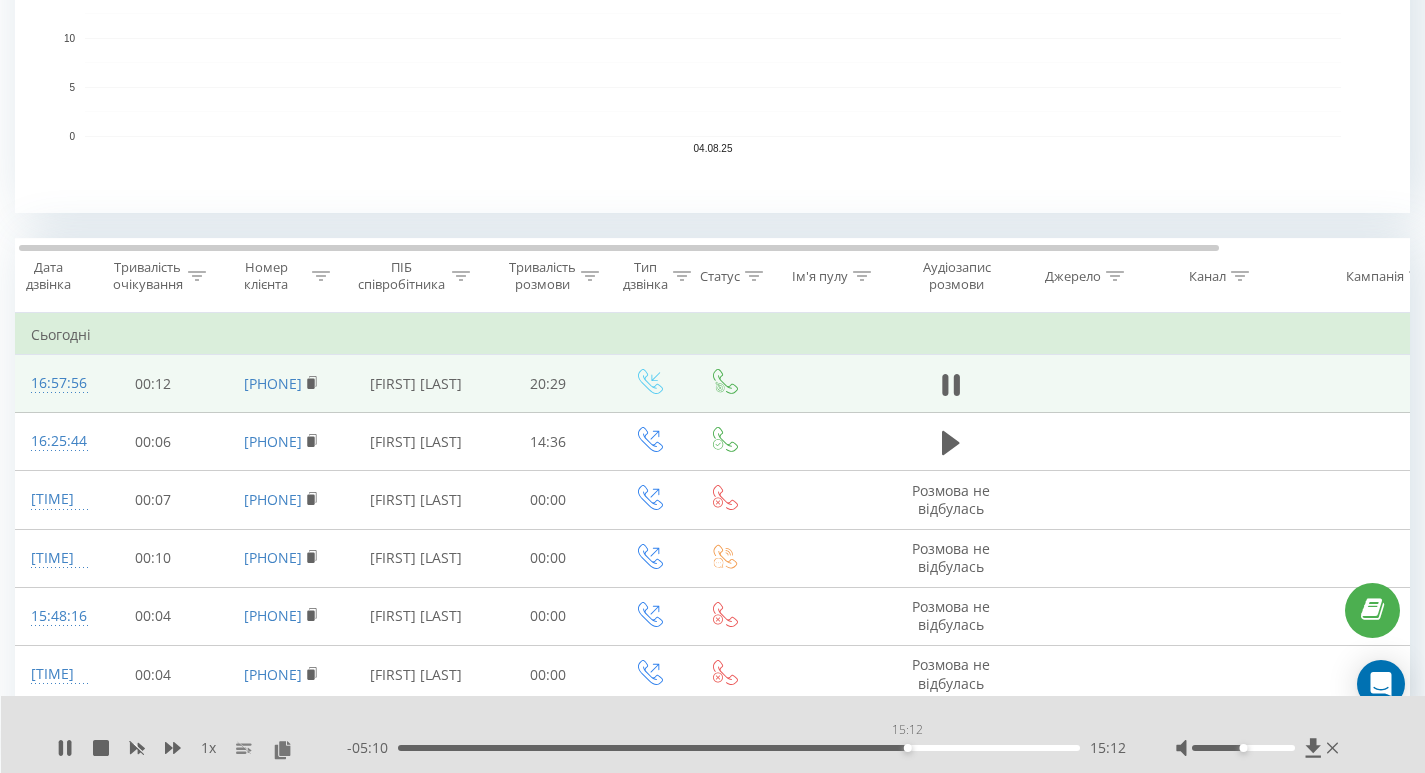 click on "15:12" at bounding box center (739, 748) 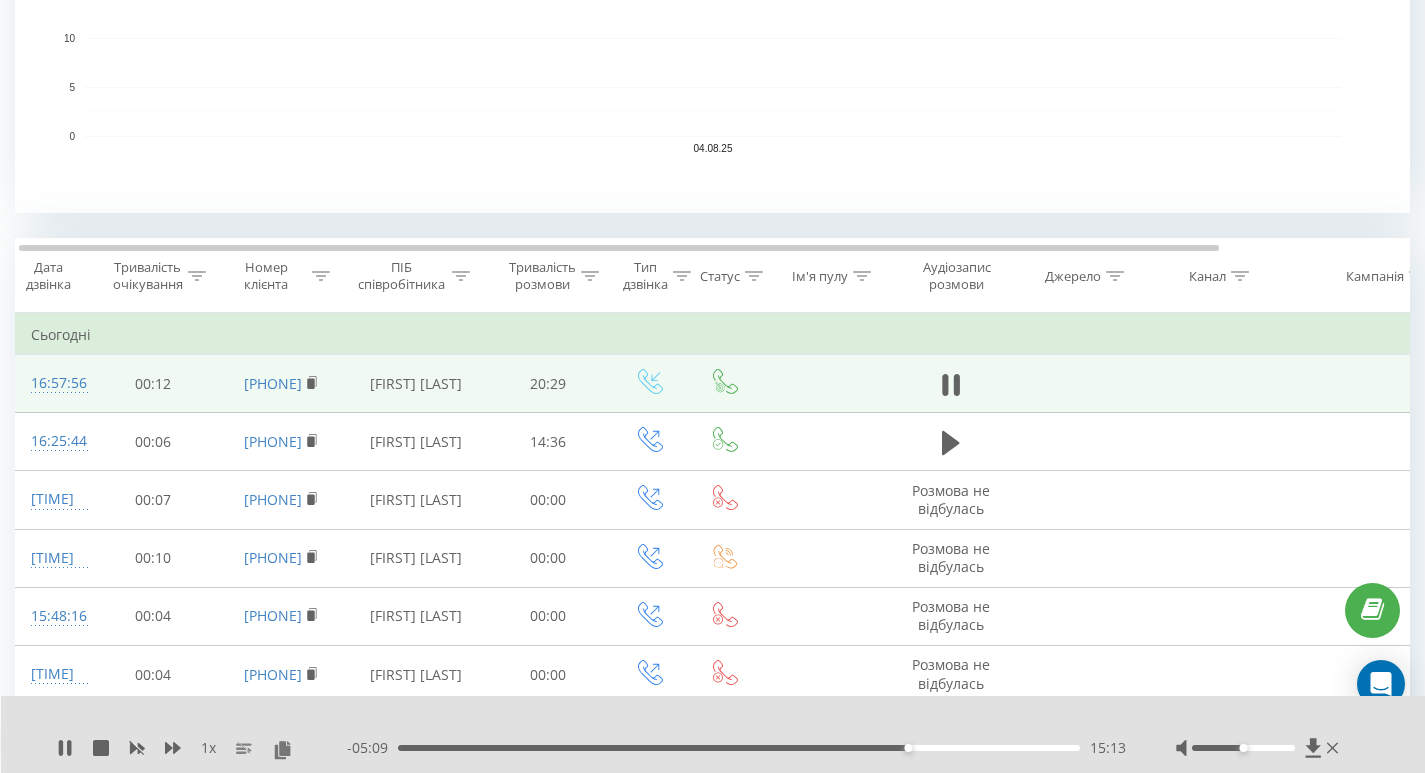 click on "15:13" at bounding box center [739, 748] 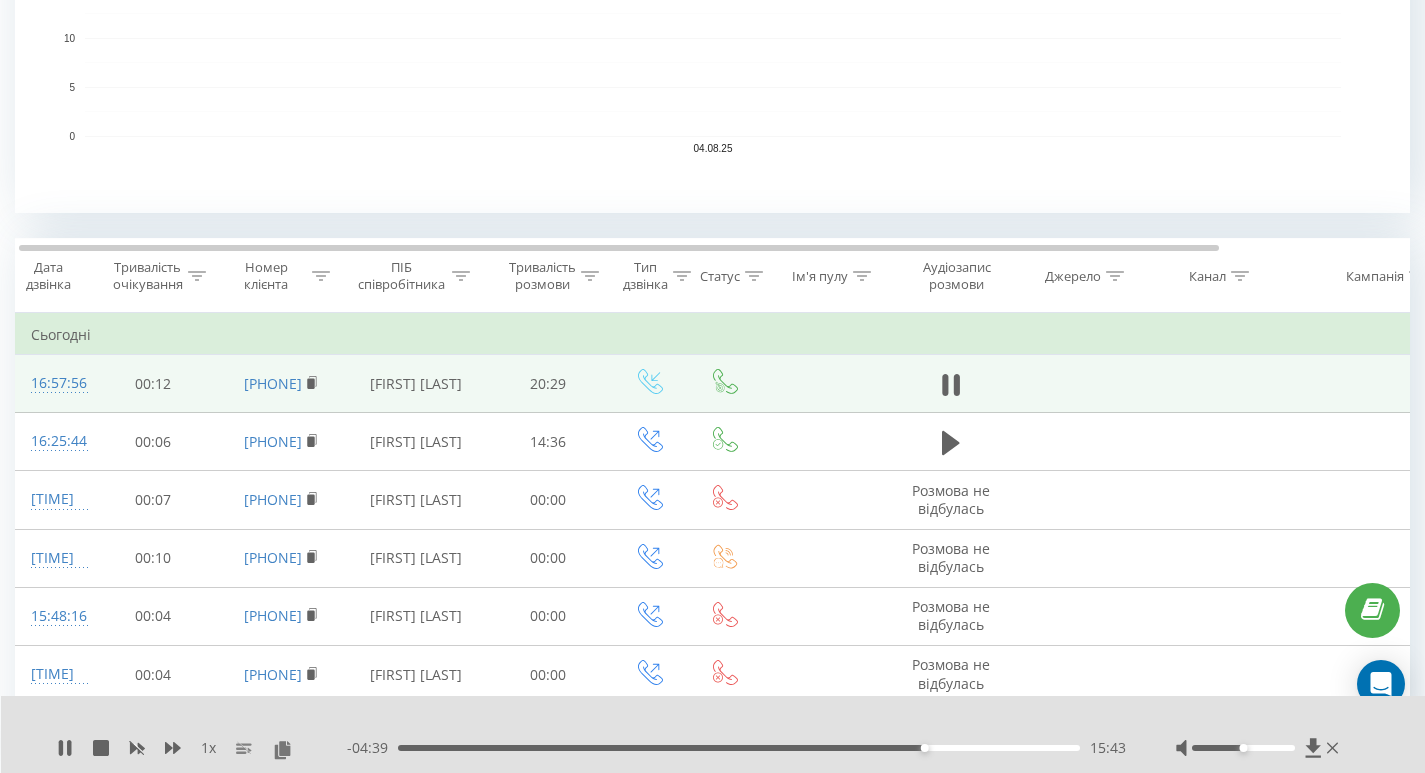click on "15:43" at bounding box center (739, 748) 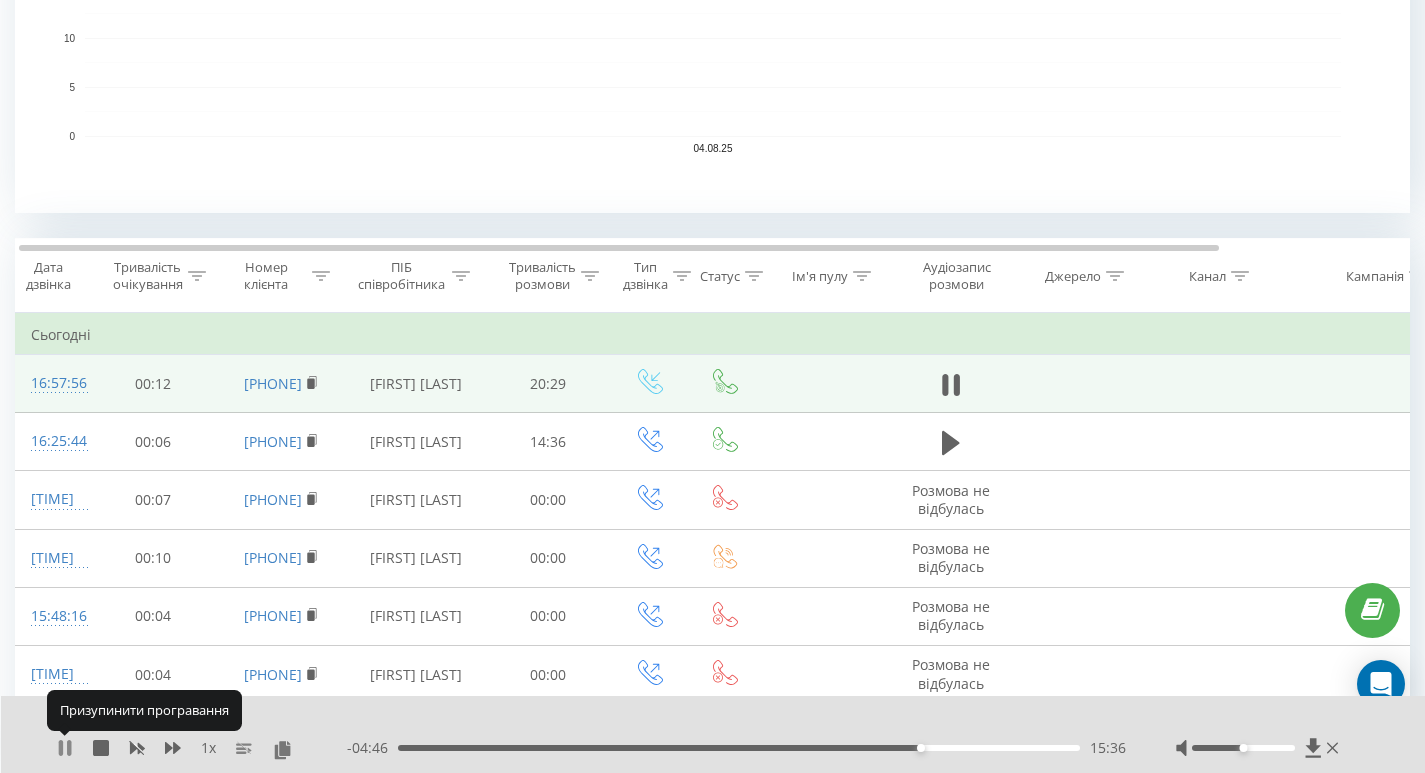 click 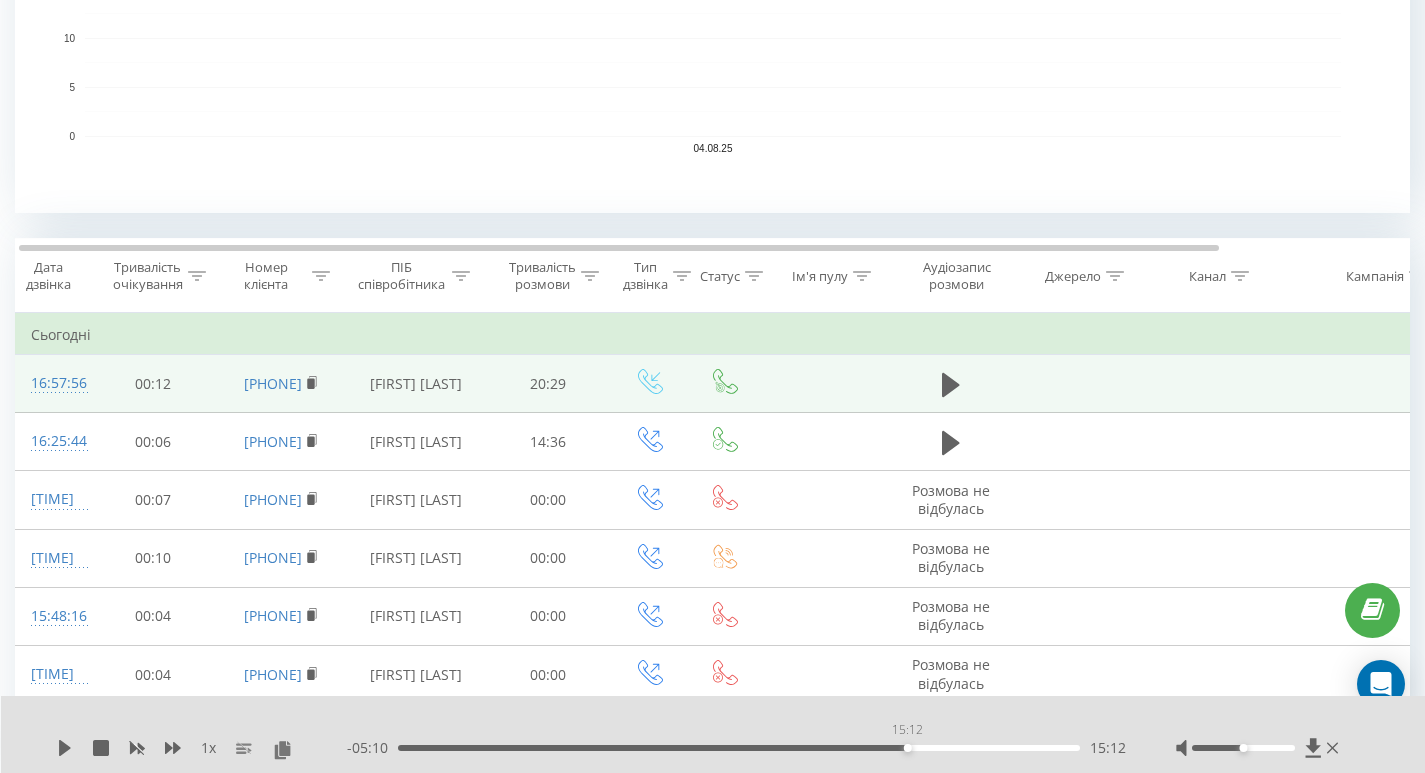 click on "15:12" at bounding box center (739, 748) 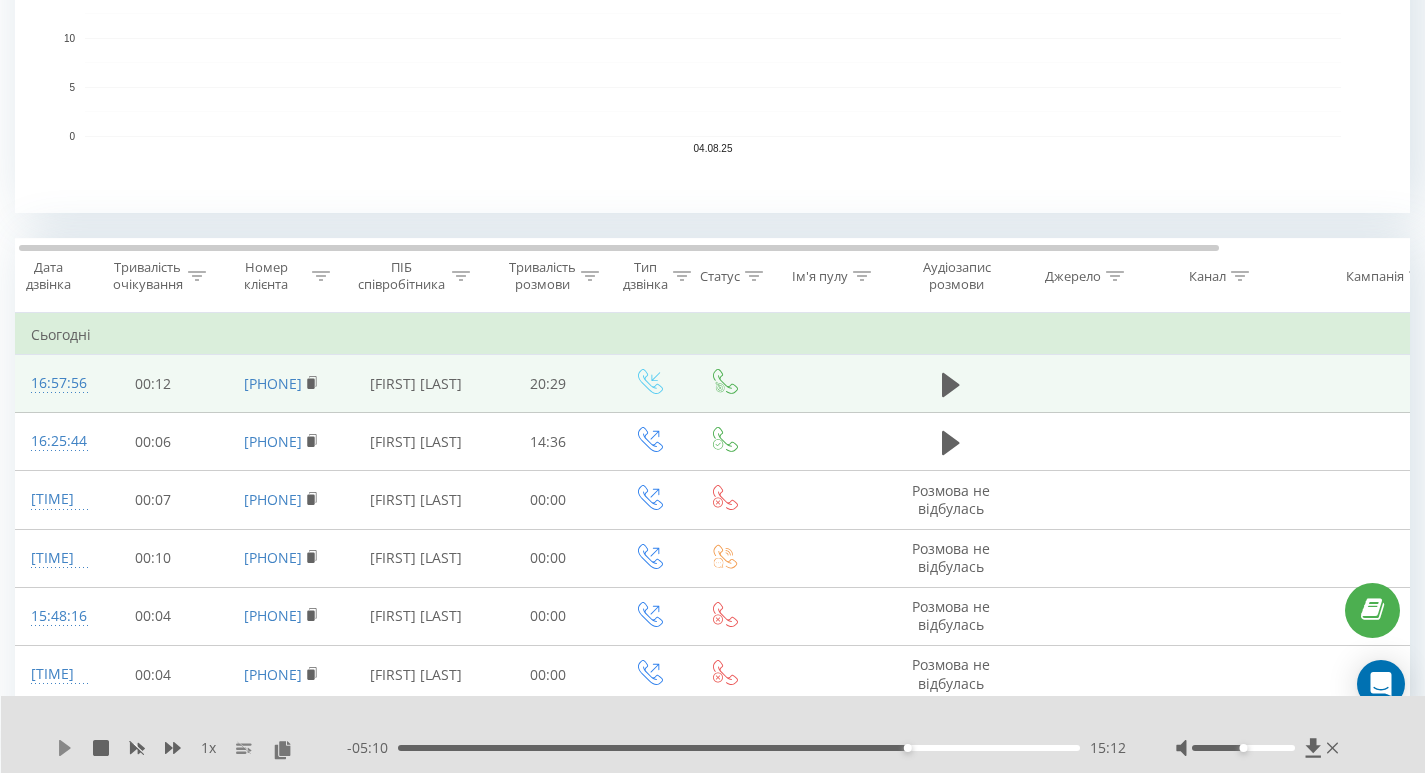 click 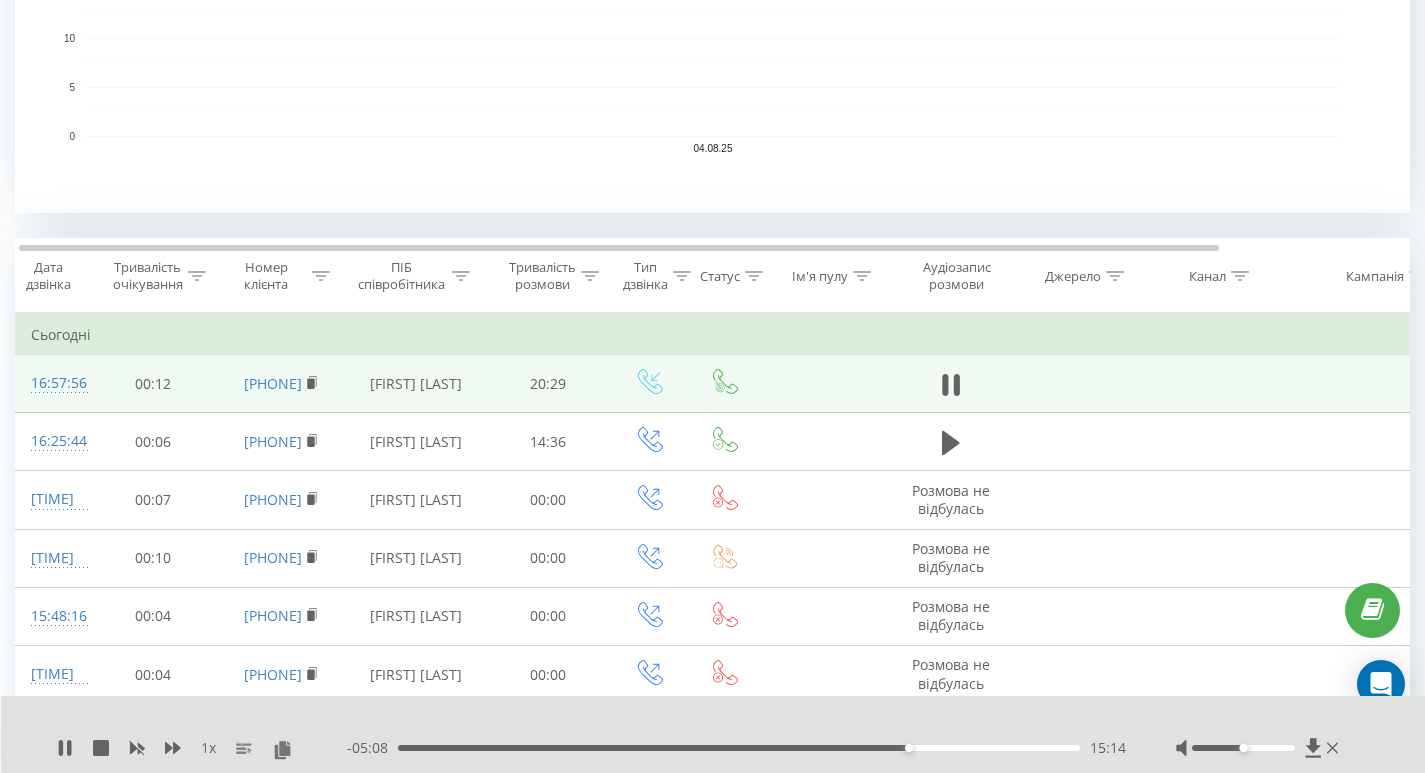 click on "15:14" at bounding box center [739, 748] 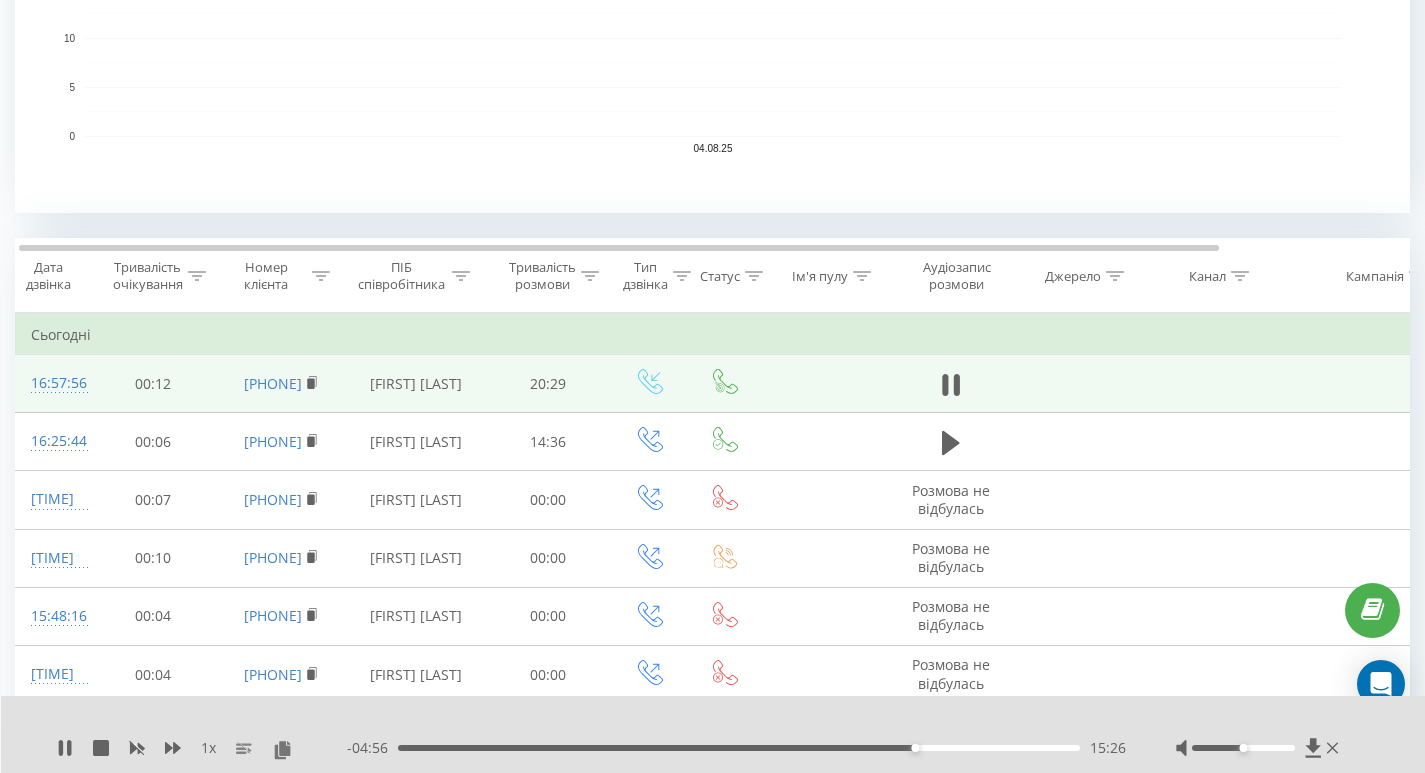 click on "15:26" at bounding box center [739, 748] 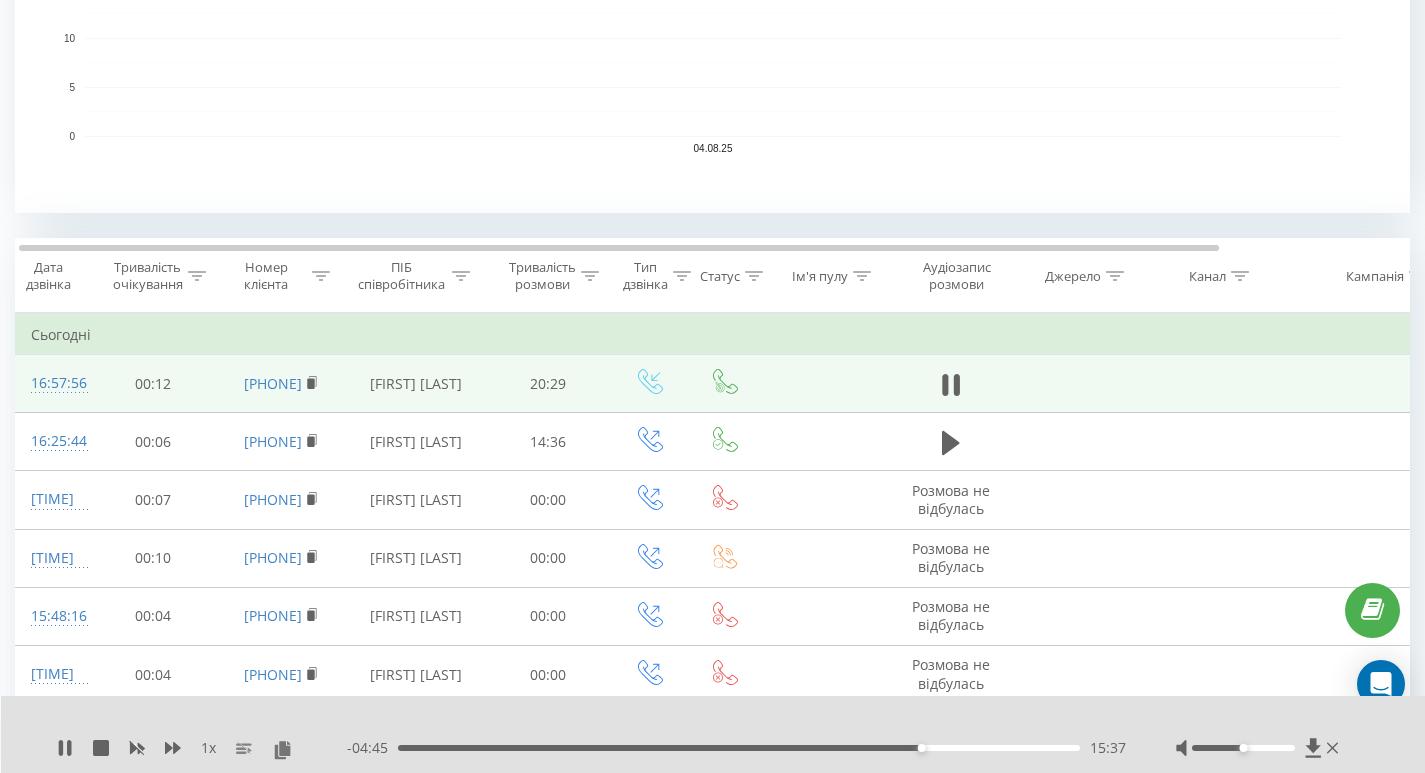 click on "15:37" at bounding box center [739, 748] 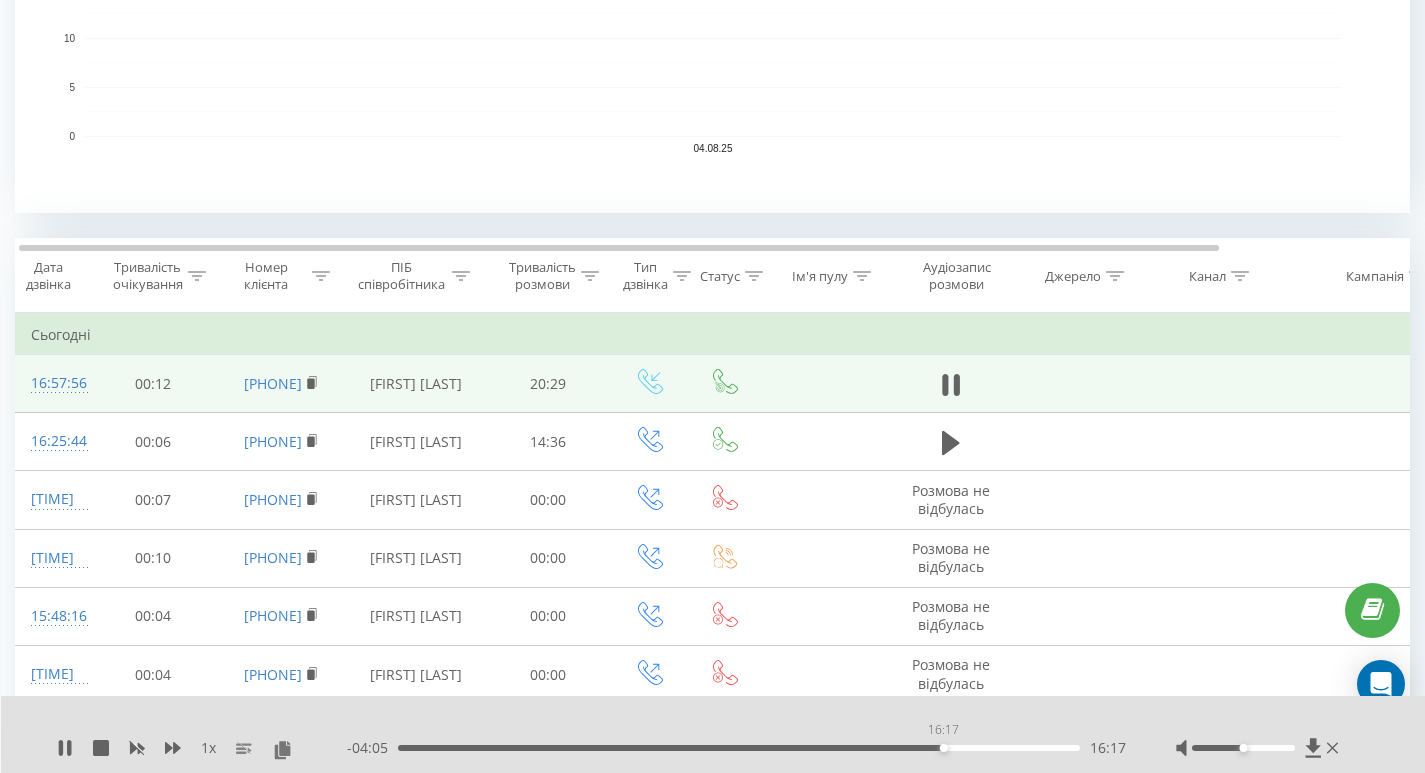 click on "16:17" at bounding box center (739, 748) 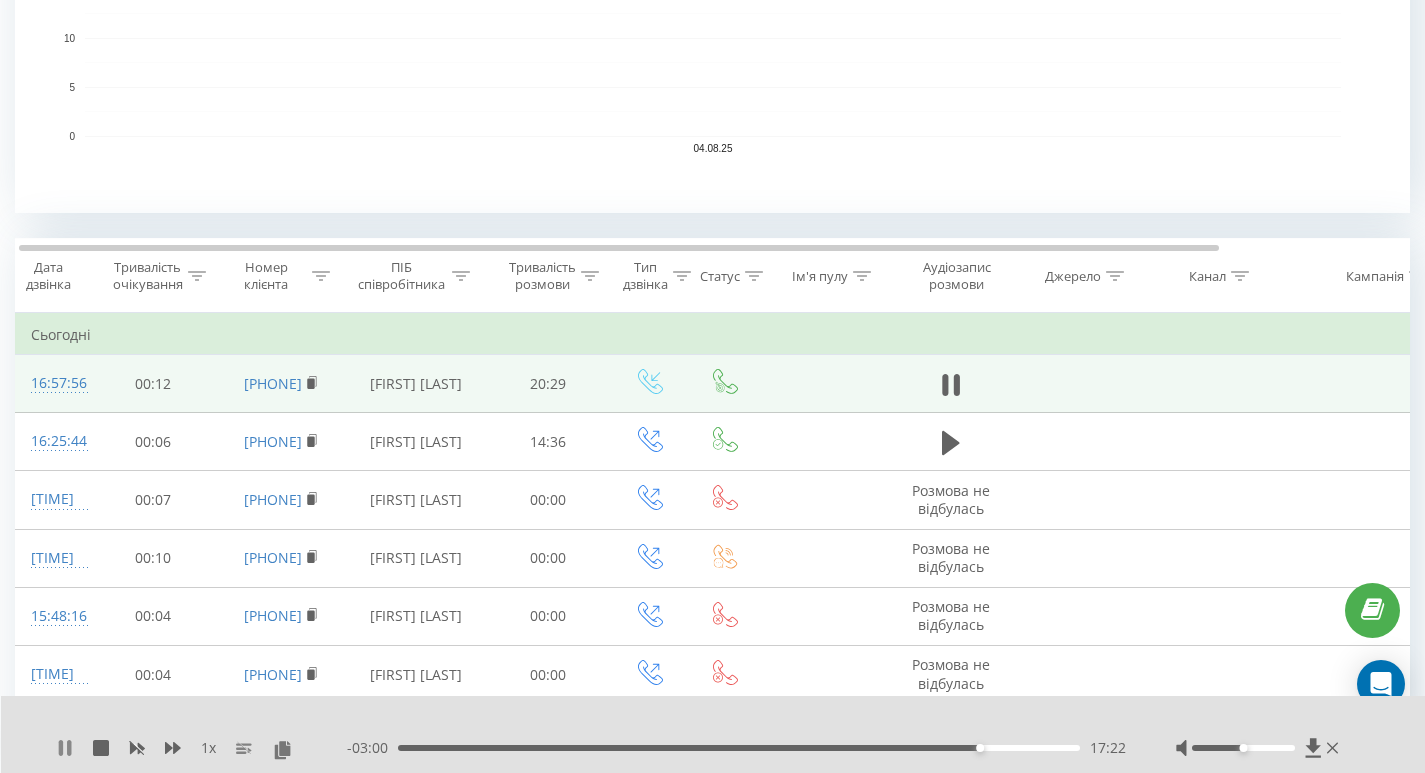 click 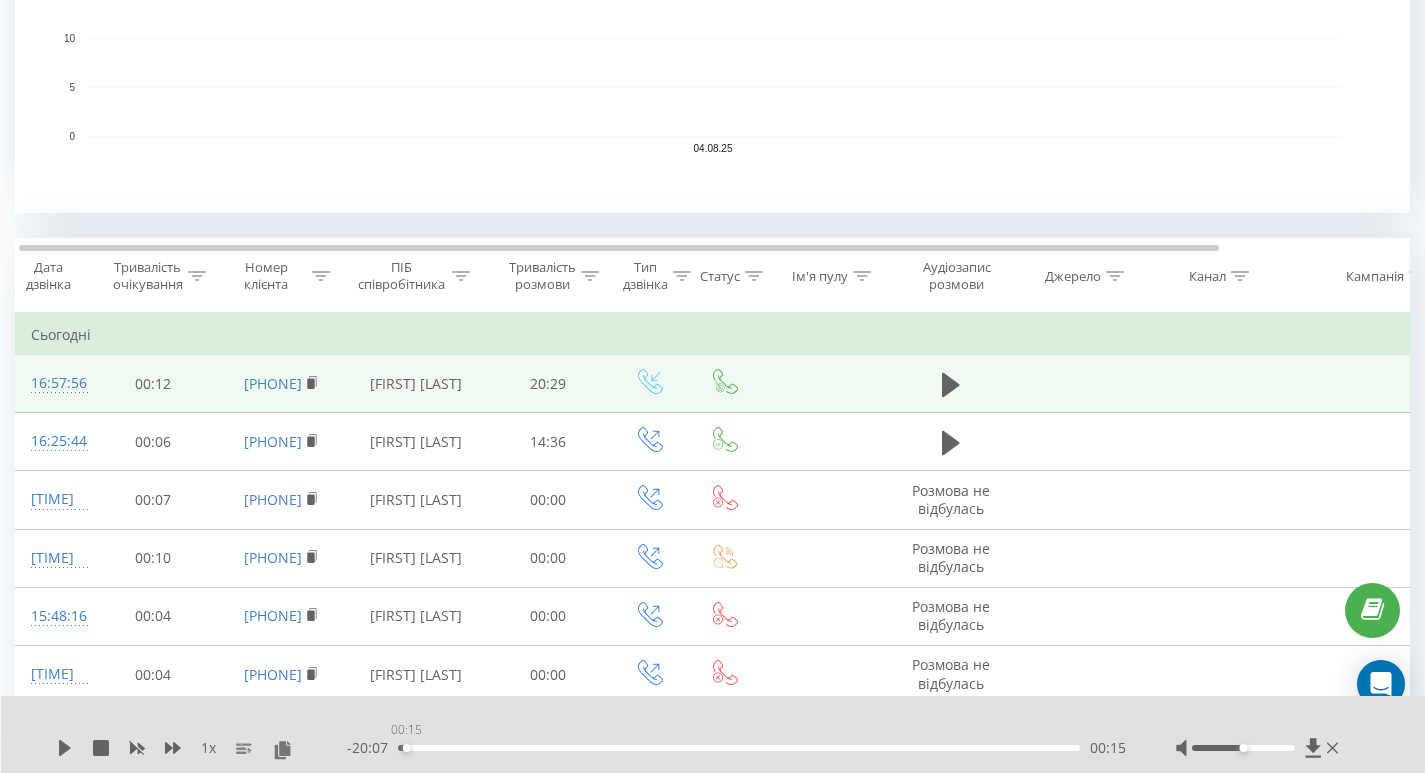 click on "00:15" at bounding box center (739, 748) 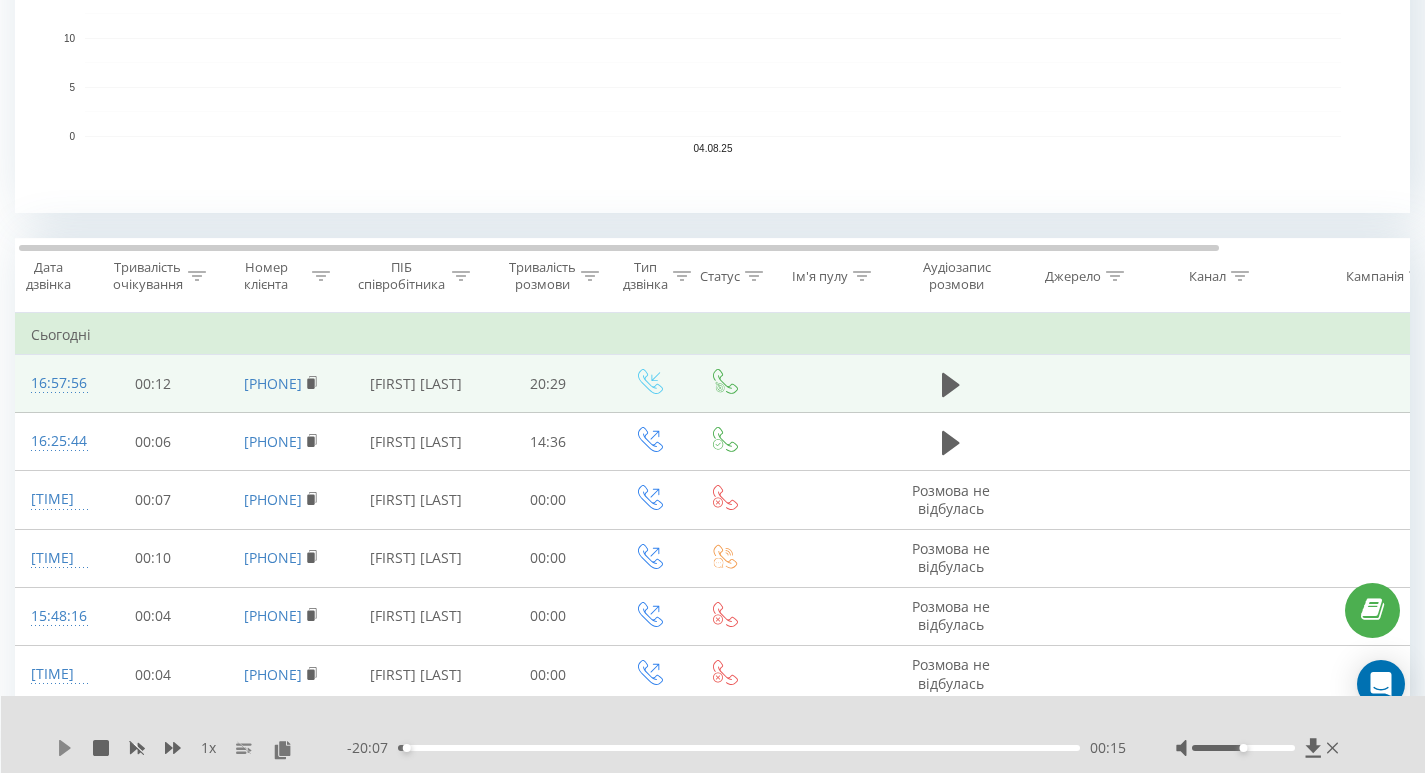 click 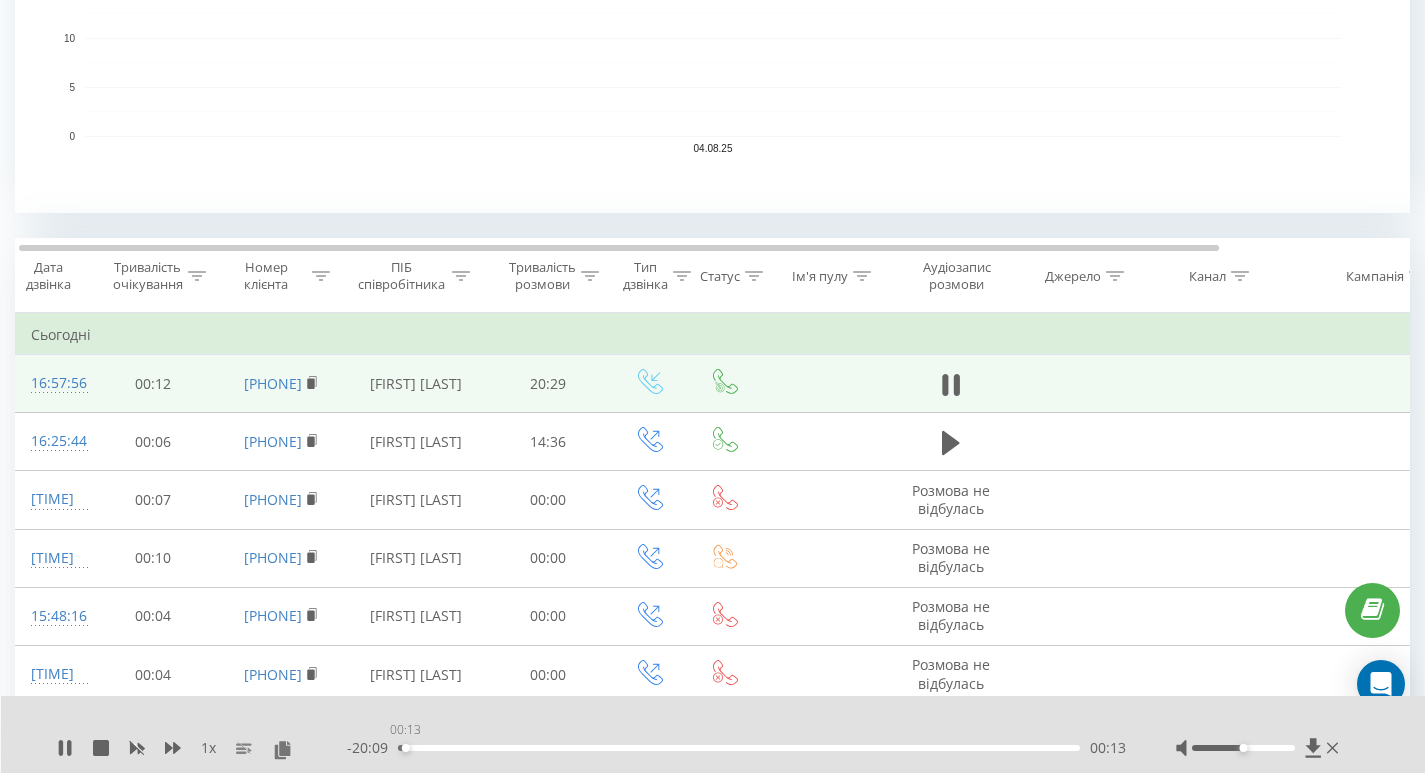 click on "00:13" at bounding box center [406, 748] 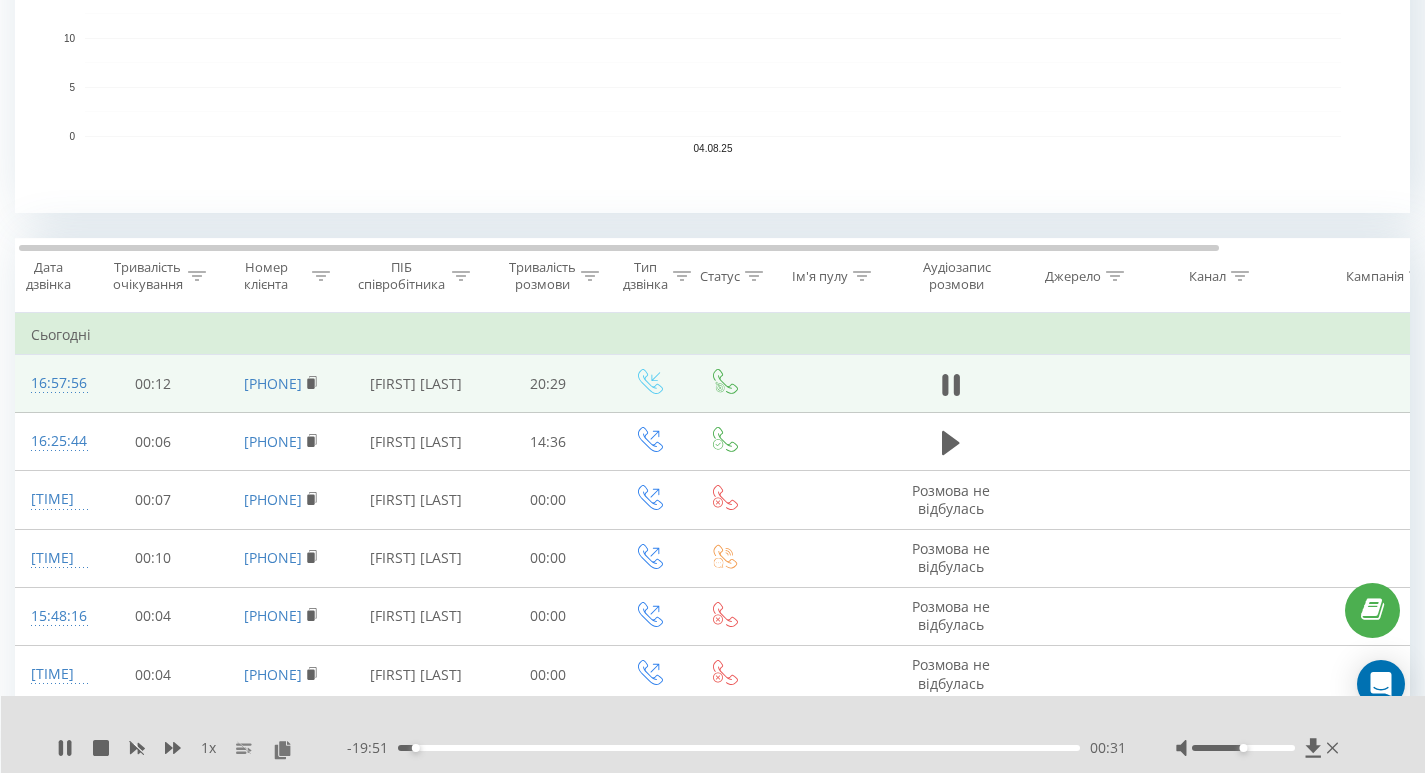 click on "00:31" at bounding box center (739, 748) 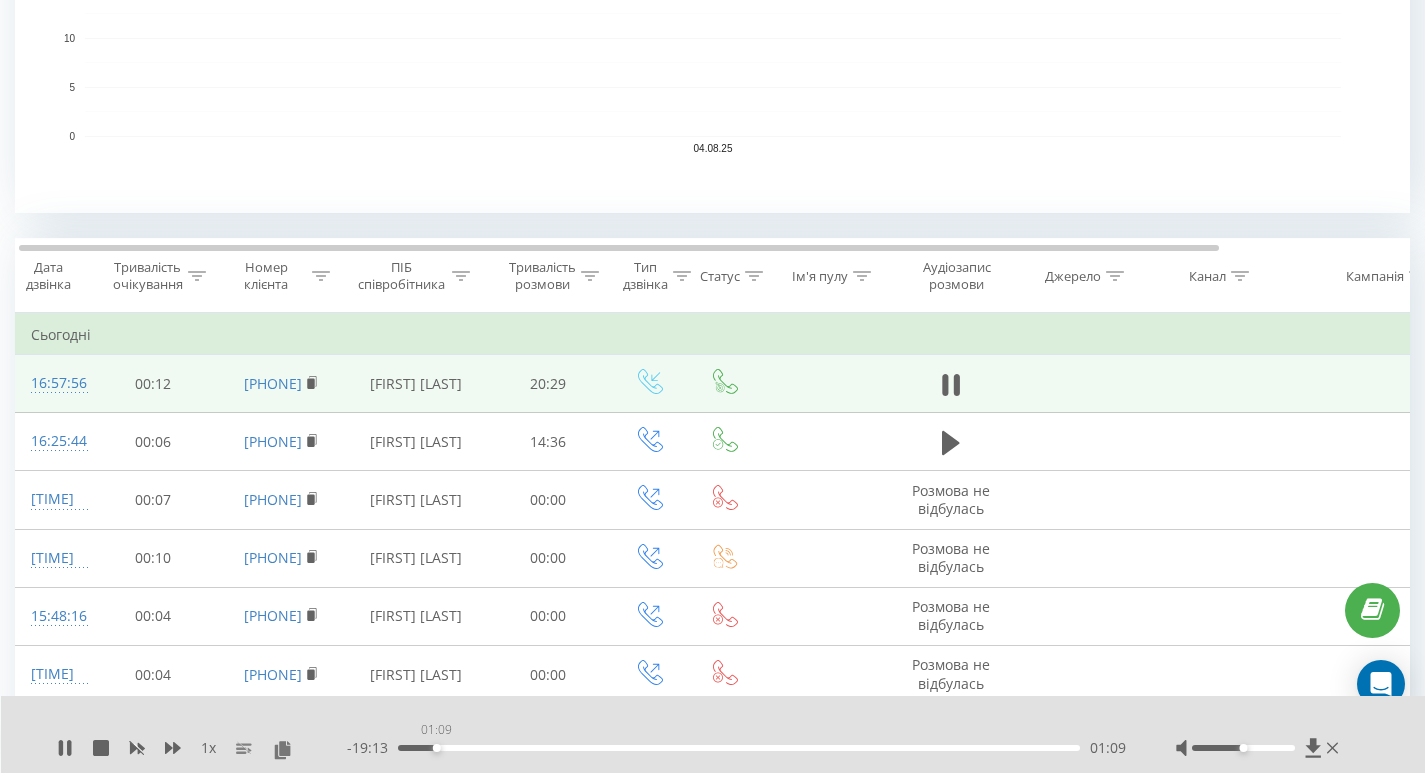 click on "01:09" at bounding box center [739, 748] 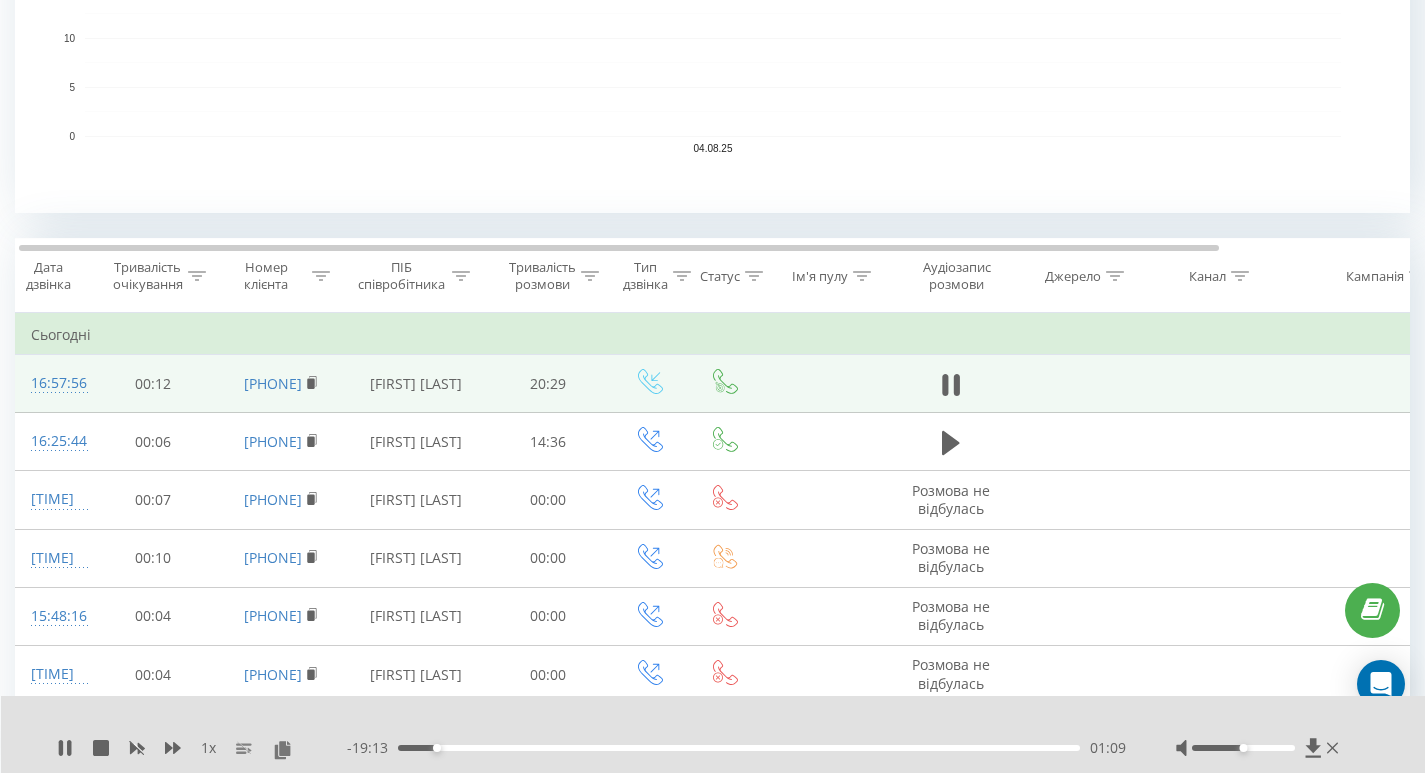 click on "01:09" at bounding box center (739, 748) 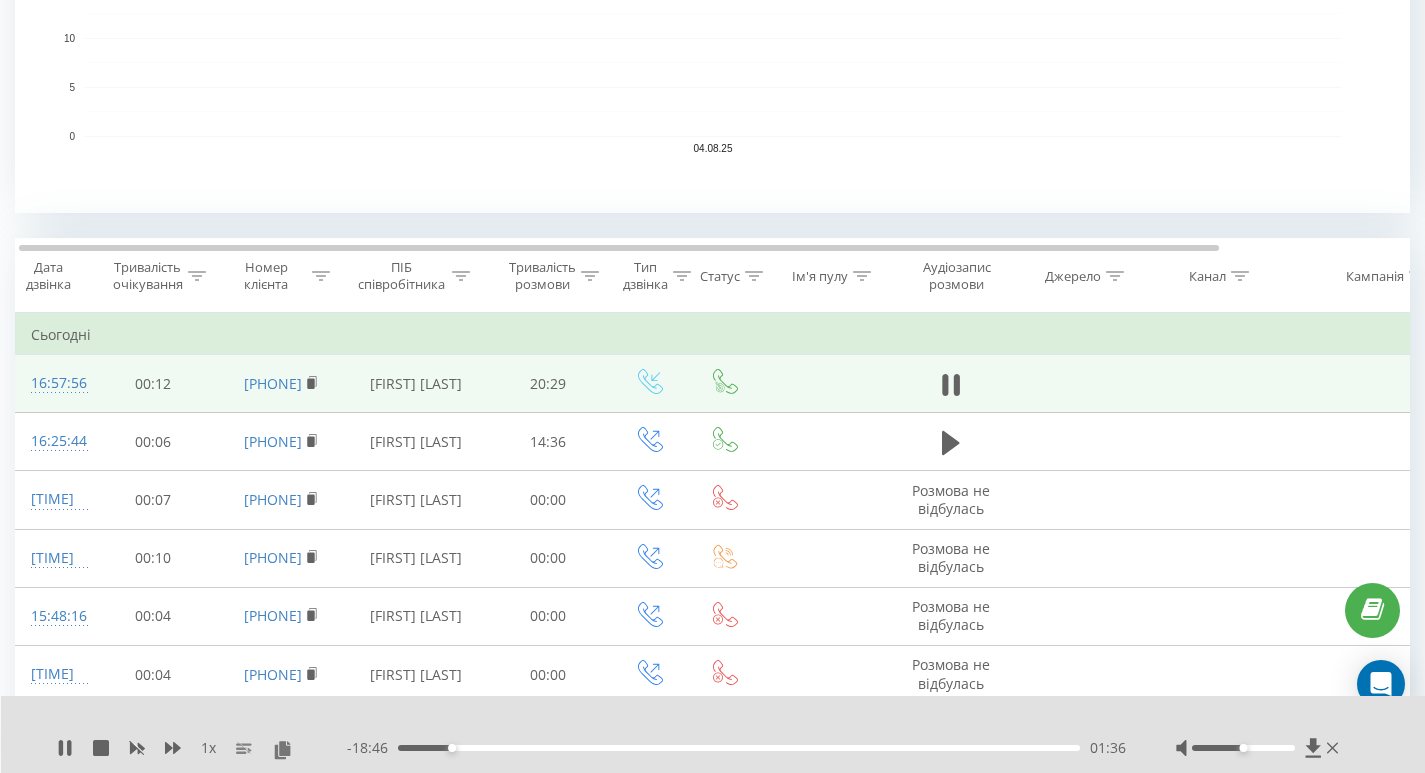 click on "01:36" at bounding box center [739, 748] 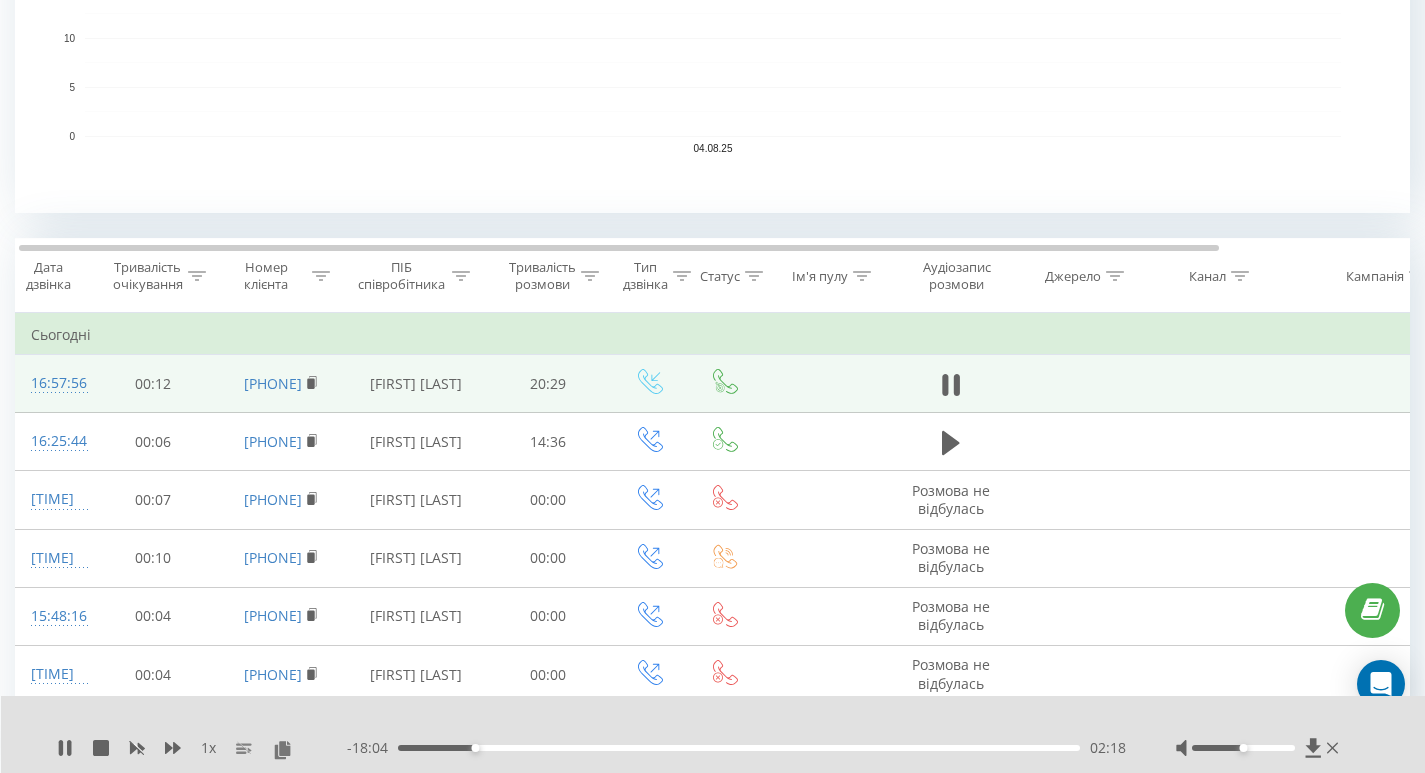 click on "02:18" at bounding box center (739, 748) 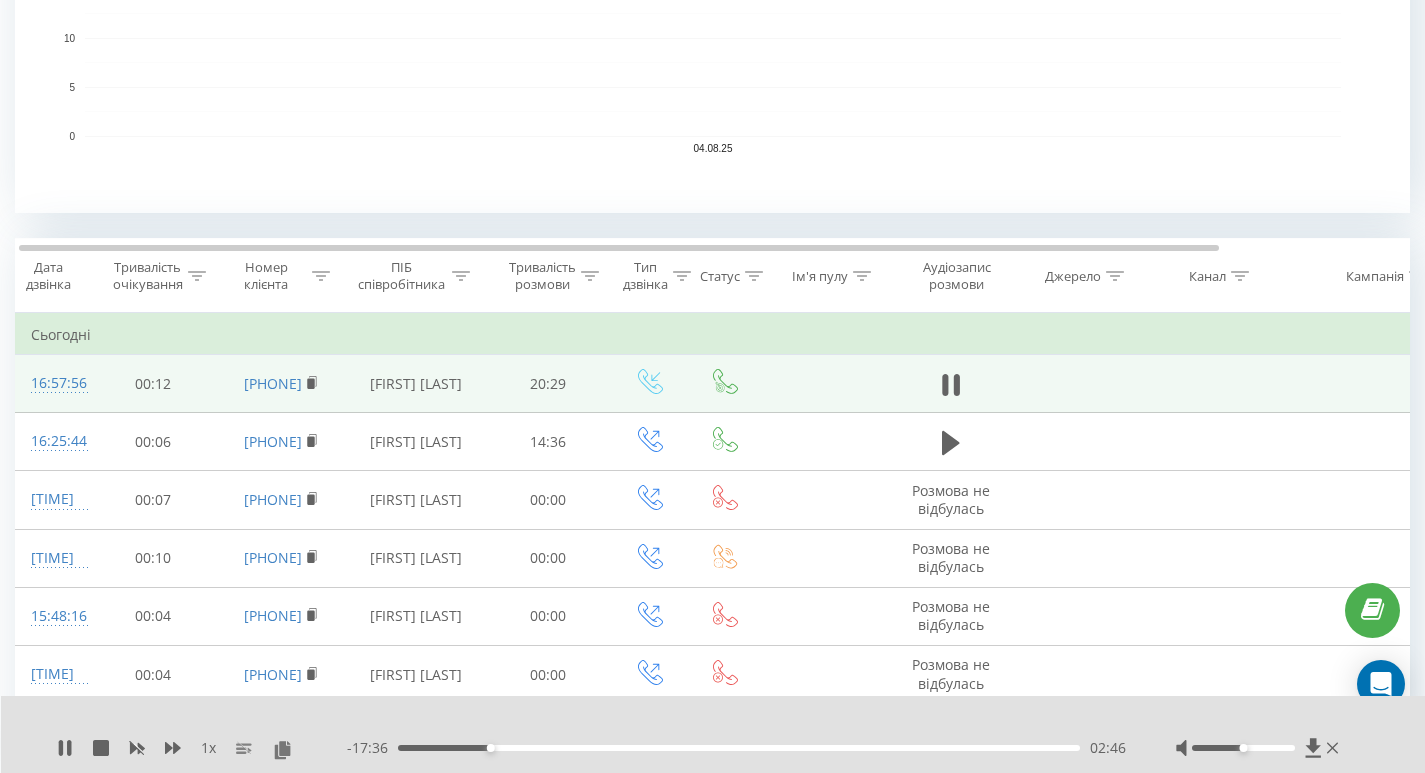 click on "02:46" at bounding box center [739, 748] 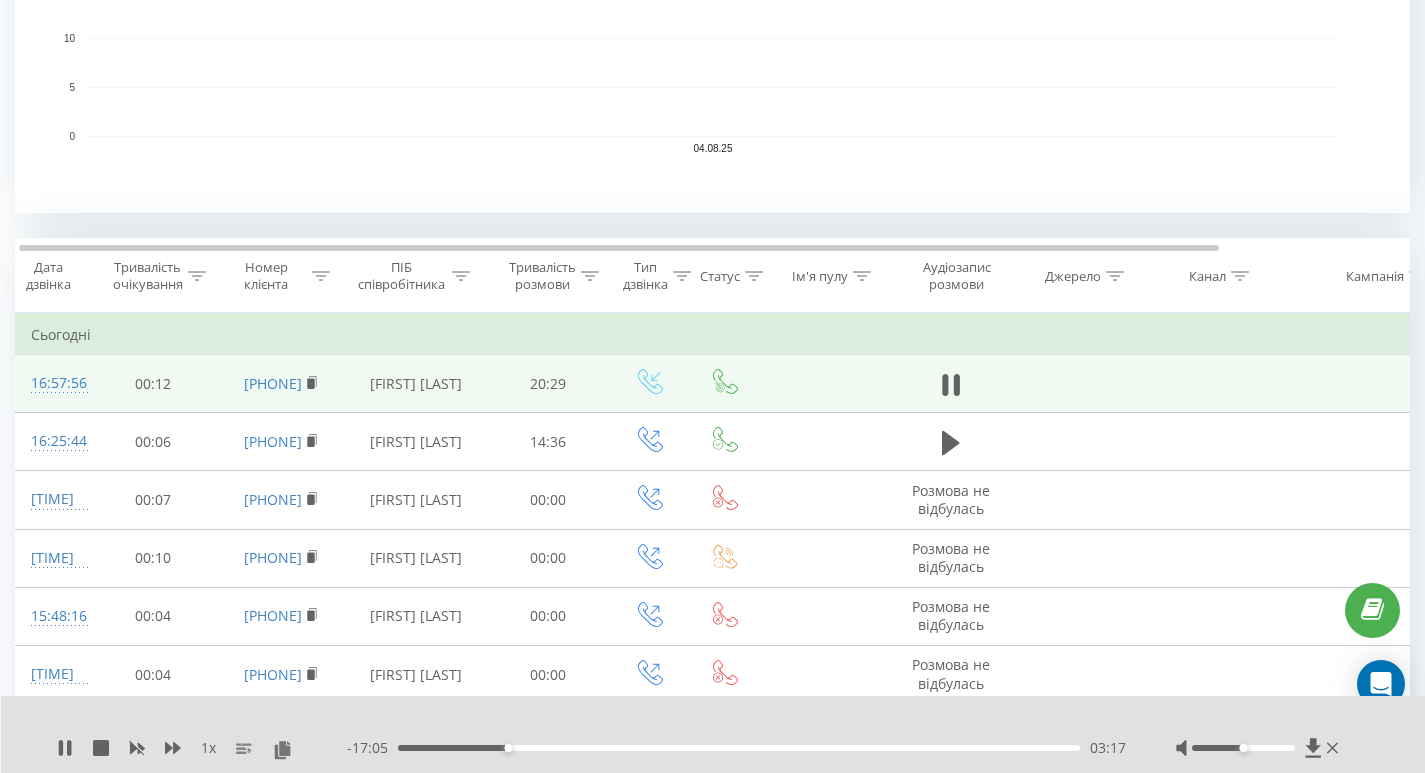 click on "03:17" at bounding box center [739, 748] 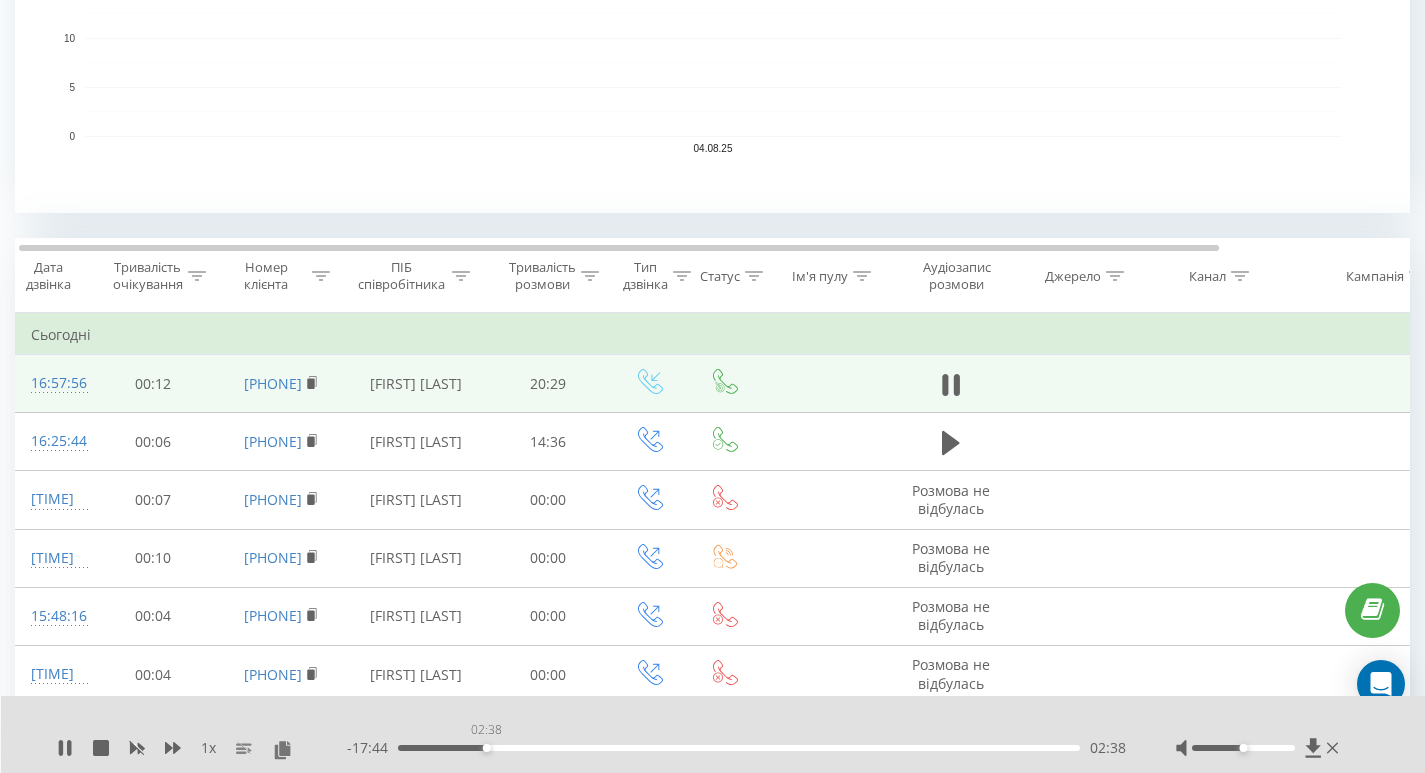 click on "02:38" at bounding box center (739, 748) 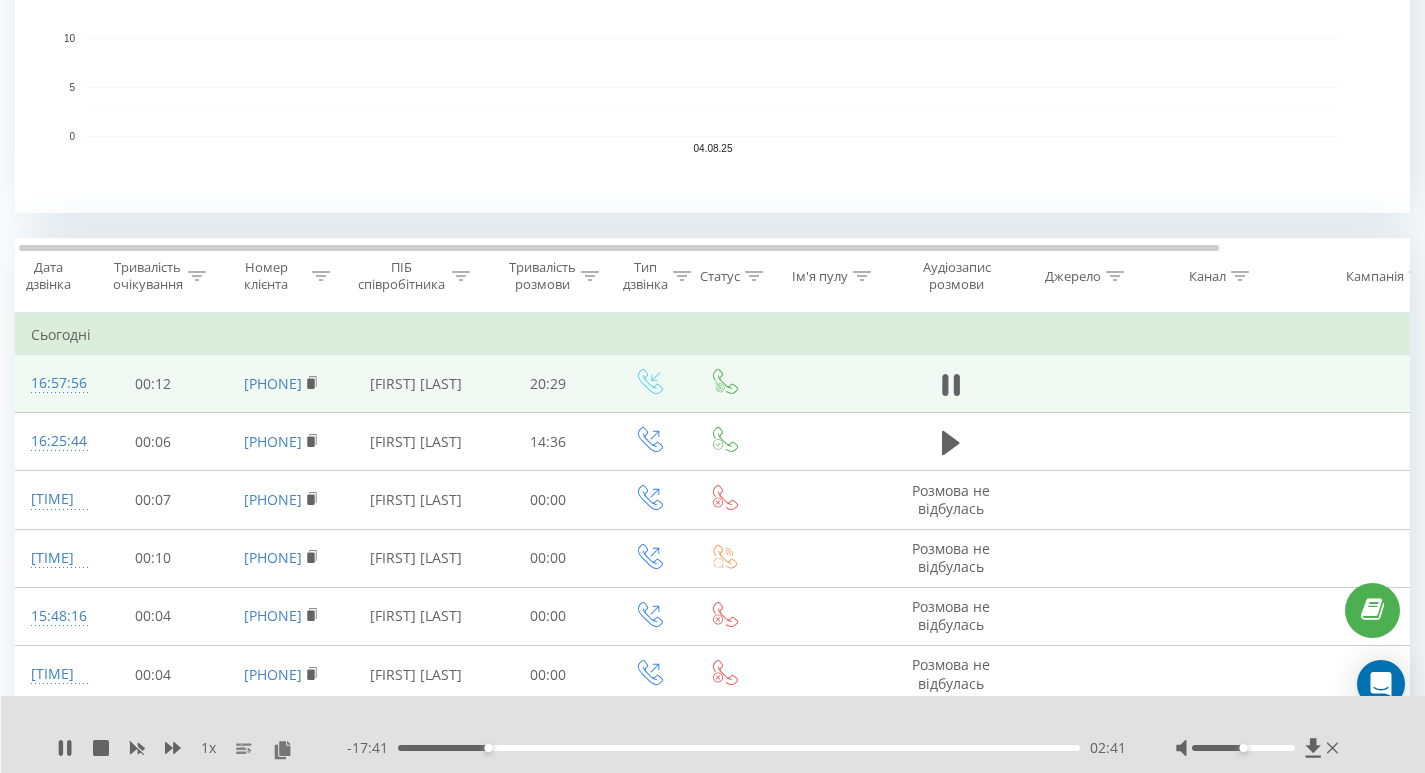click on "02:41" at bounding box center (739, 748) 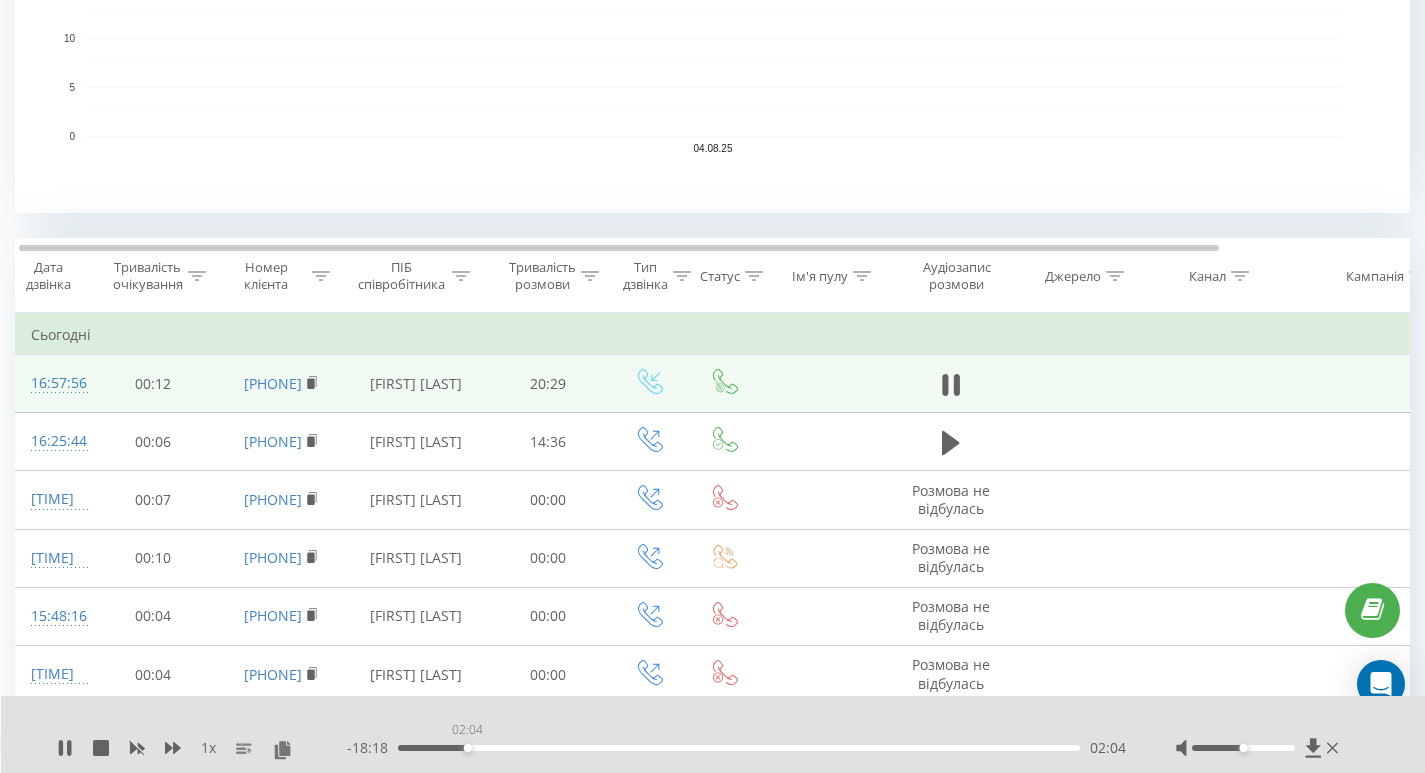 click on "02:04" at bounding box center (739, 748) 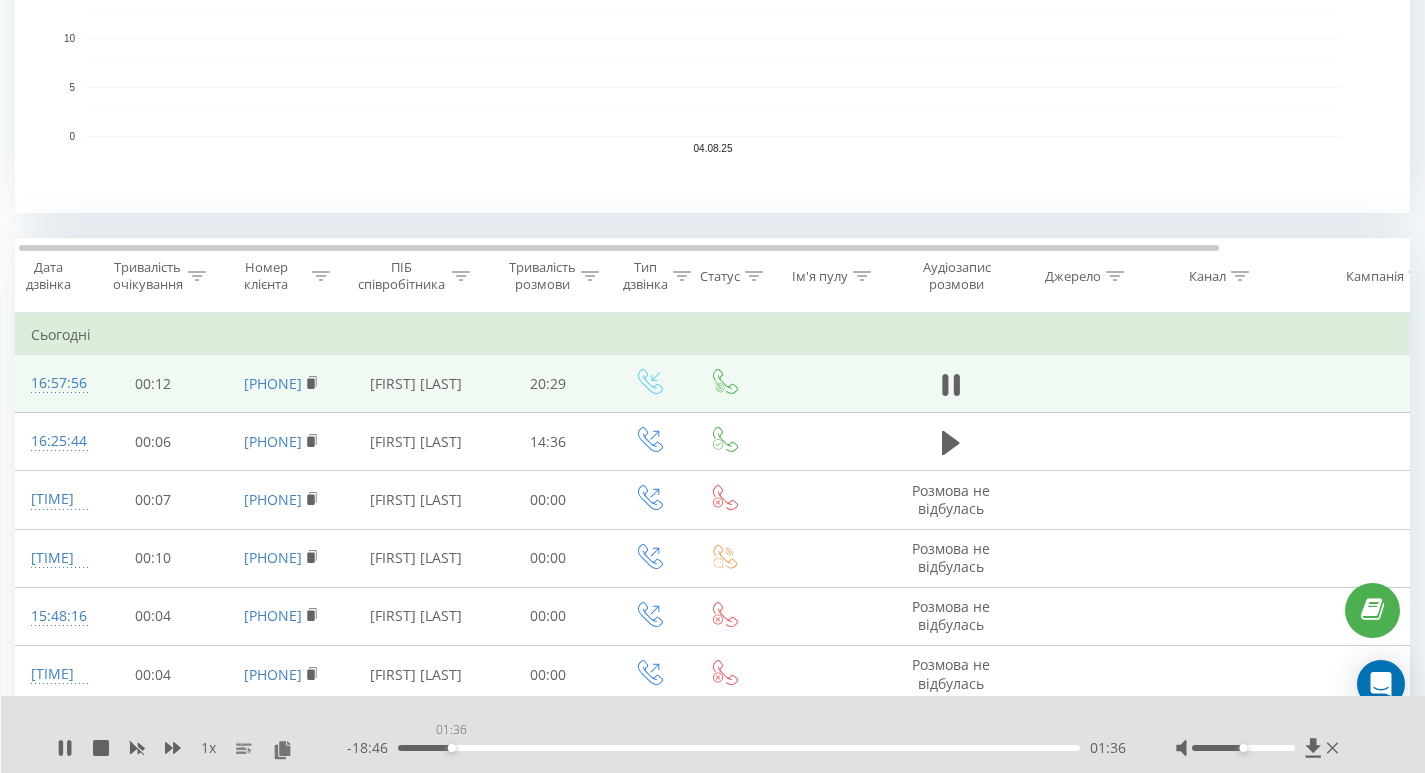 click on "01:36" at bounding box center (739, 748) 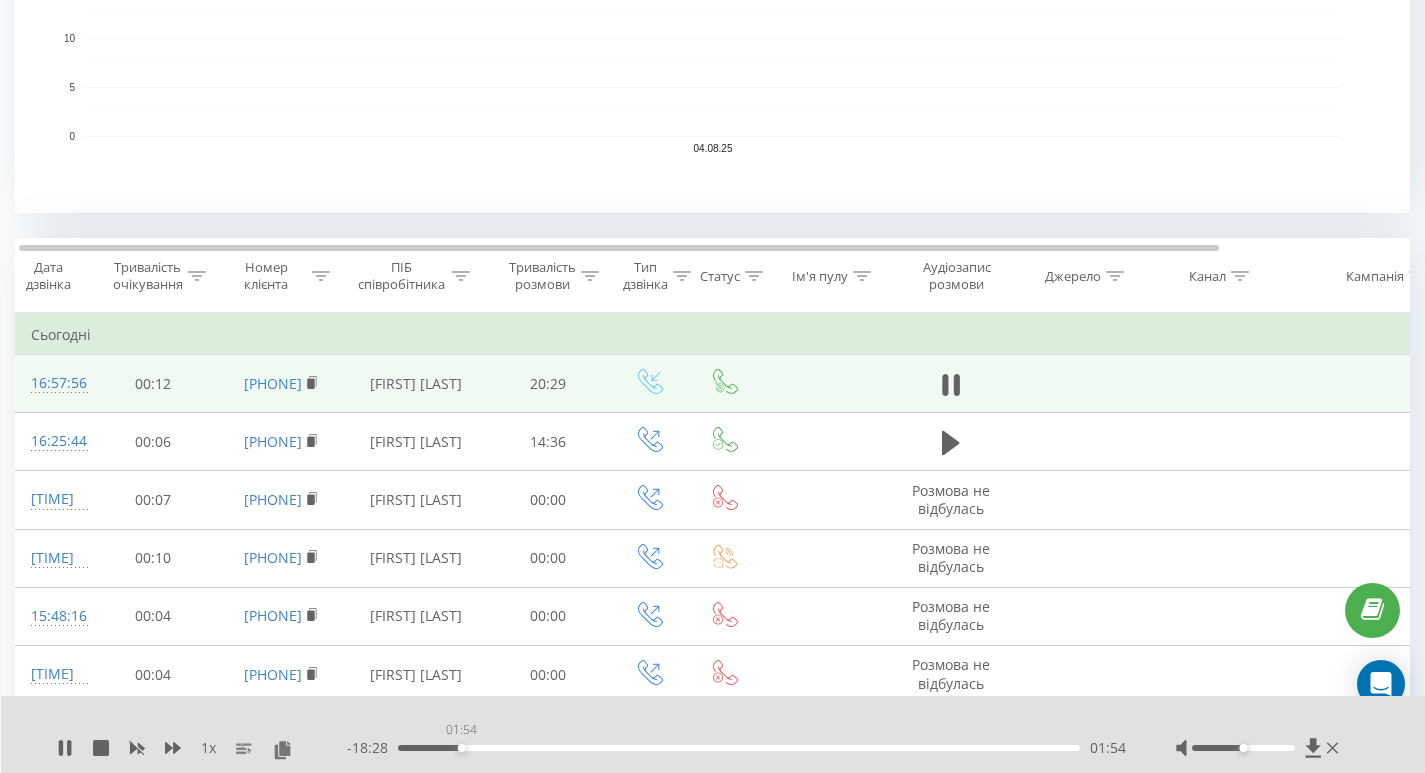 click on "01:54" at bounding box center (739, 748) 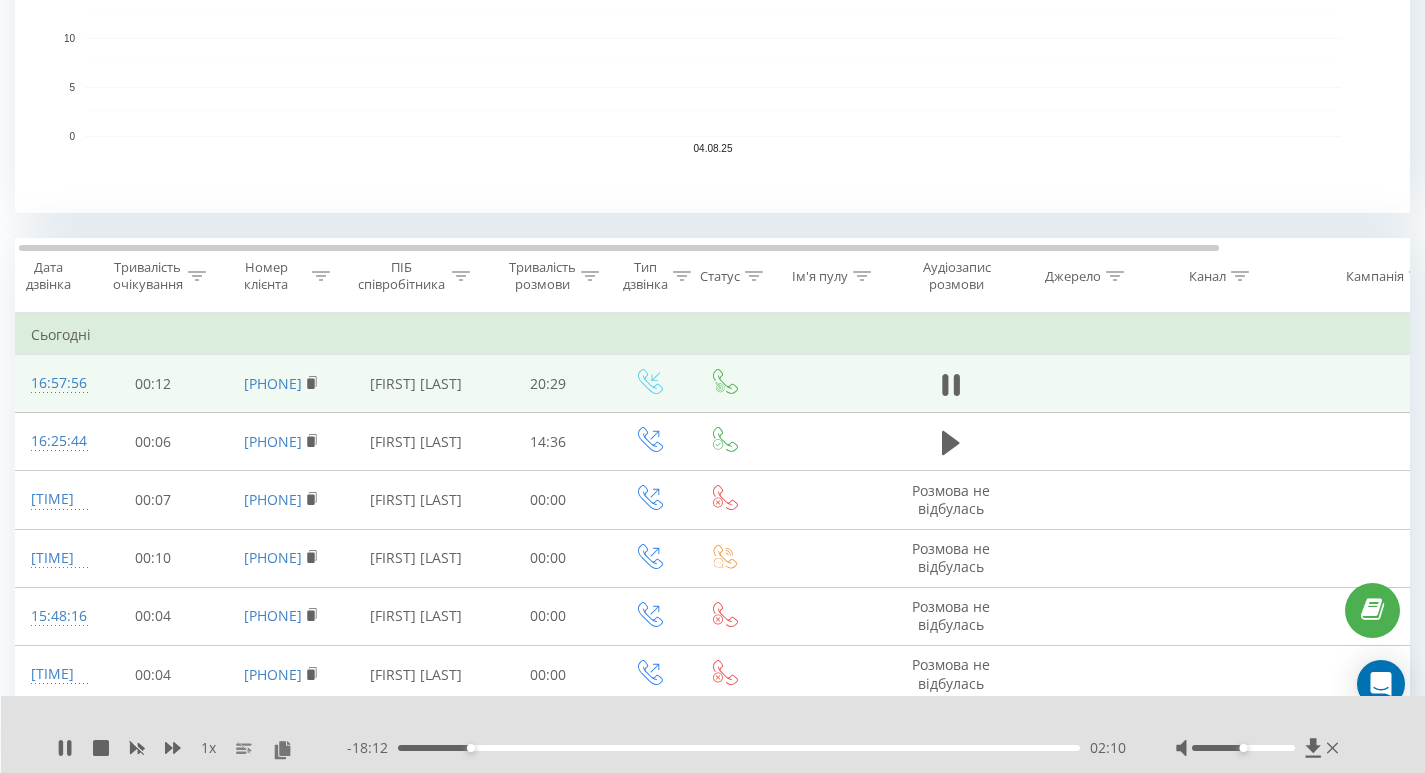 click on "02:10" at bounding box center [739, 748] 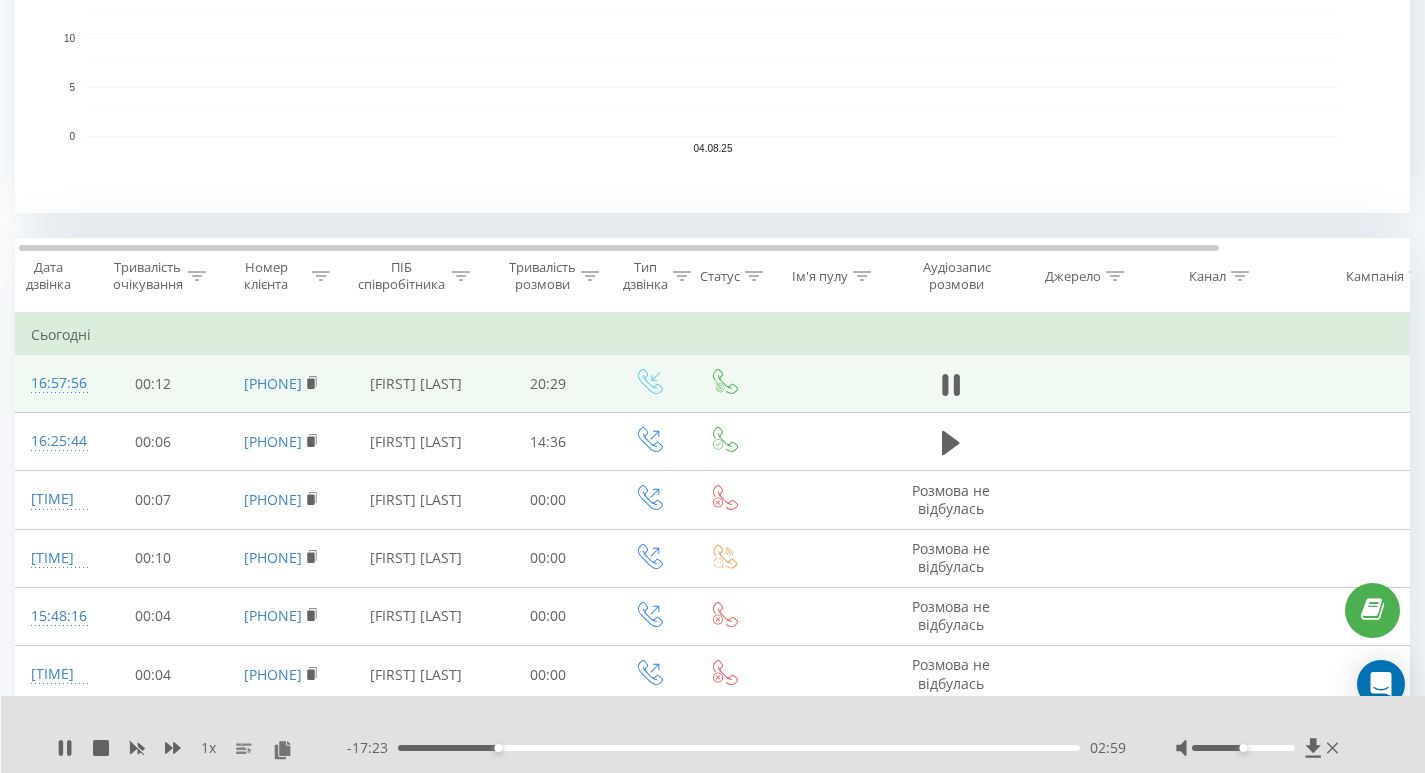 scroll, scrollTop: 0, scrollLeft: 0, axis: both 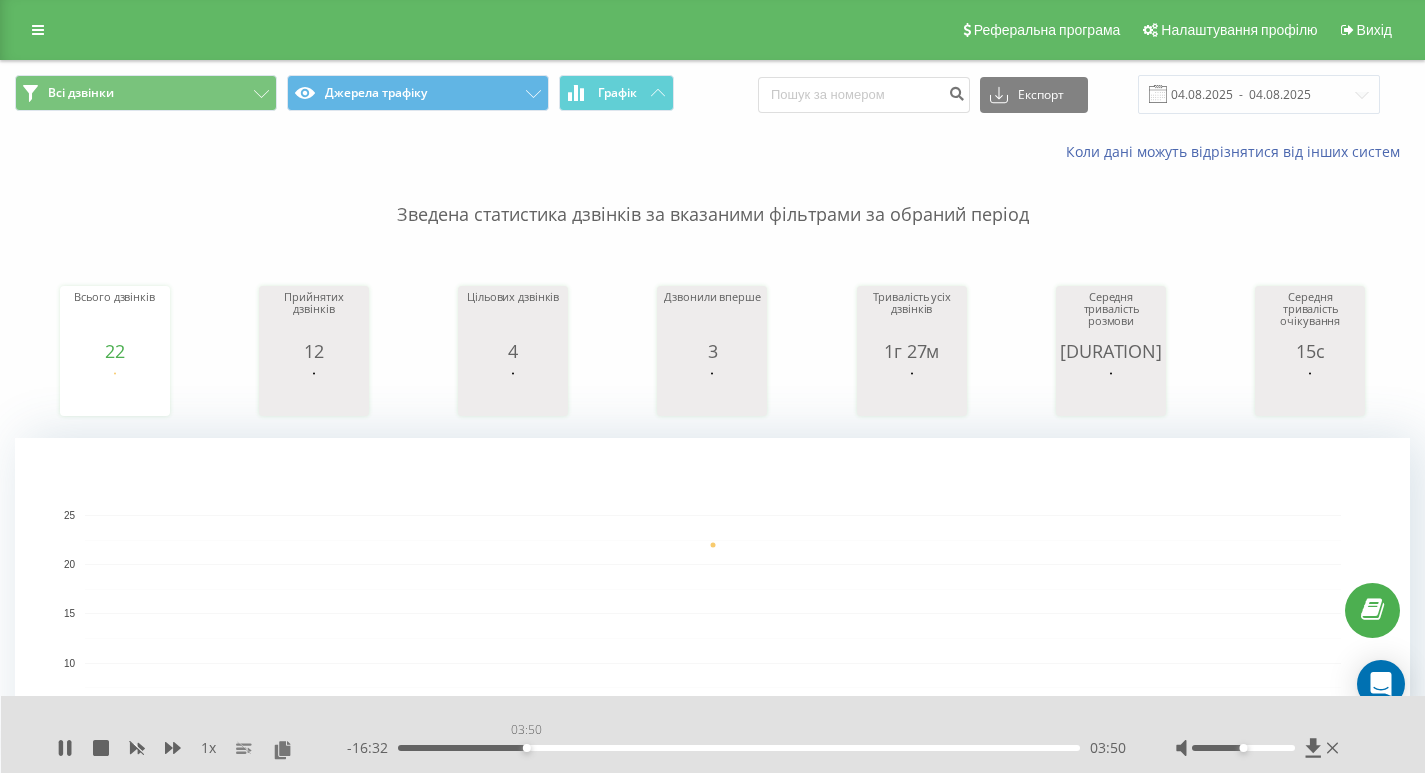 click on "03:50" at bounding box center (739, 748) 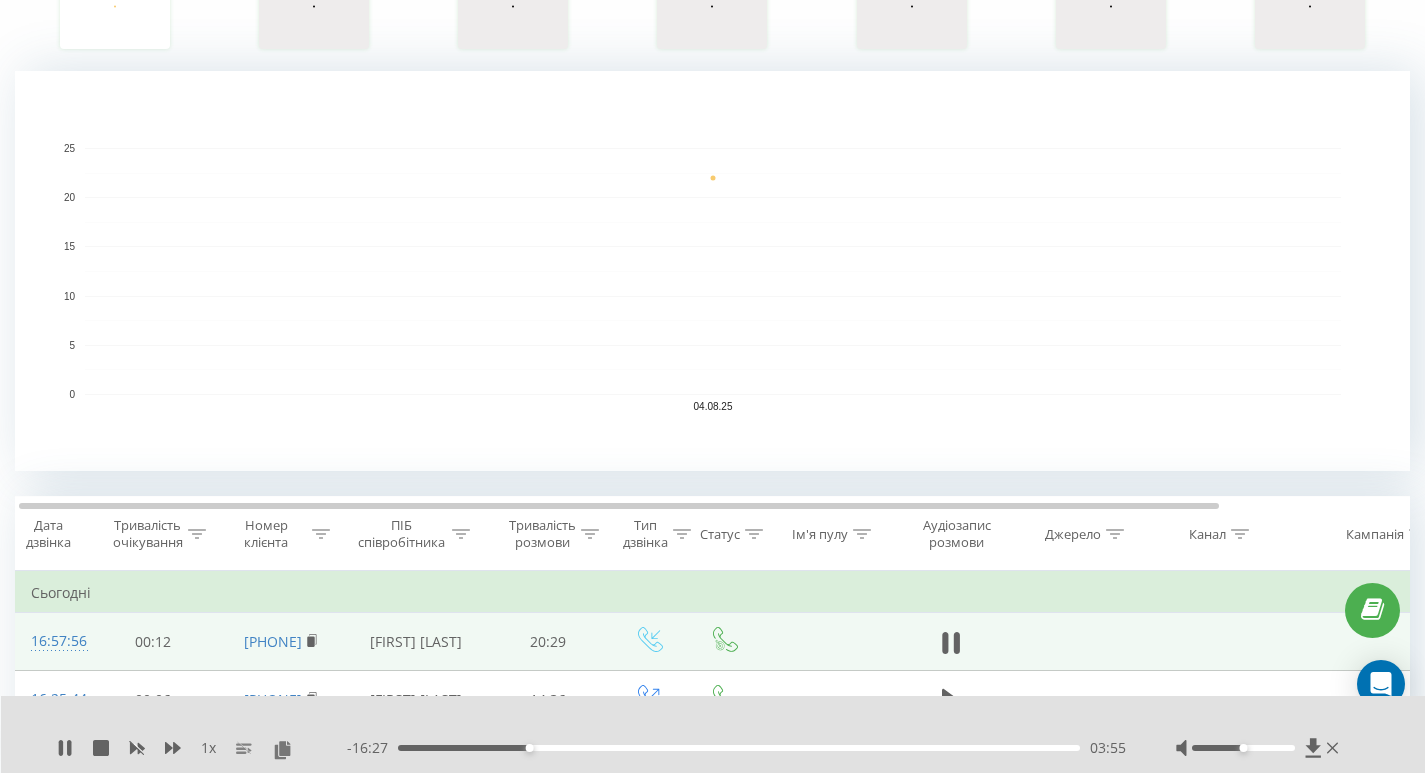 scroll, scrollTop: 378, scrollLeft: 0, axis: vertical 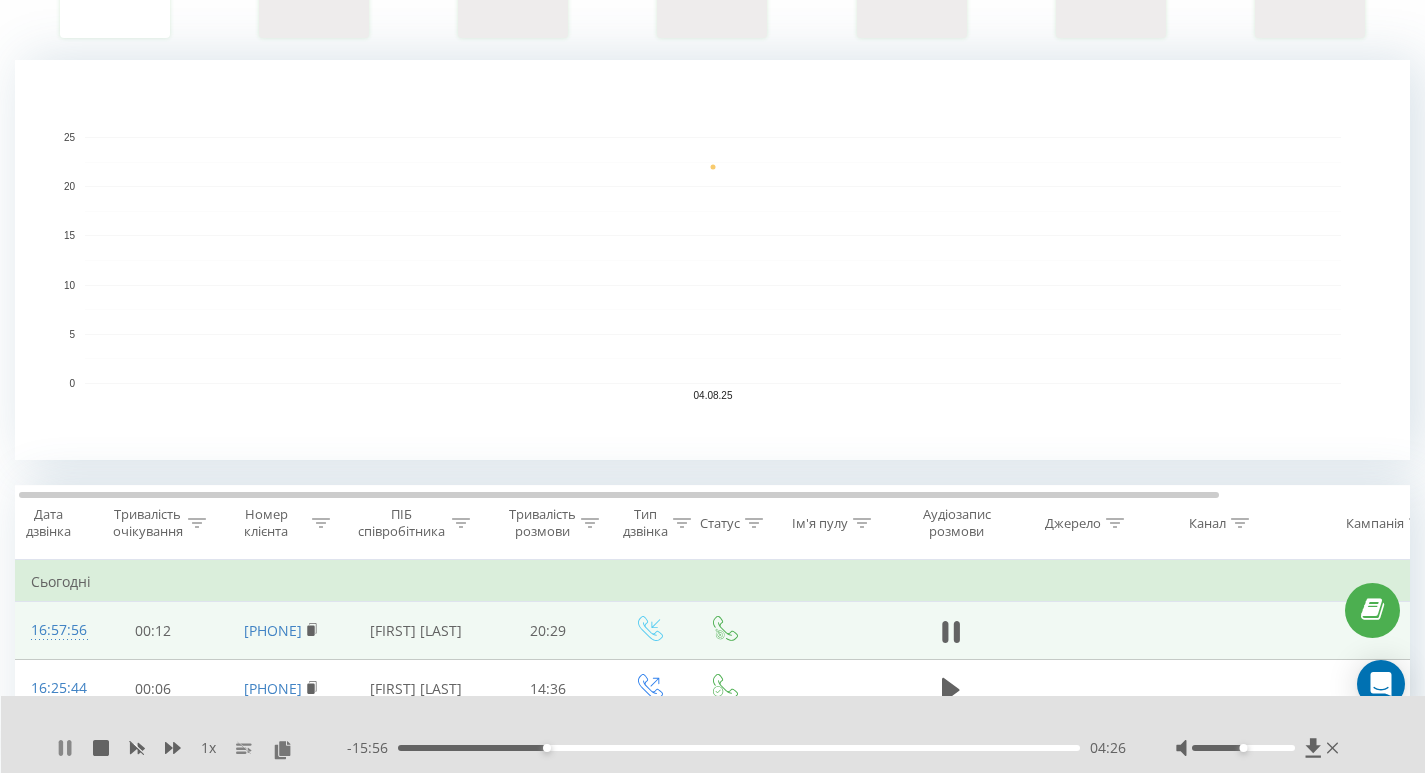 click 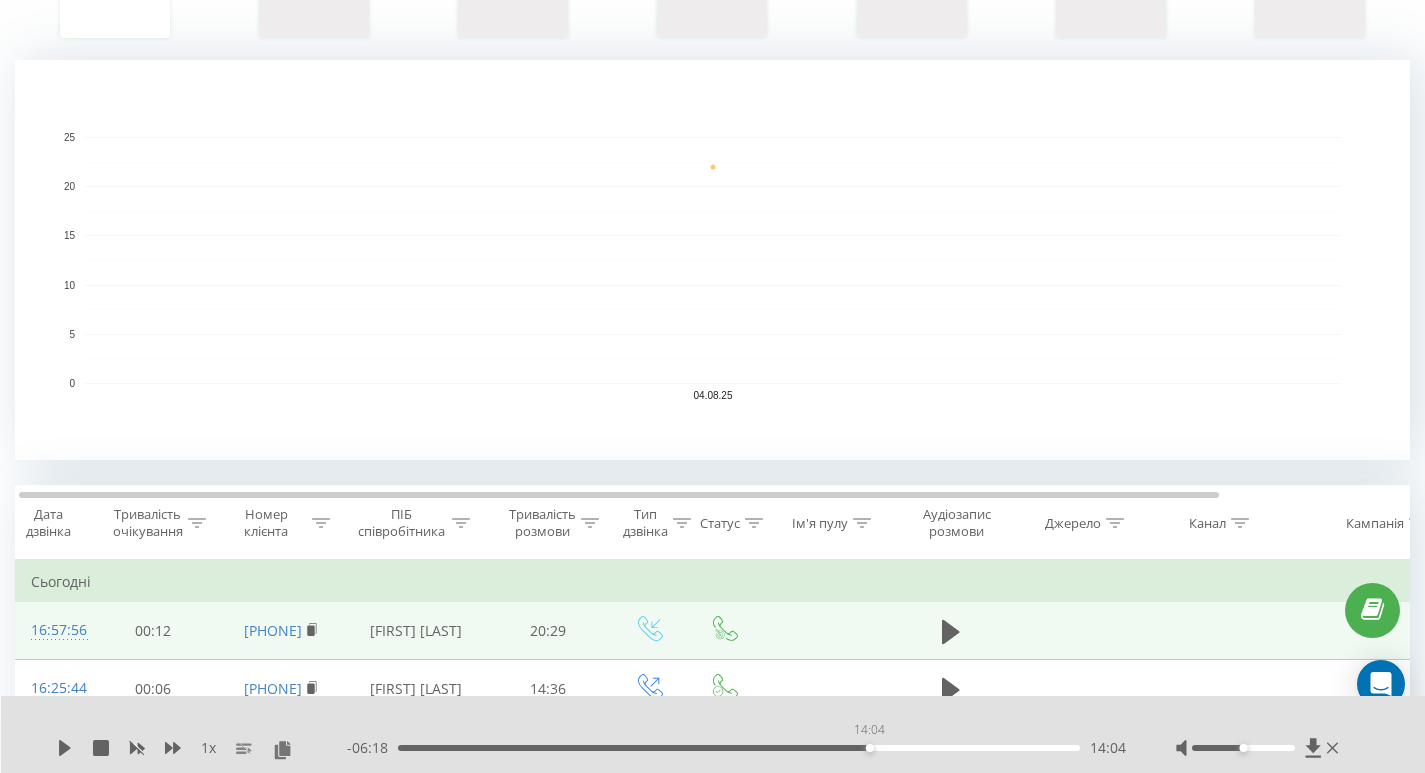 click on "14:04" at bounding box center [739, 748] 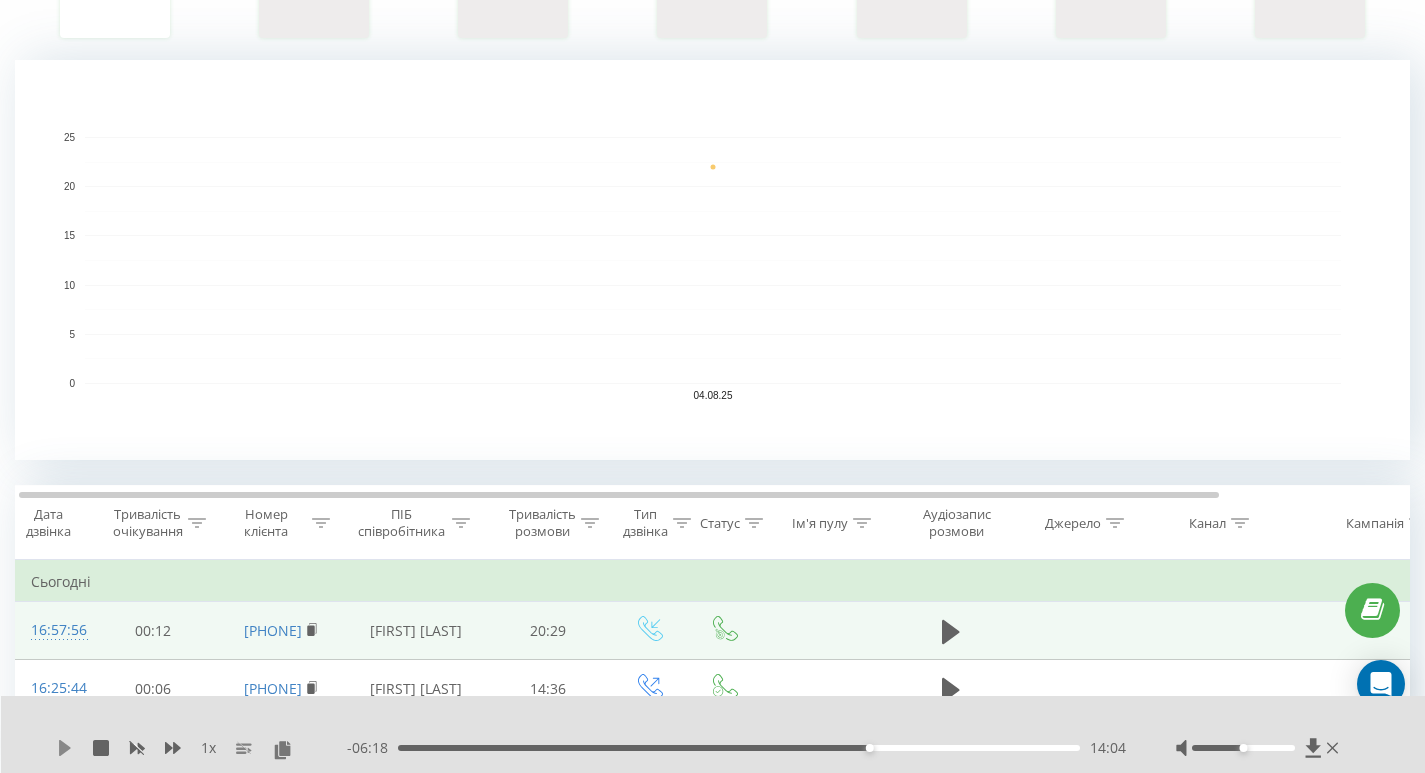 click 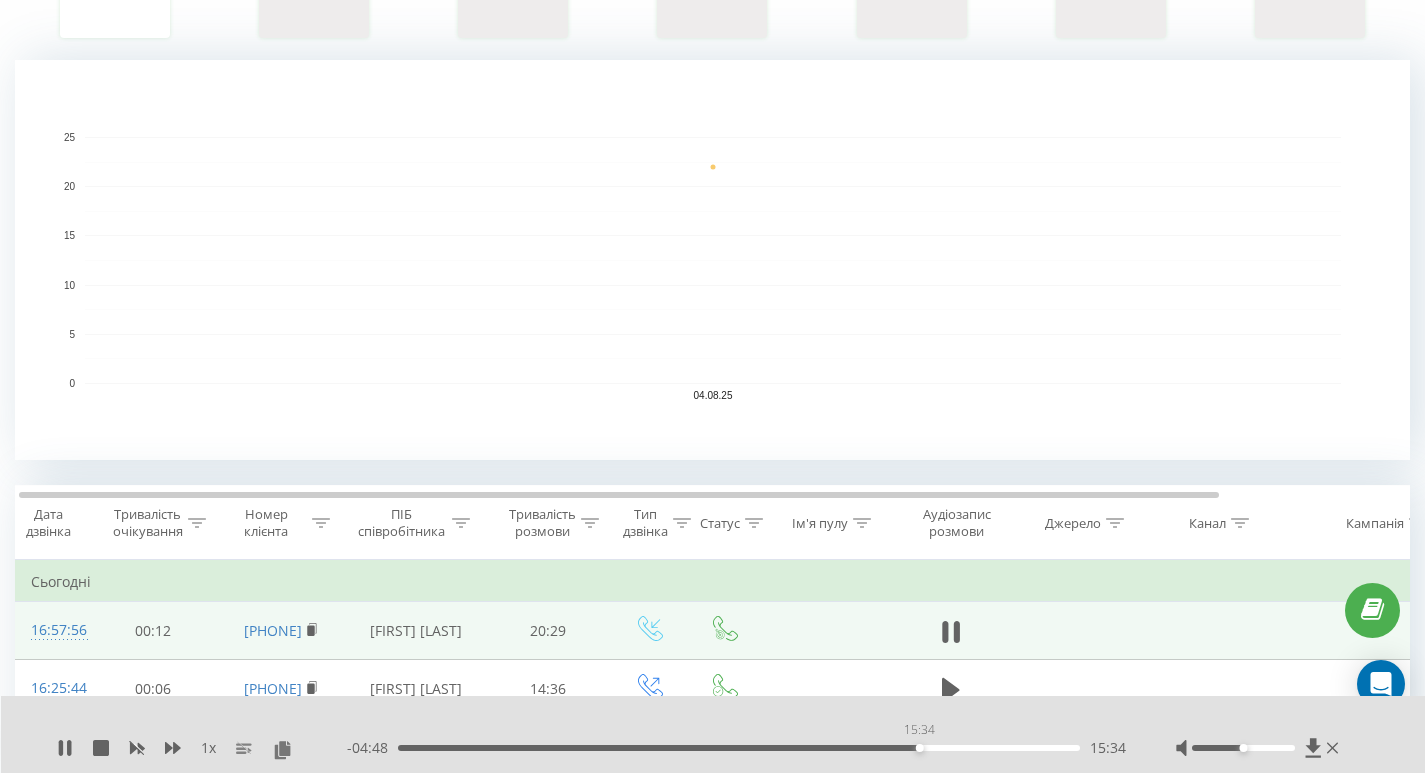 click on "15:34" at bounding box center (739, 748) 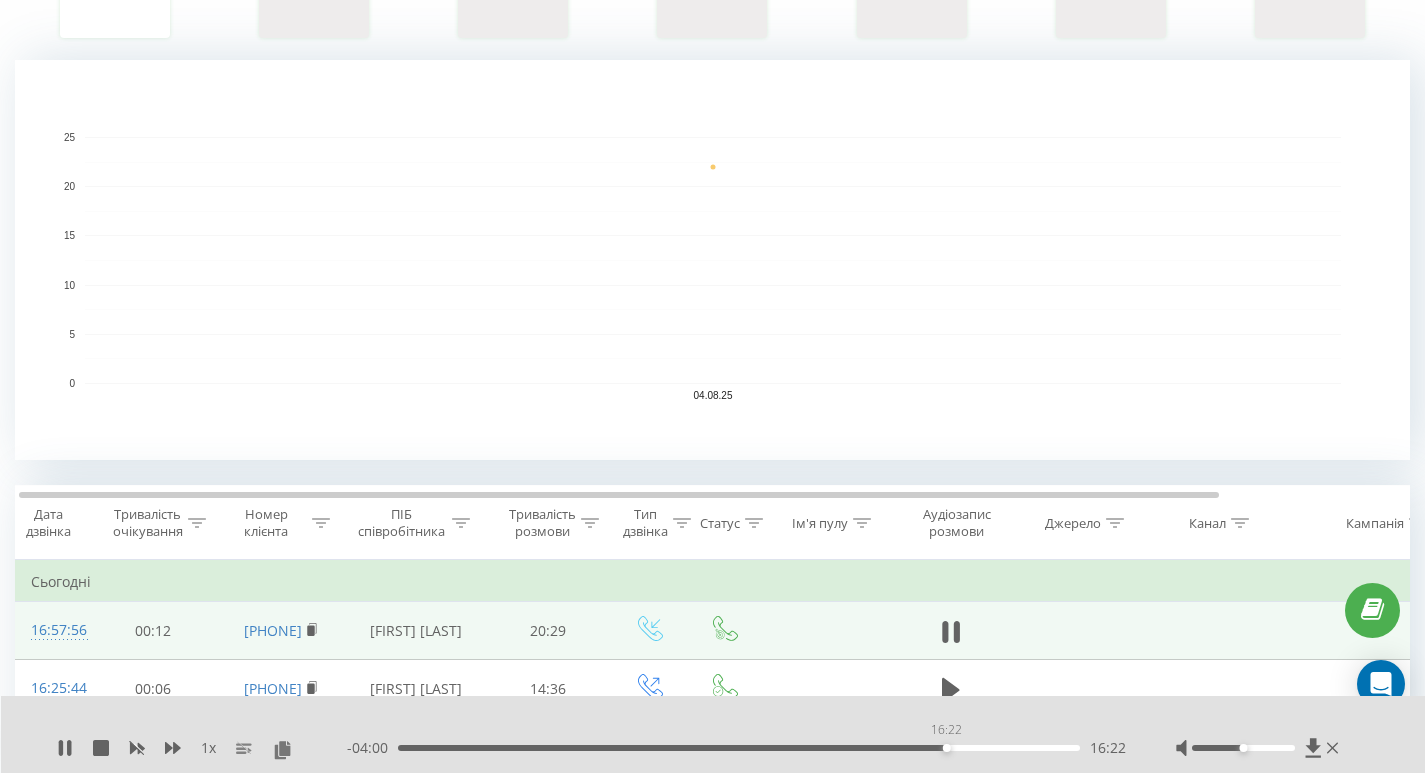 click on "16:22" at bounding box center (739, 748) 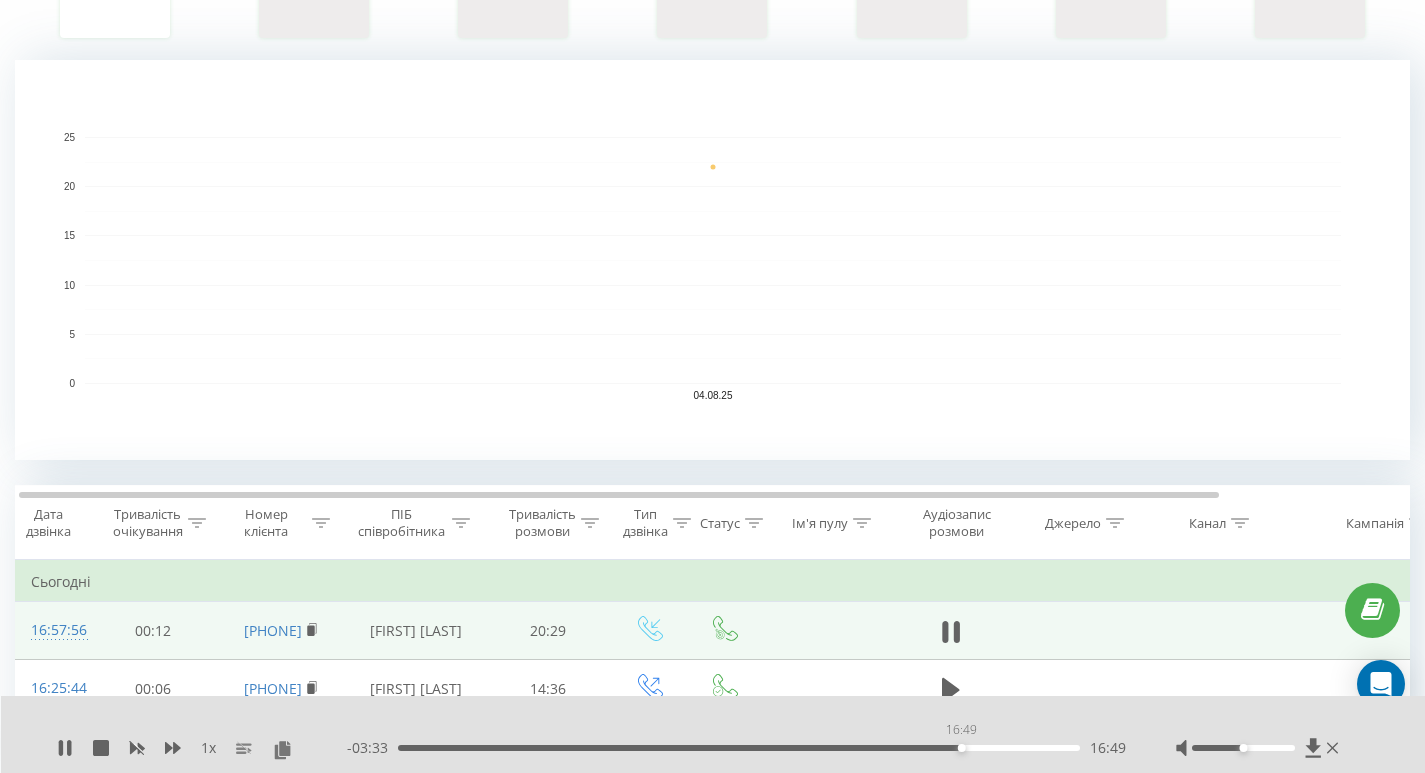 click on "16:49" at bounding box center [739, 748] 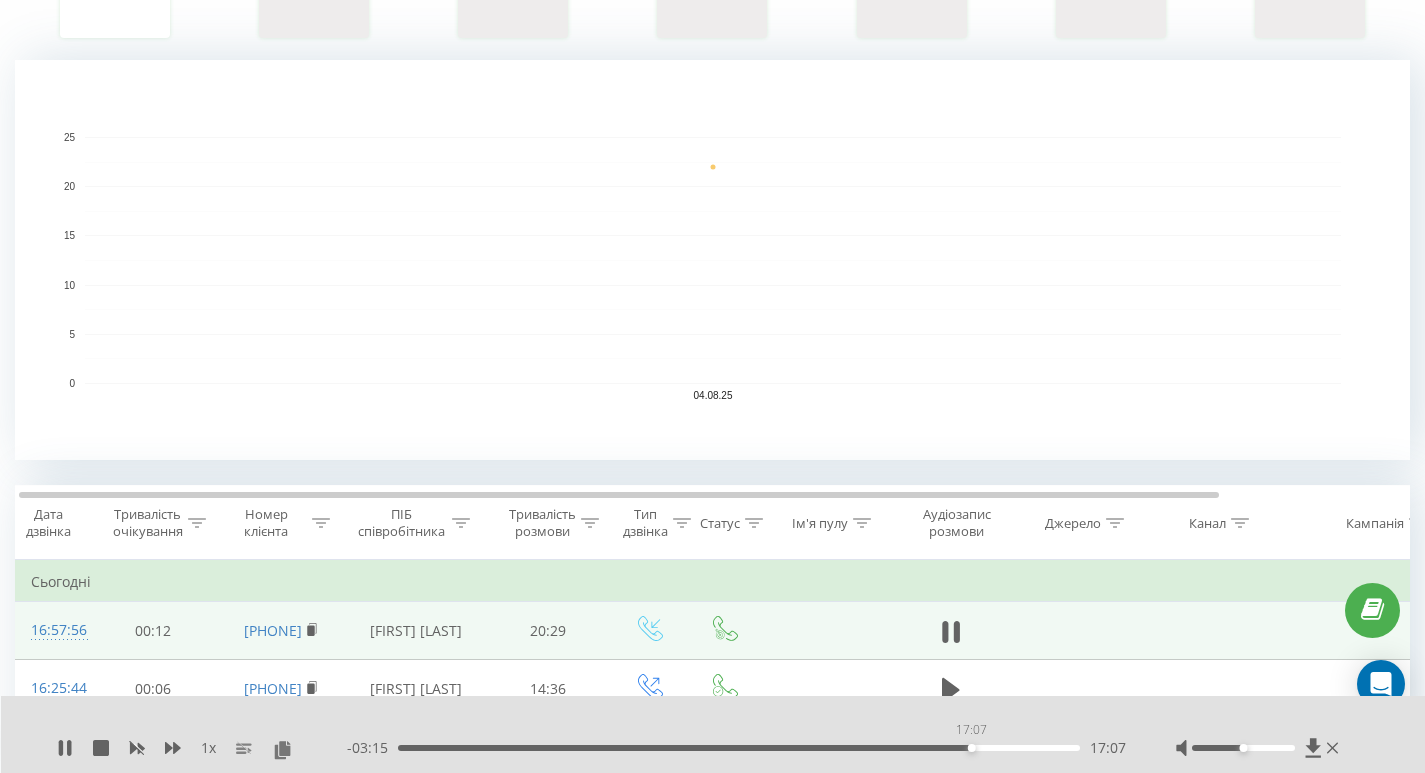 click on "17:07" at bounding box center (739, 748) 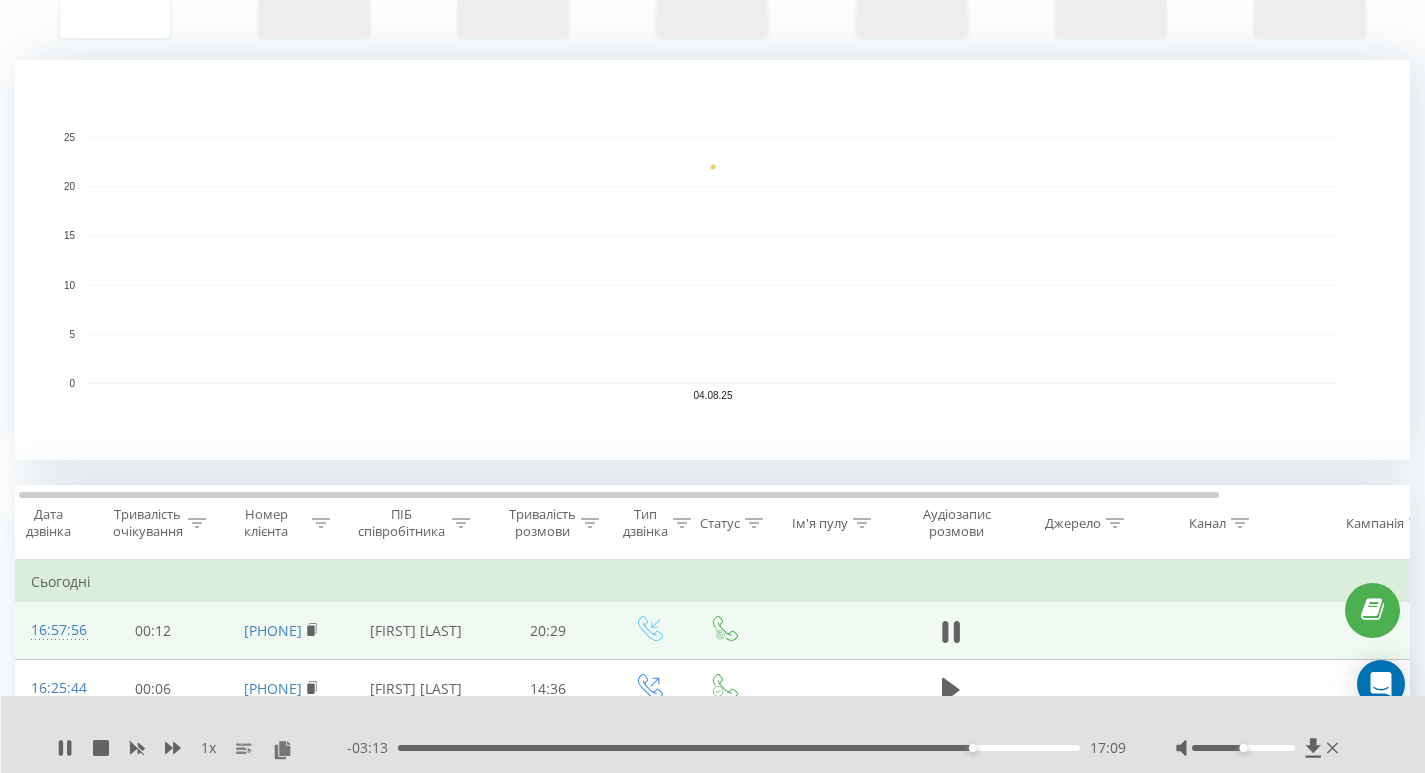 click on "17:09" at bounding box center (739, 748) 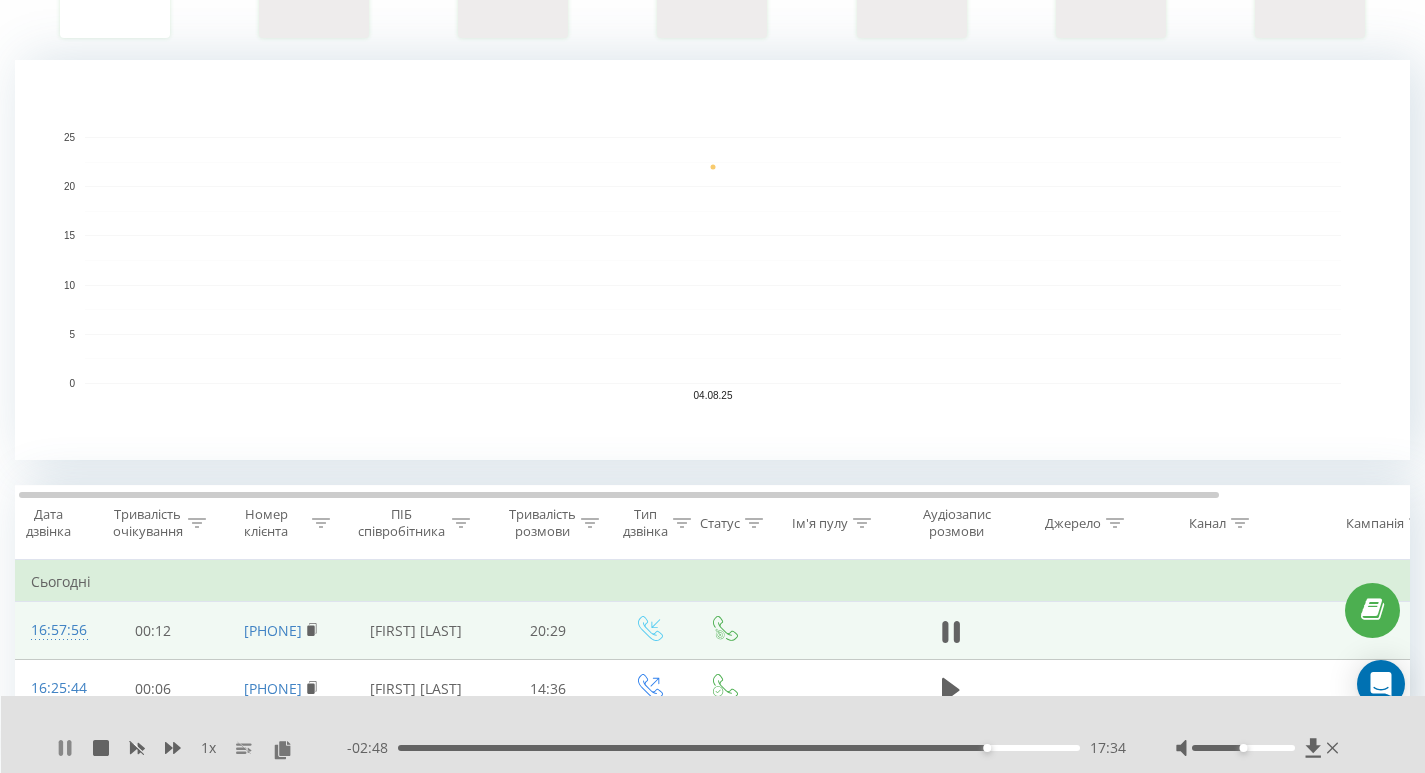 click 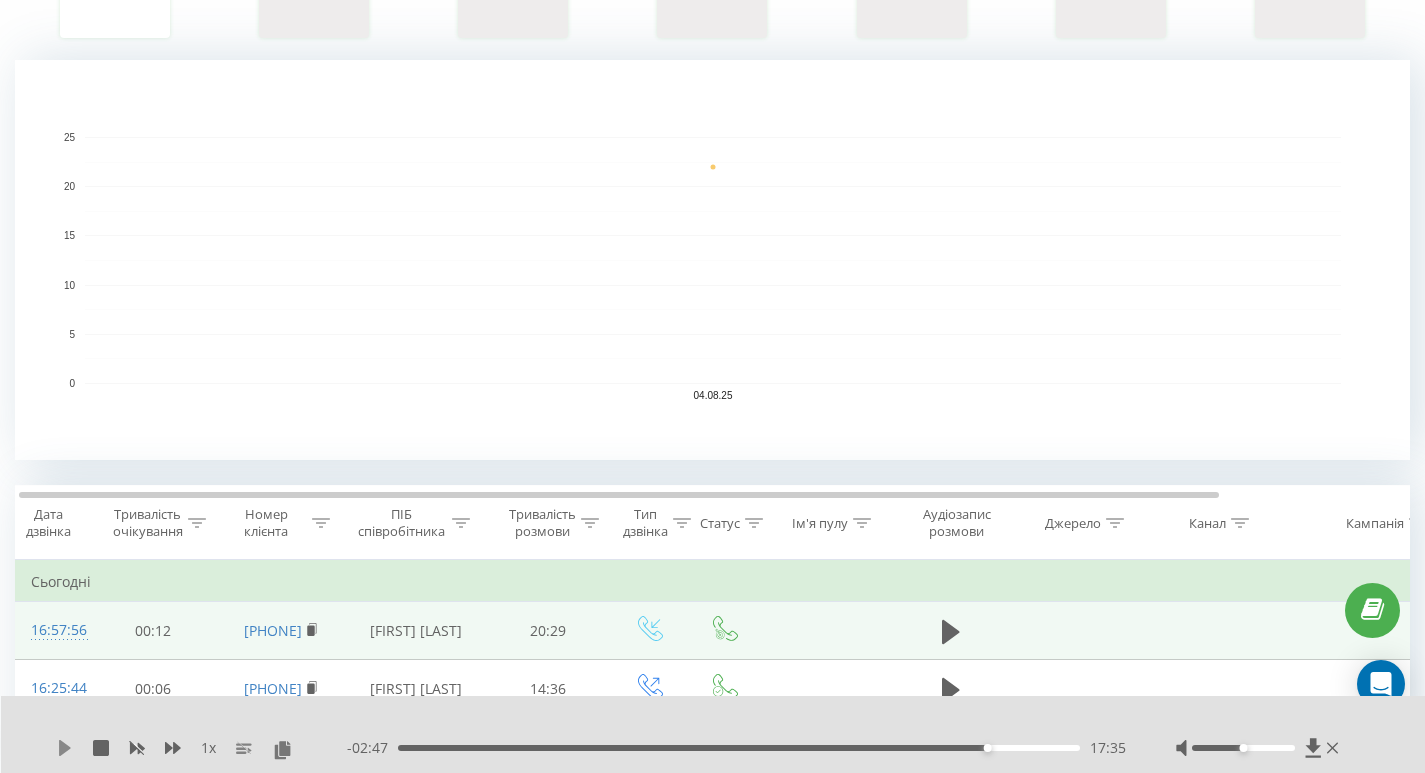 click 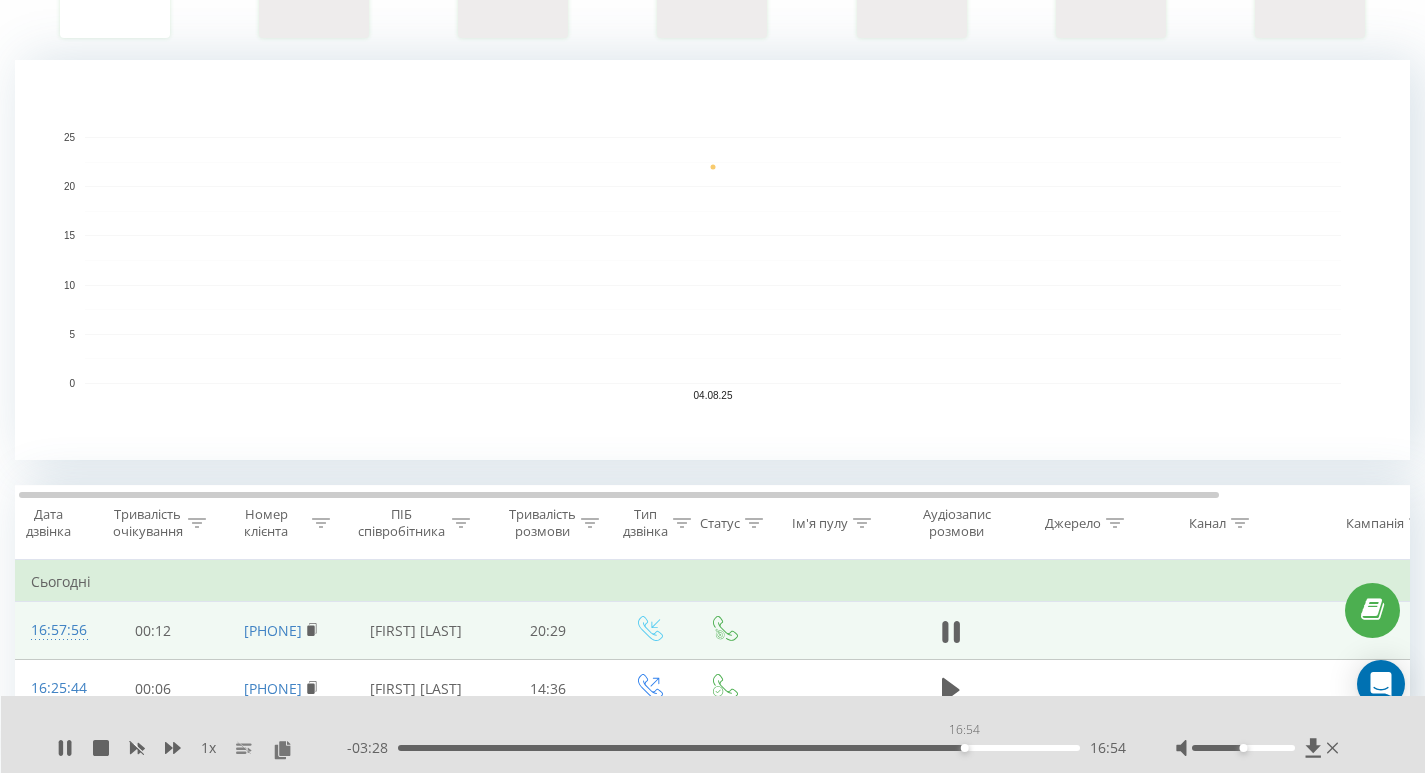 click on "16:54" at bounding box center [739, 748] 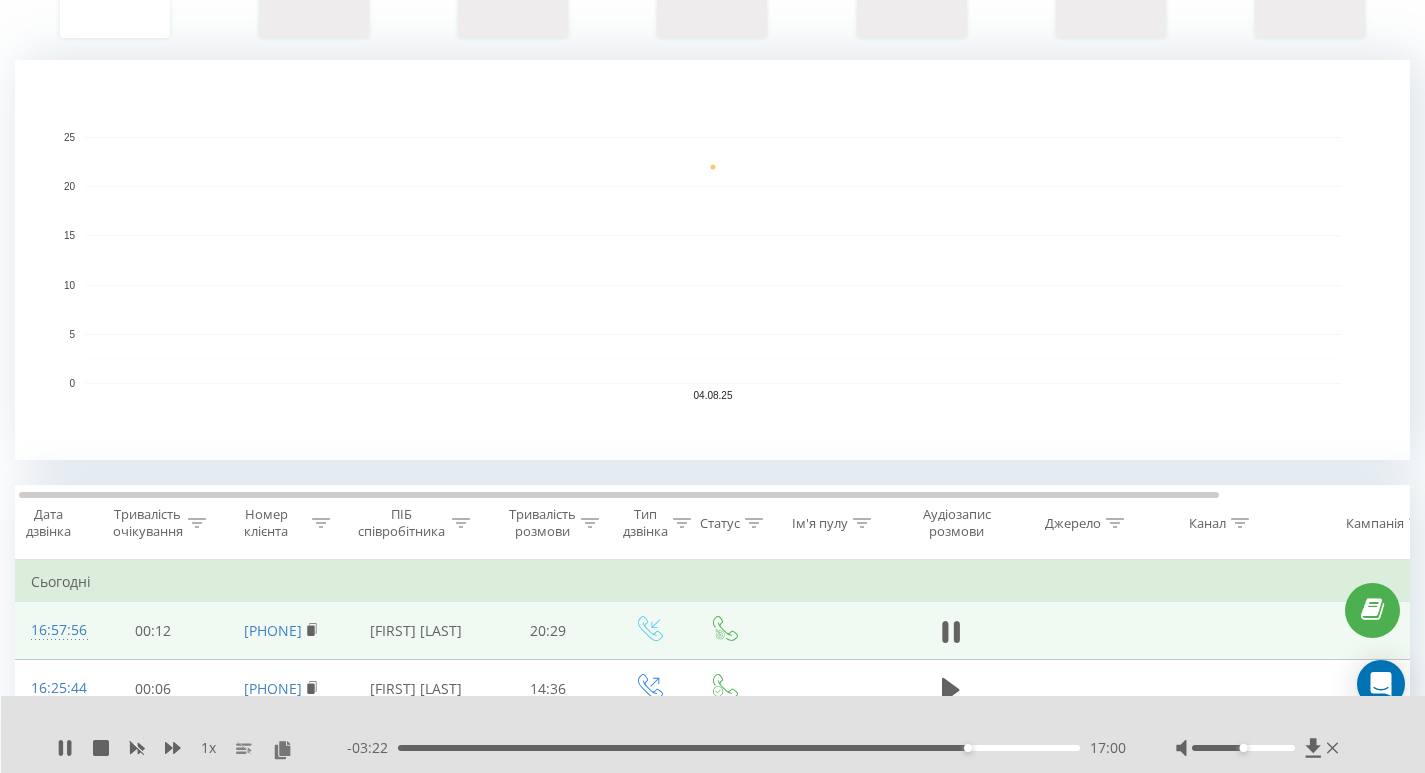 click on "17:00" at bounding box center (739, 748) 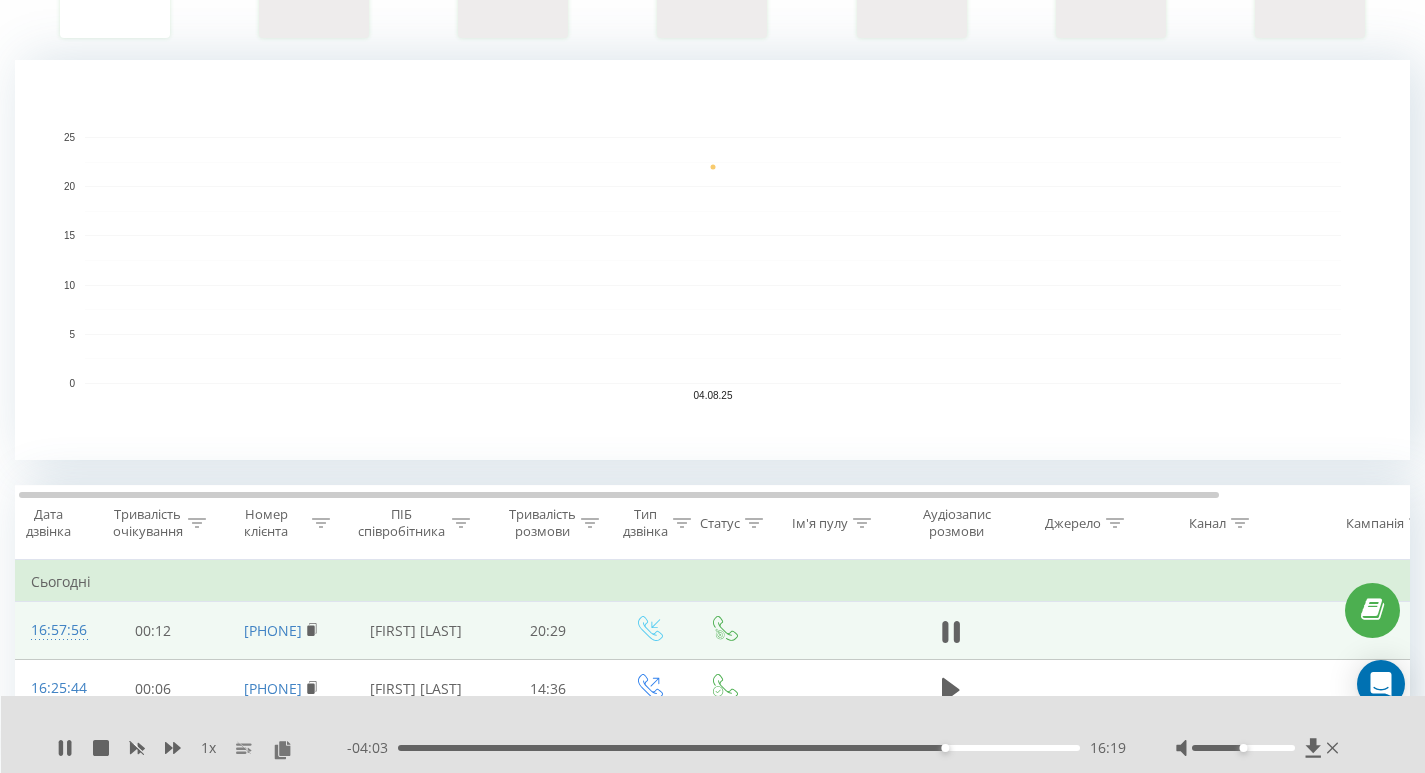 click on "16:19" at bounding box center [739, 748] 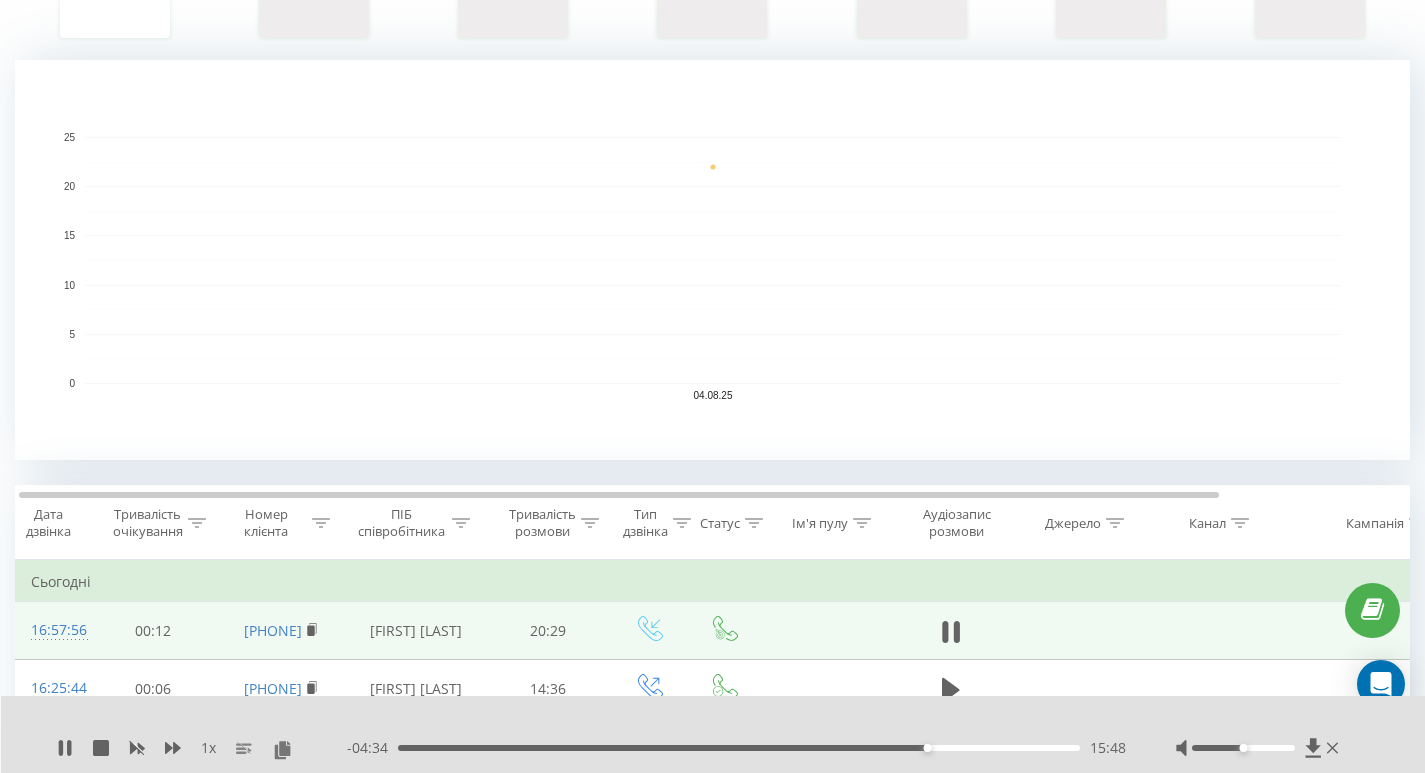 click on "15:48" at bounding box center (739, 748) 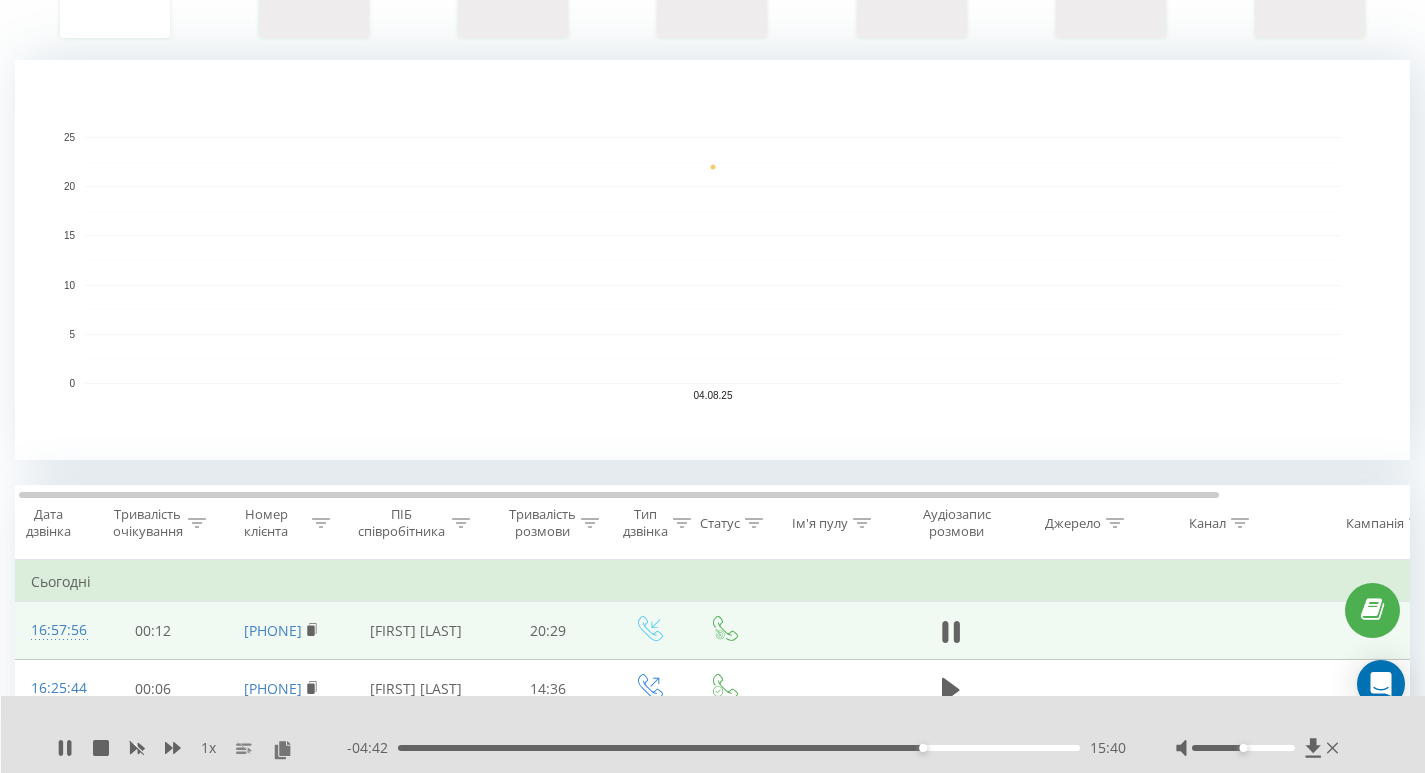 click on "- [TIME] [TIME]   [TIME]" at bounding box center [736, 748] 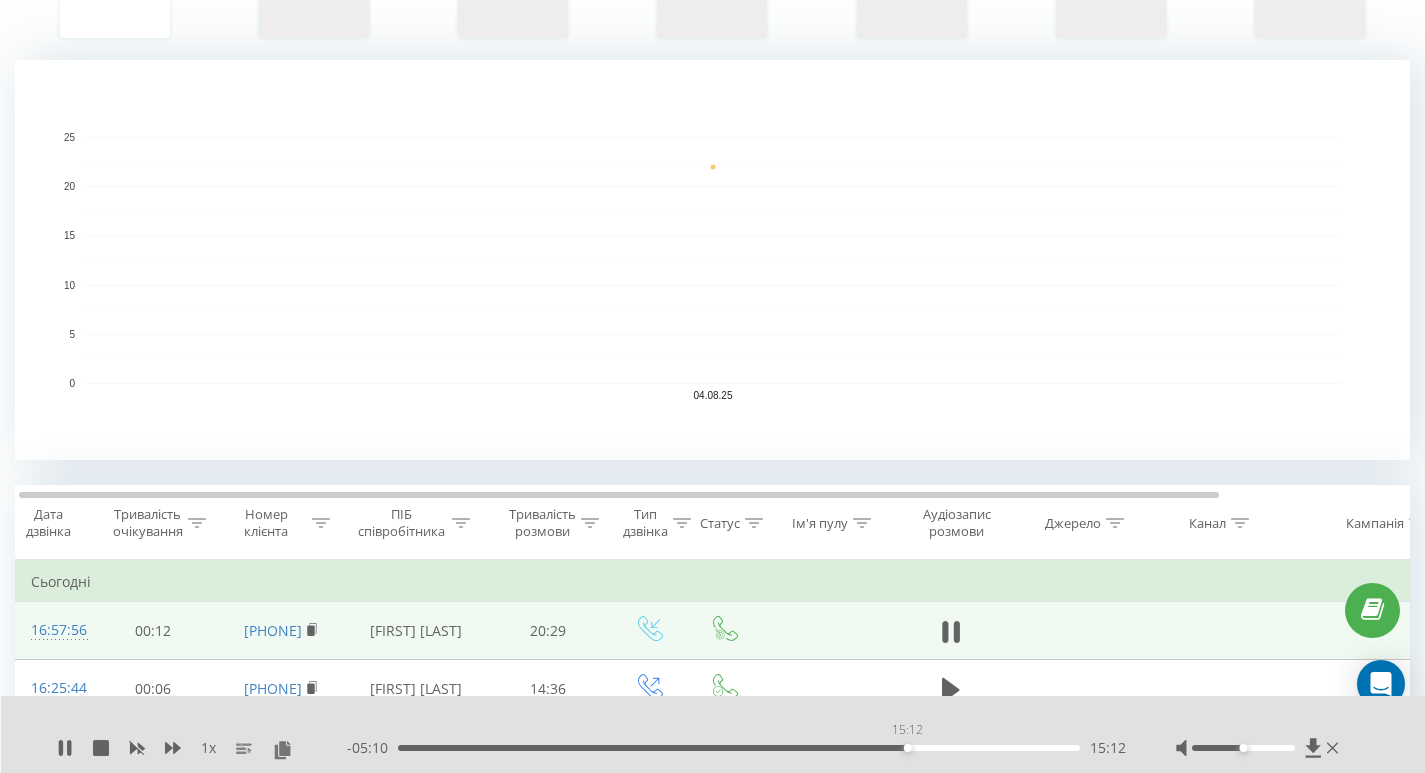 click on "15:12" at bounding box center (739, 748) 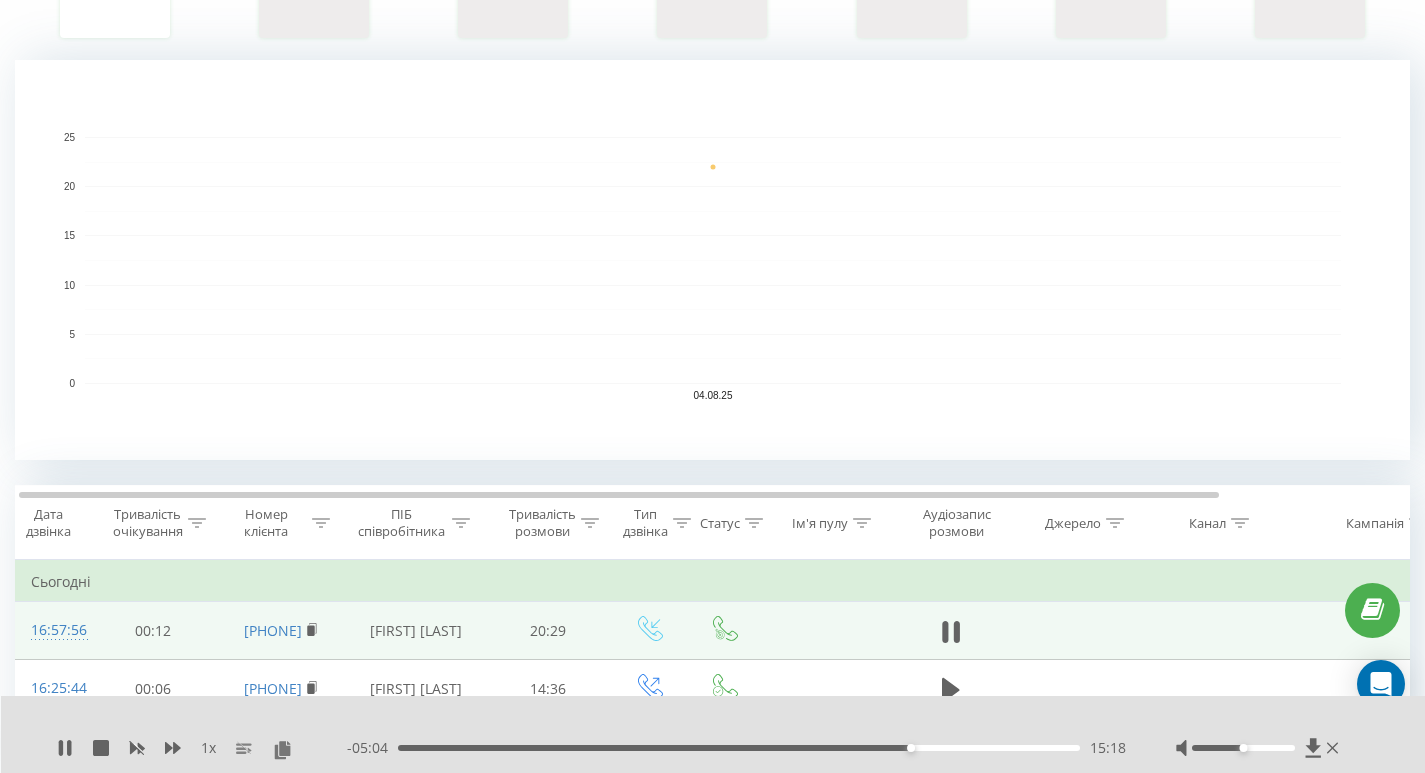 click on "15:18" at bounding box center (739, 748) 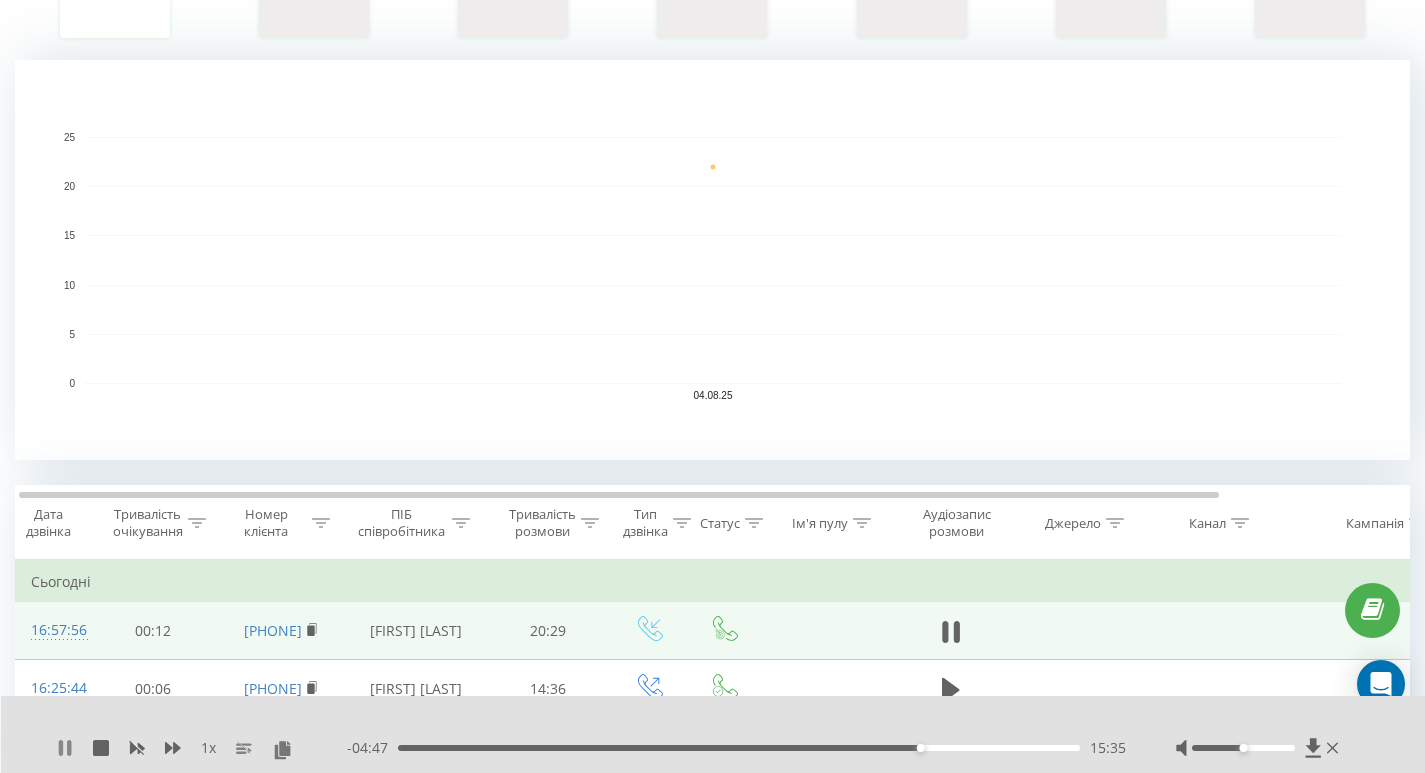 click 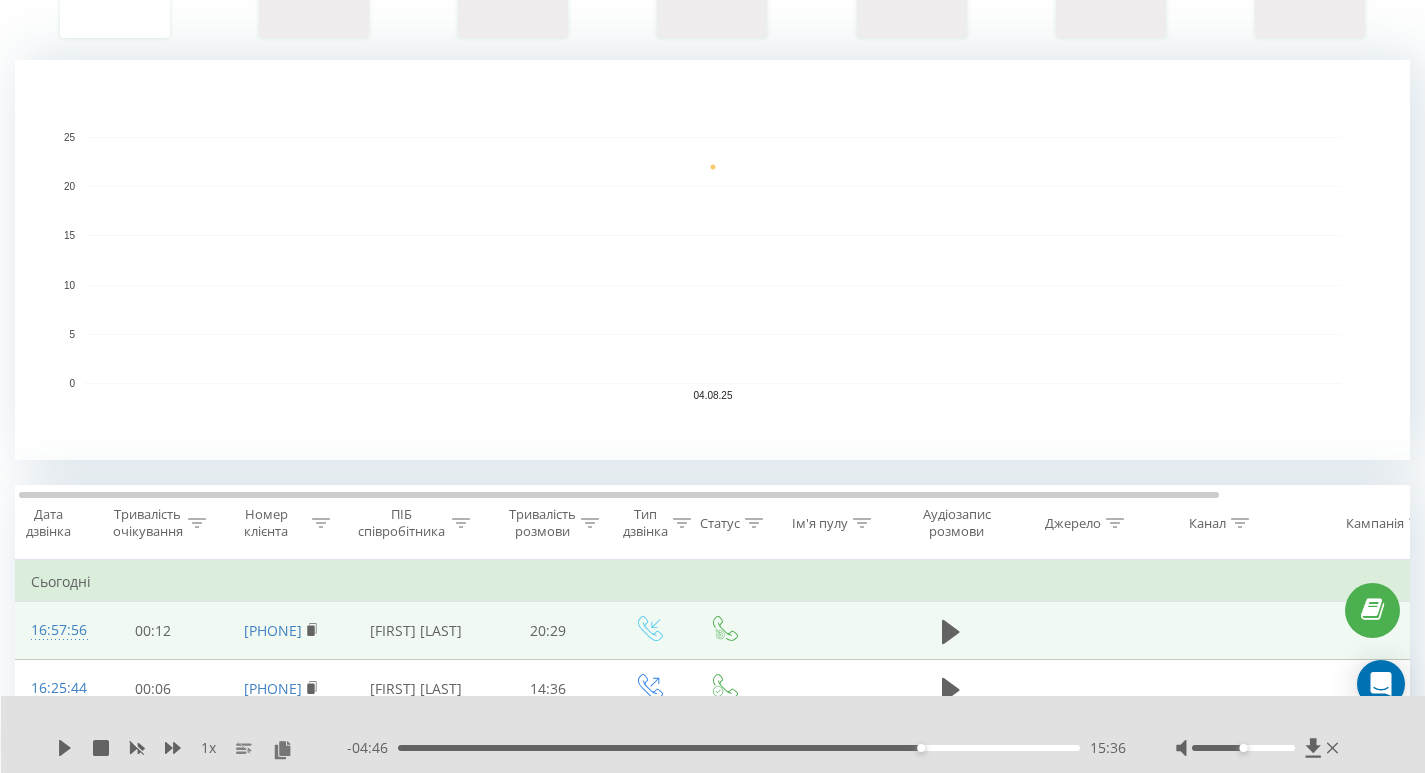 click on "15:36" at bounding box center (739, 748) 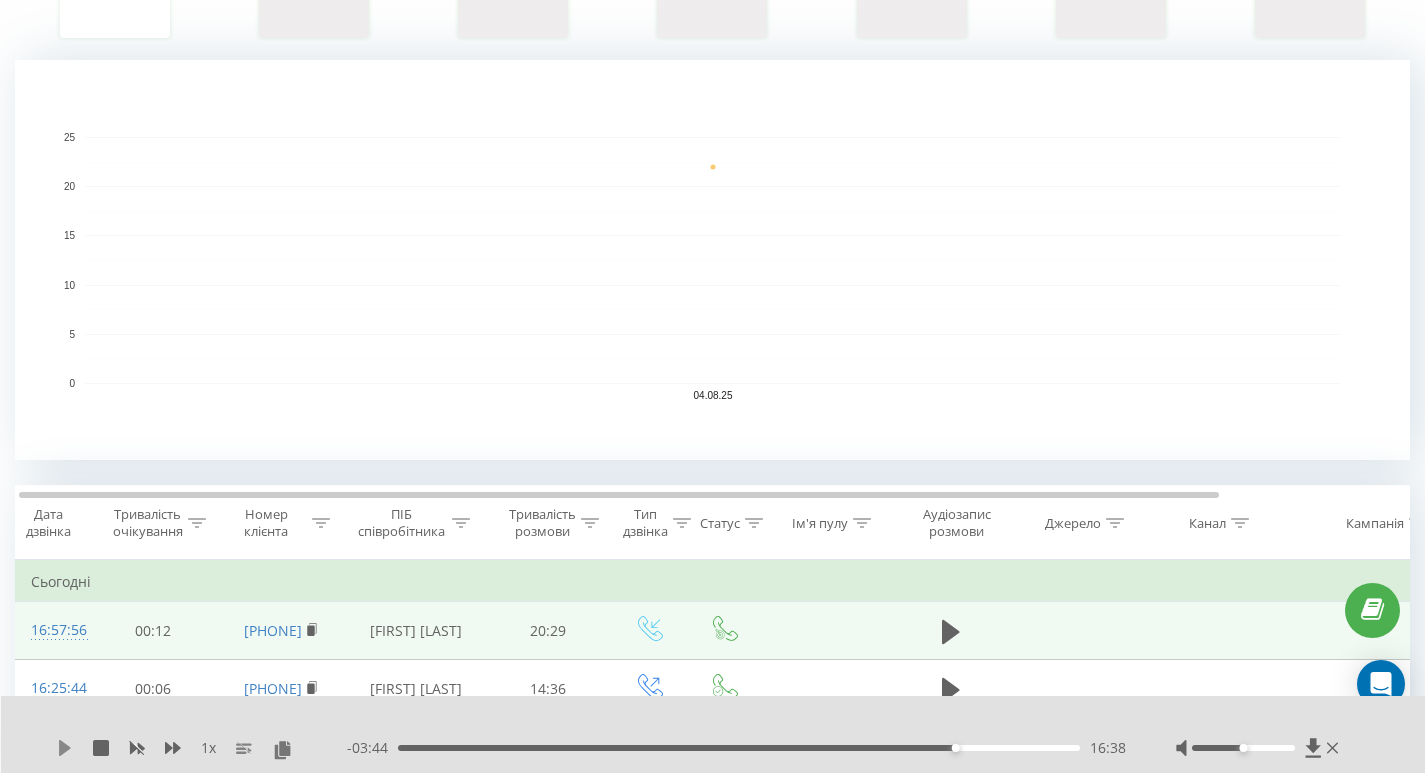 click 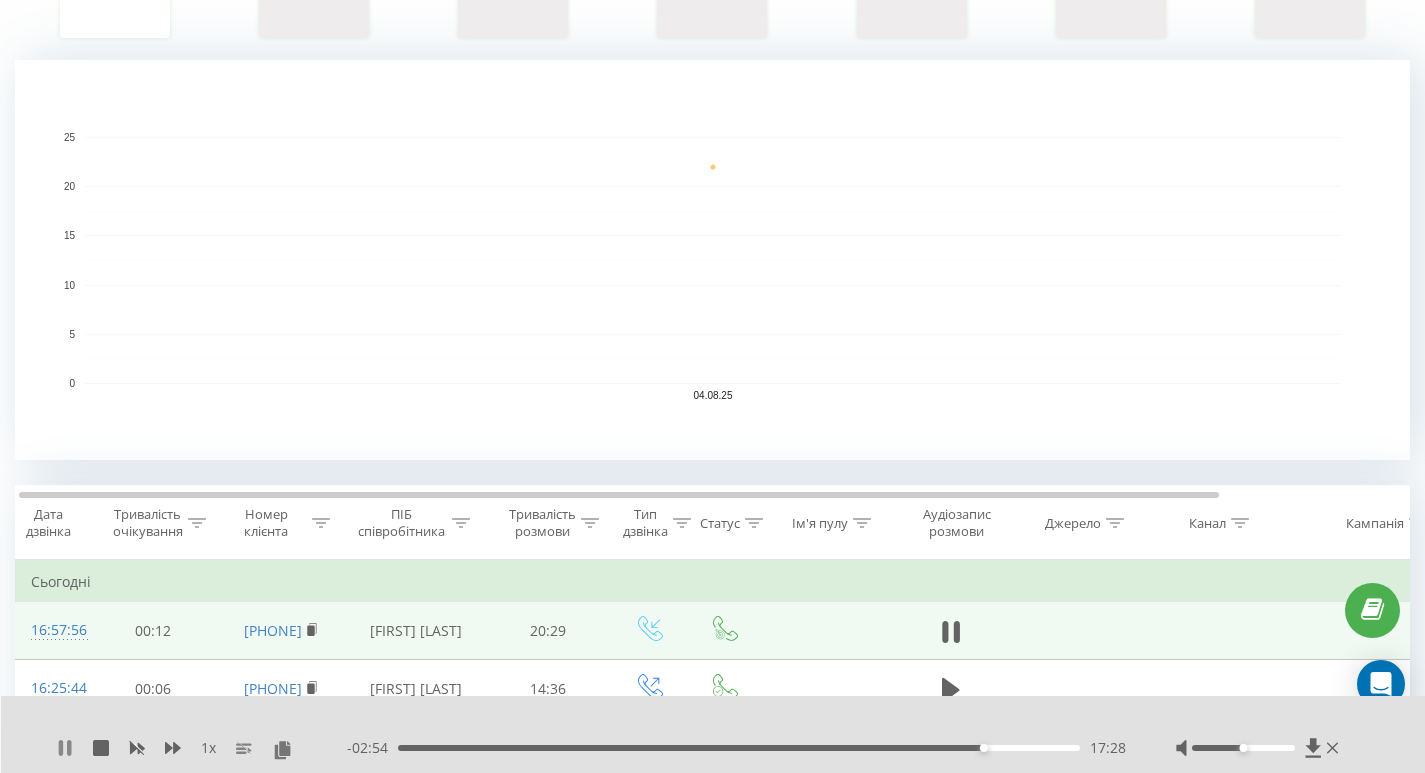 click at bounding box center [65, 748] 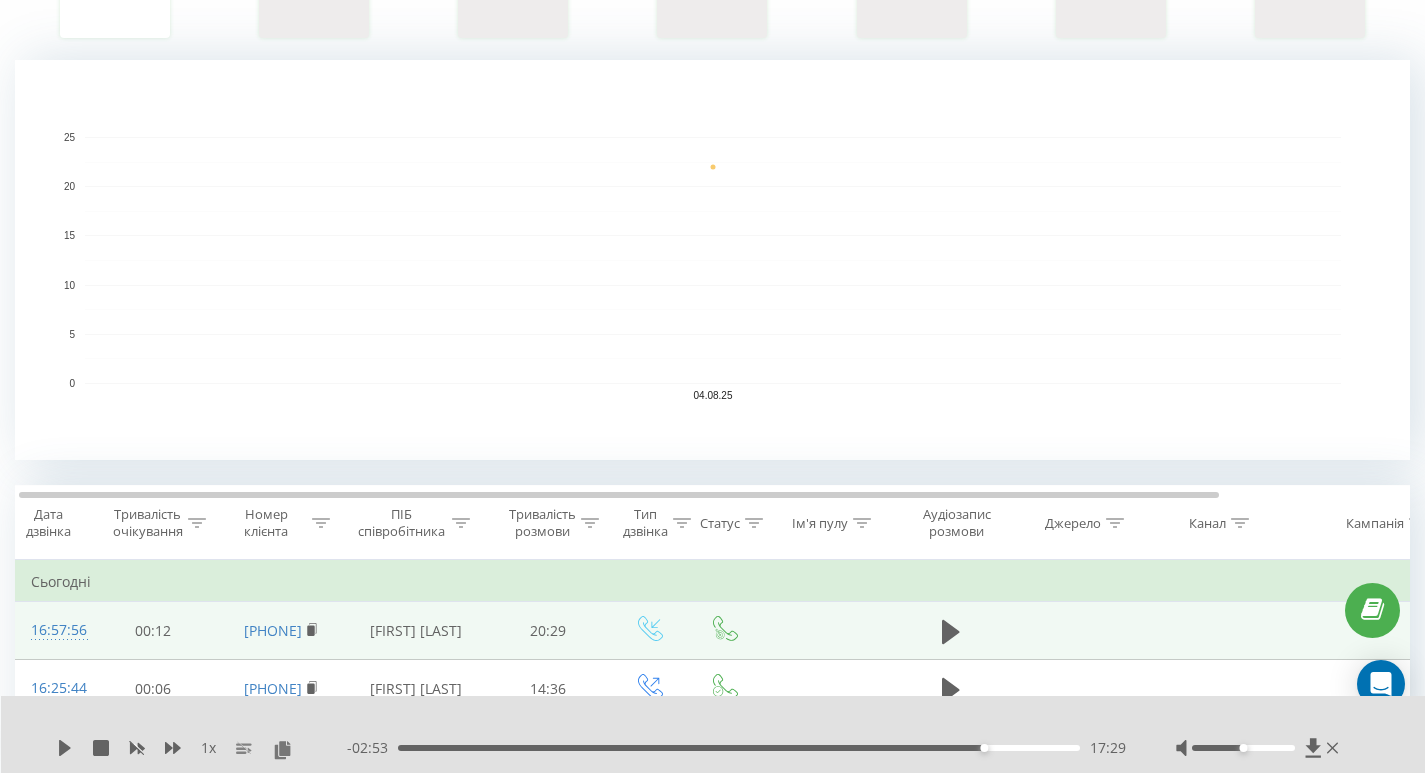 click on "17:29" at bounding box center (739, 748) 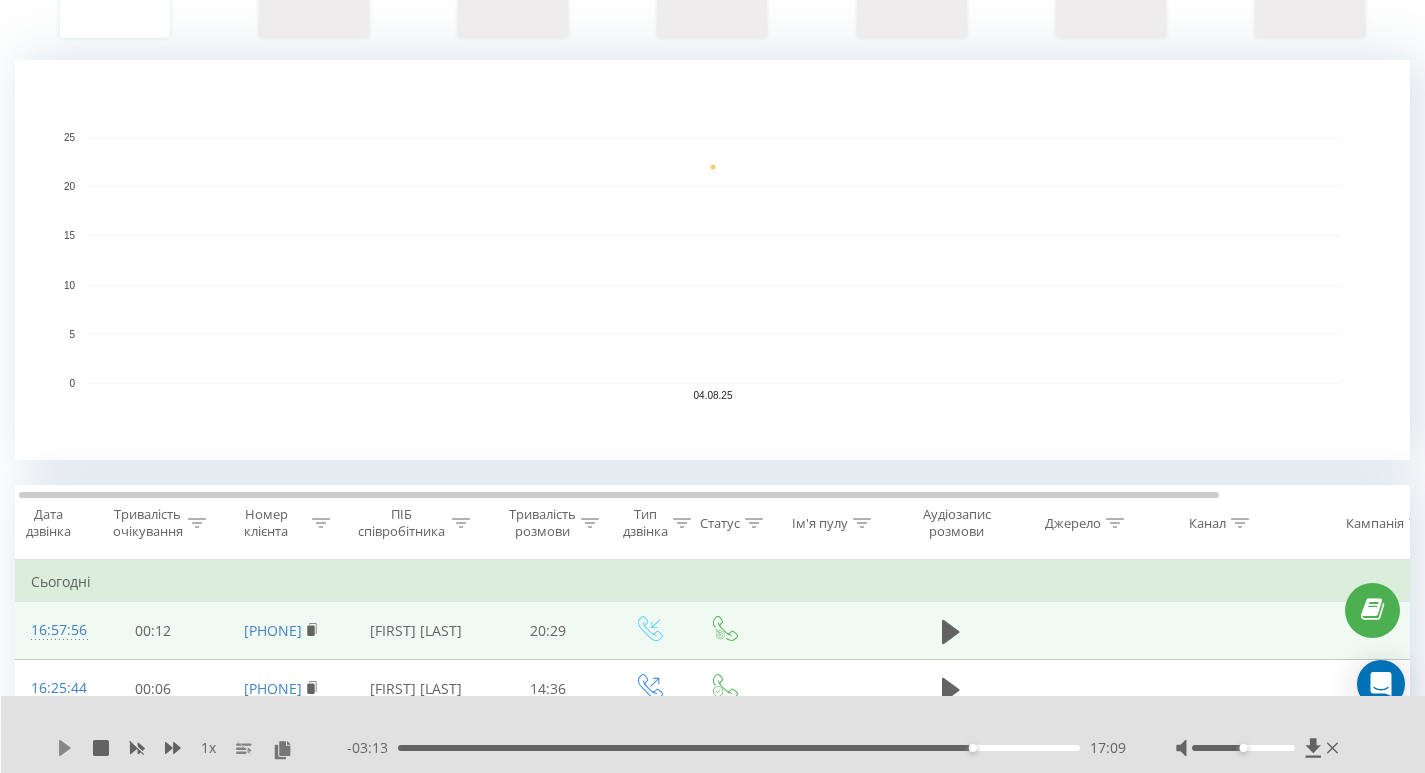 click 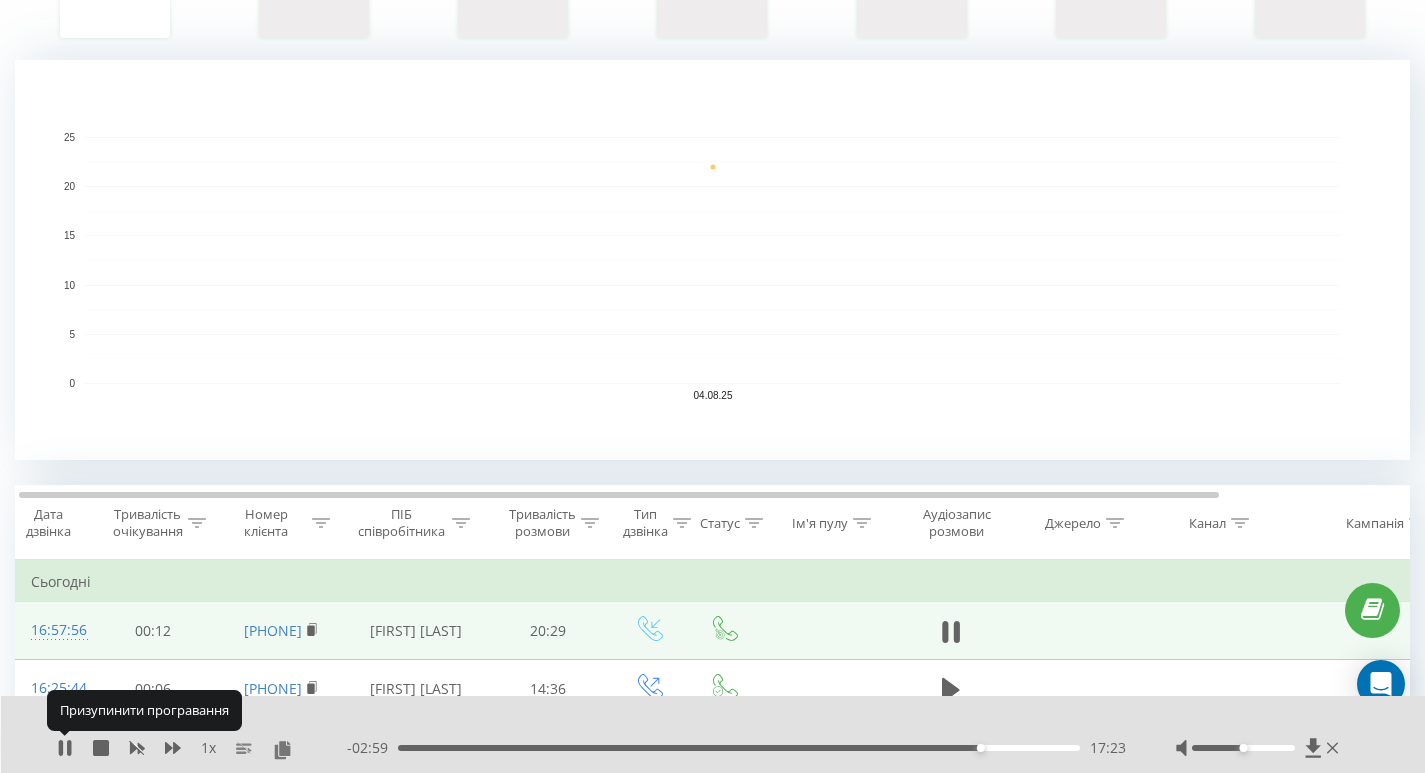 click 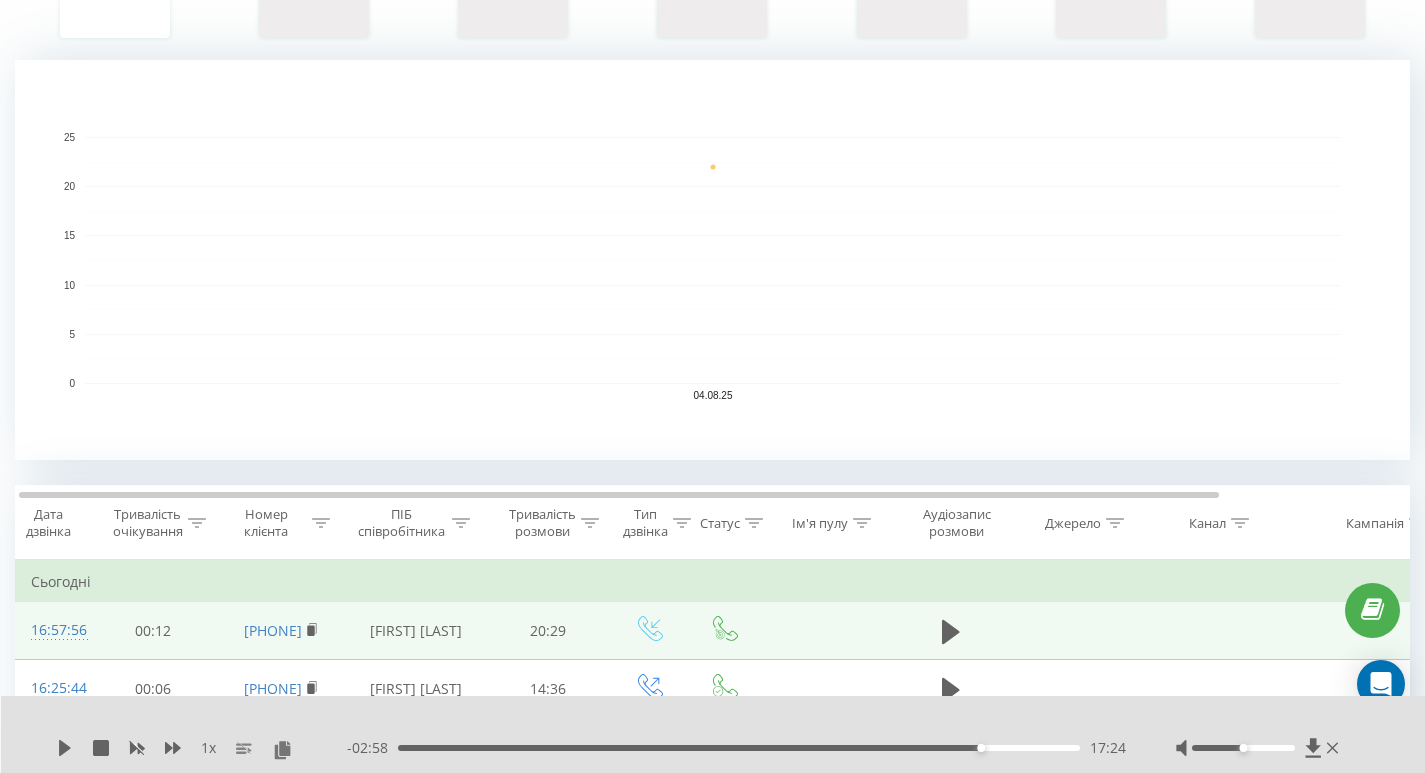 click 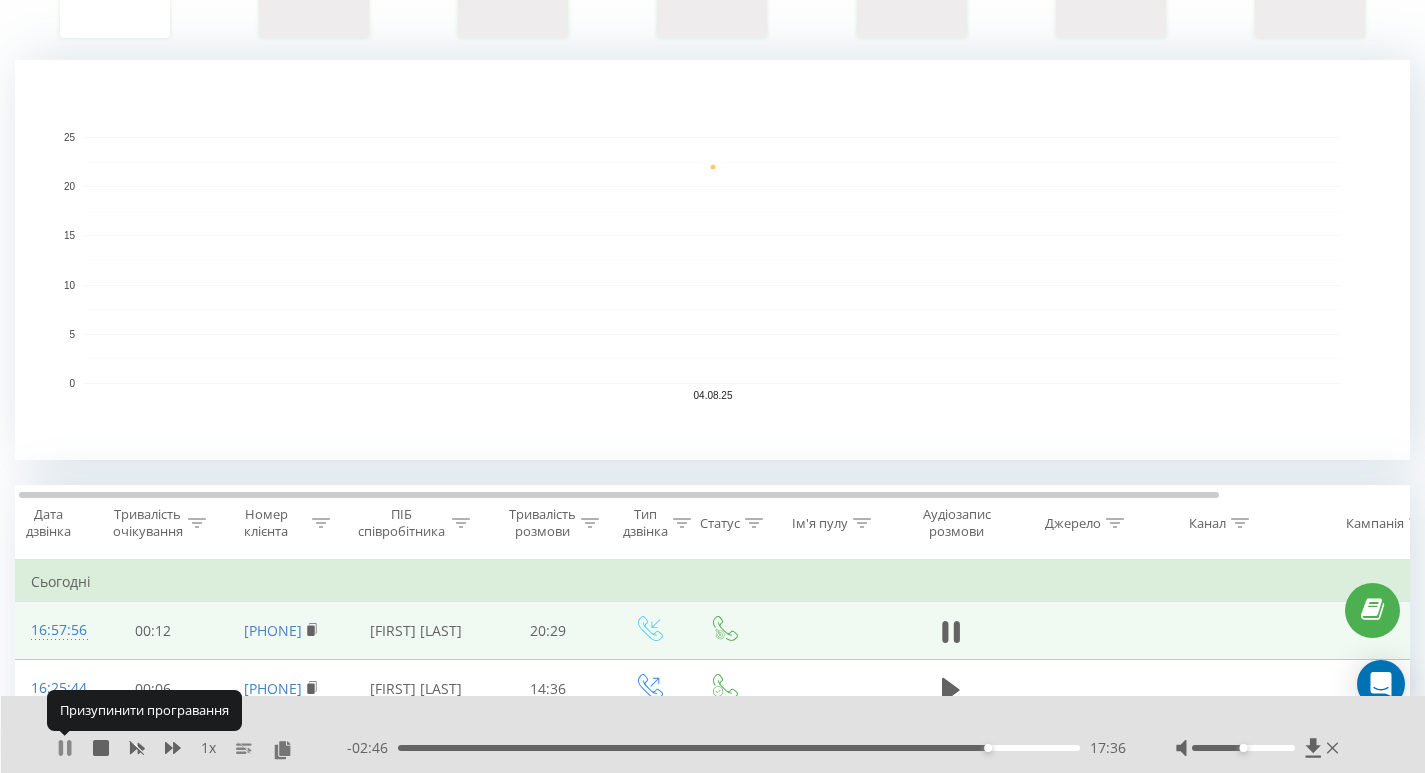 click 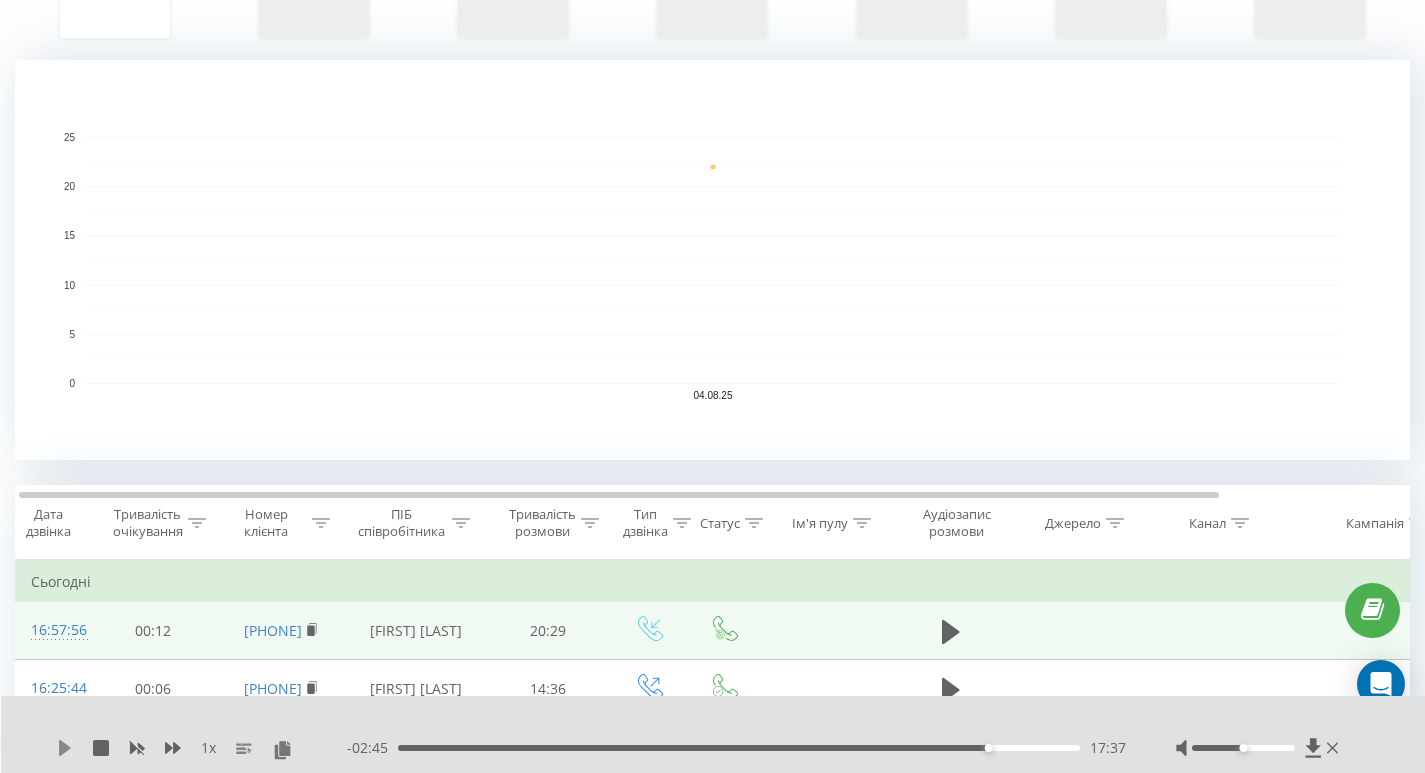 click 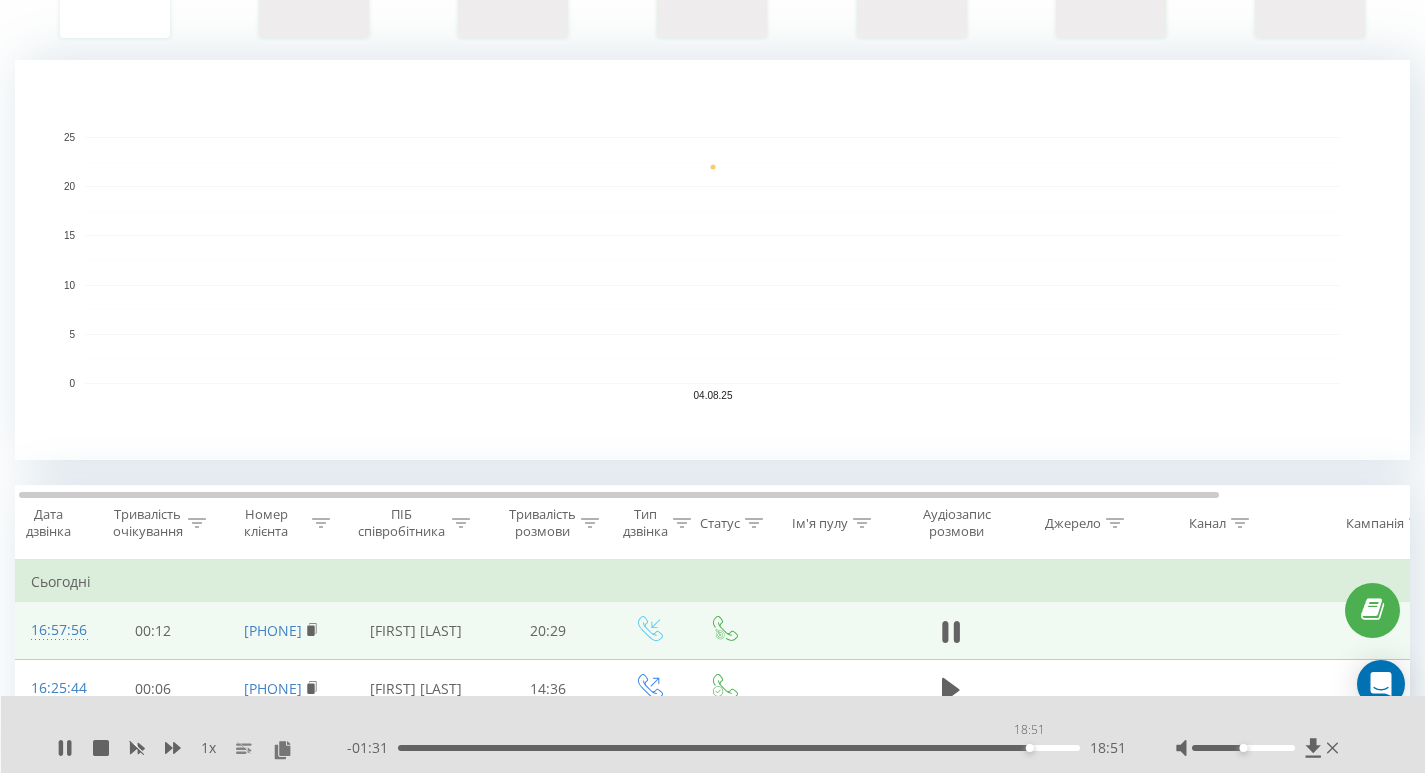 click on "18:51" at bounding box center [739, 748] 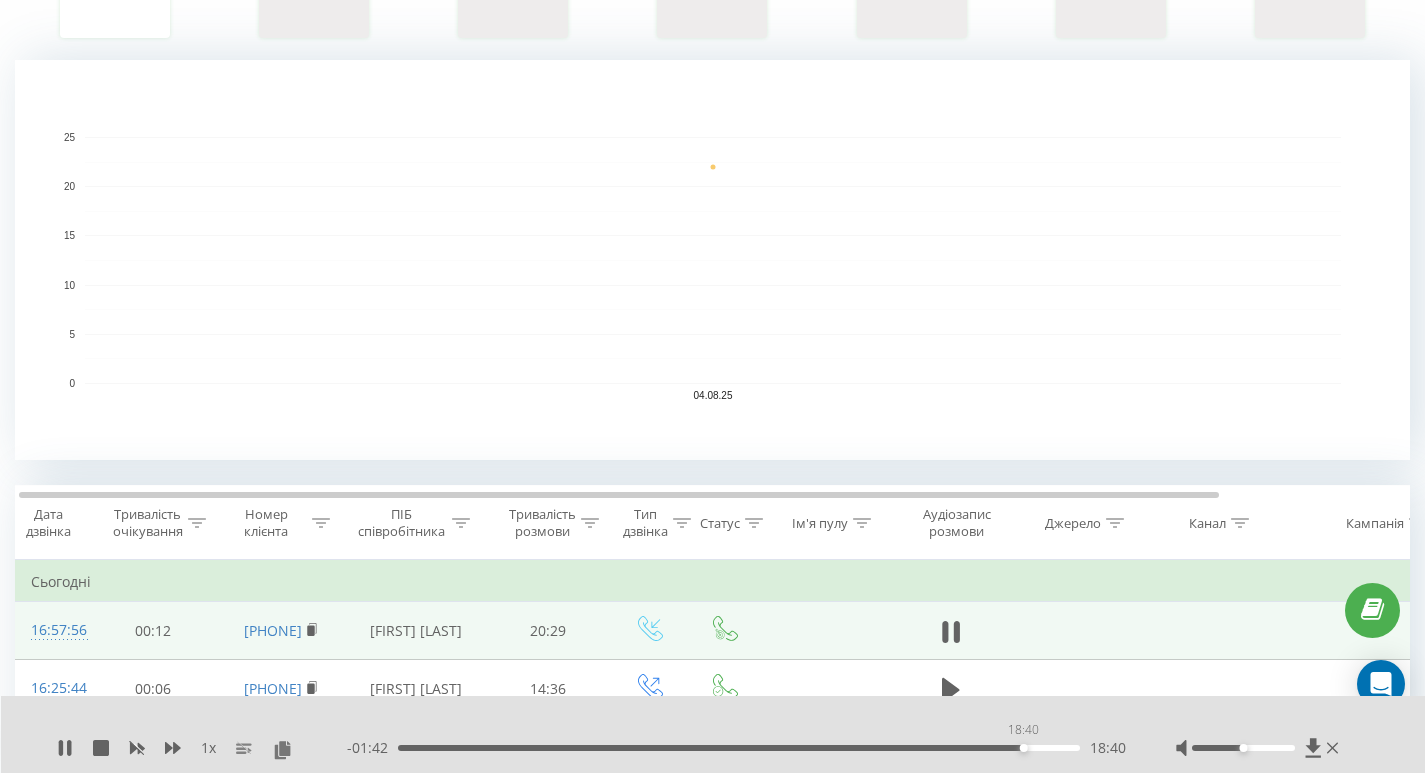 click on "18:40" at bounding box center (739, 748) 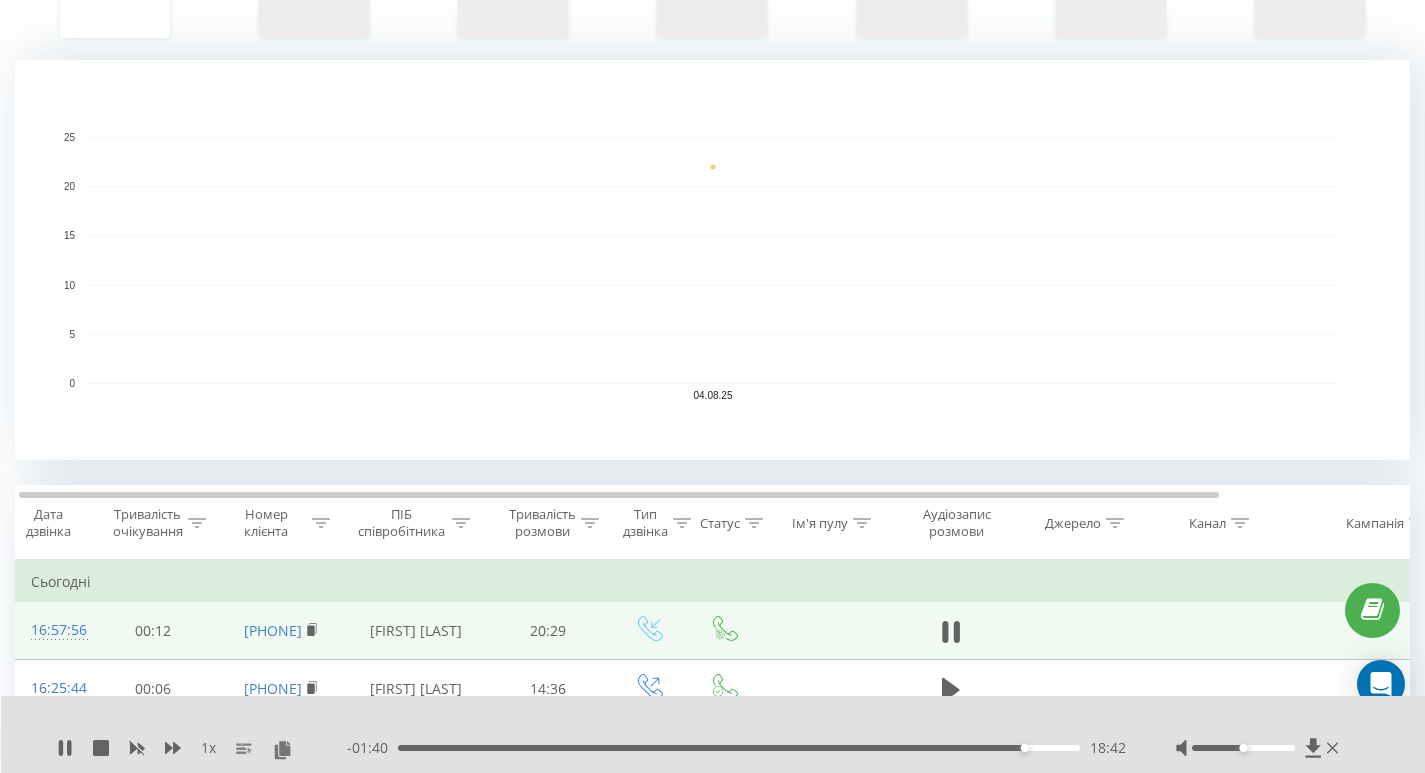 click on "18:42" at bounding box center [739, 748] 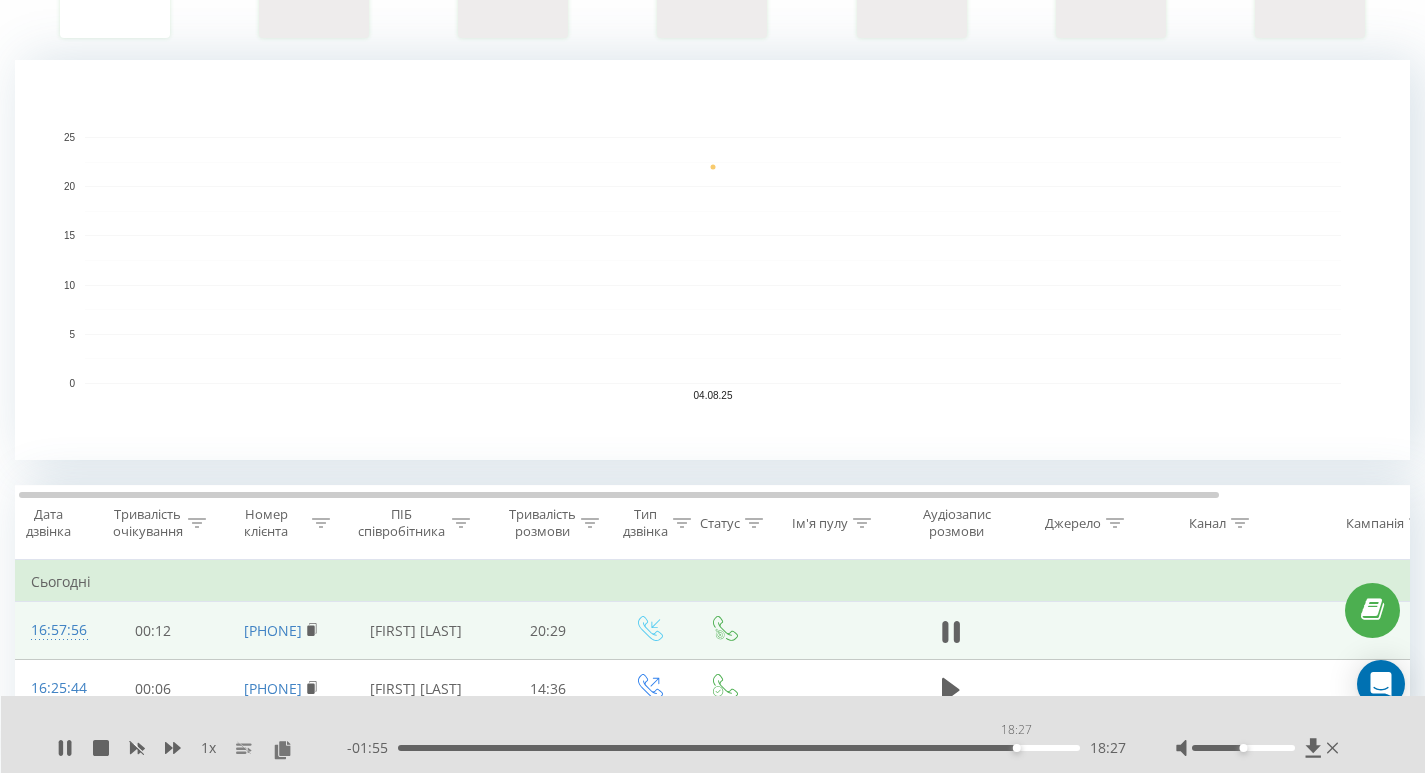 click on "18:27" at bounding box center (1017, 748) 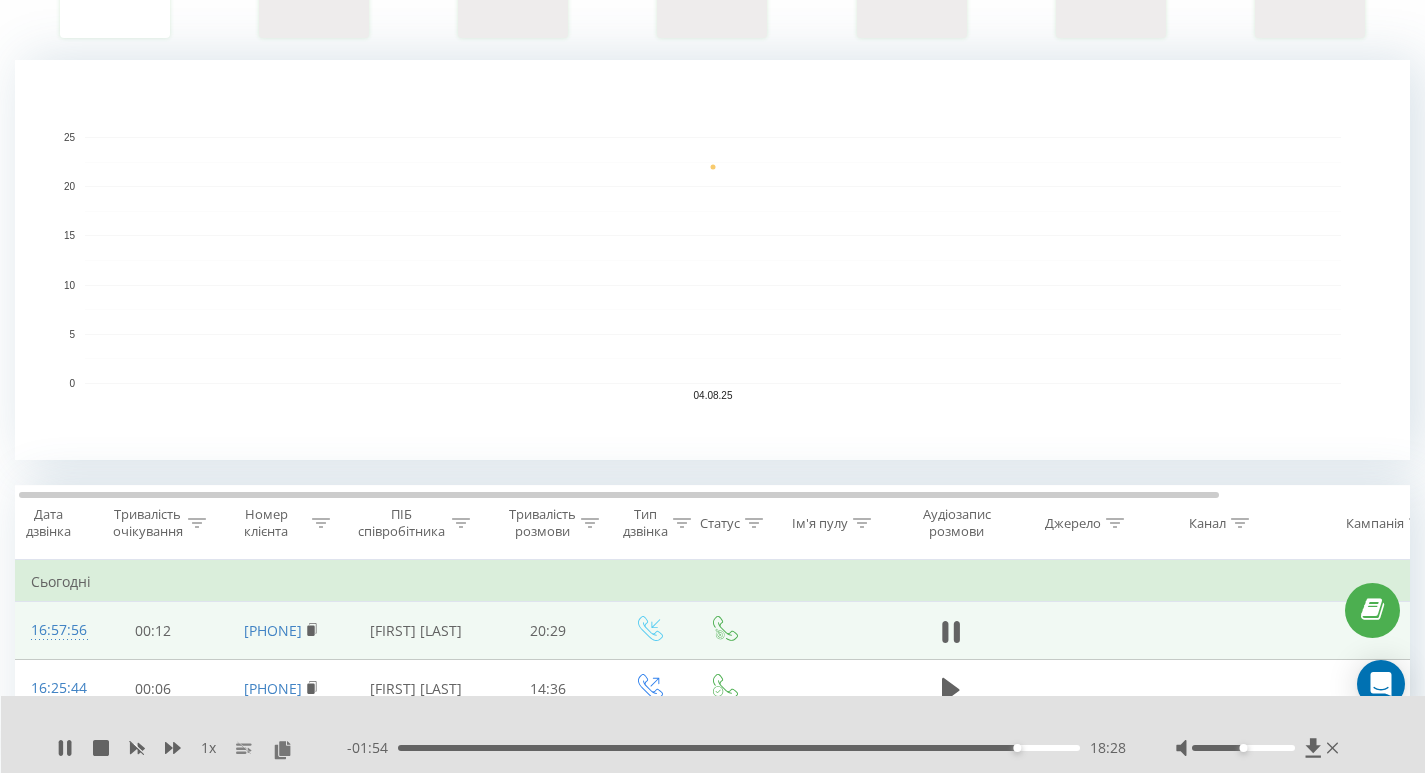 click on "18:28" at bounding box center [739, 748] 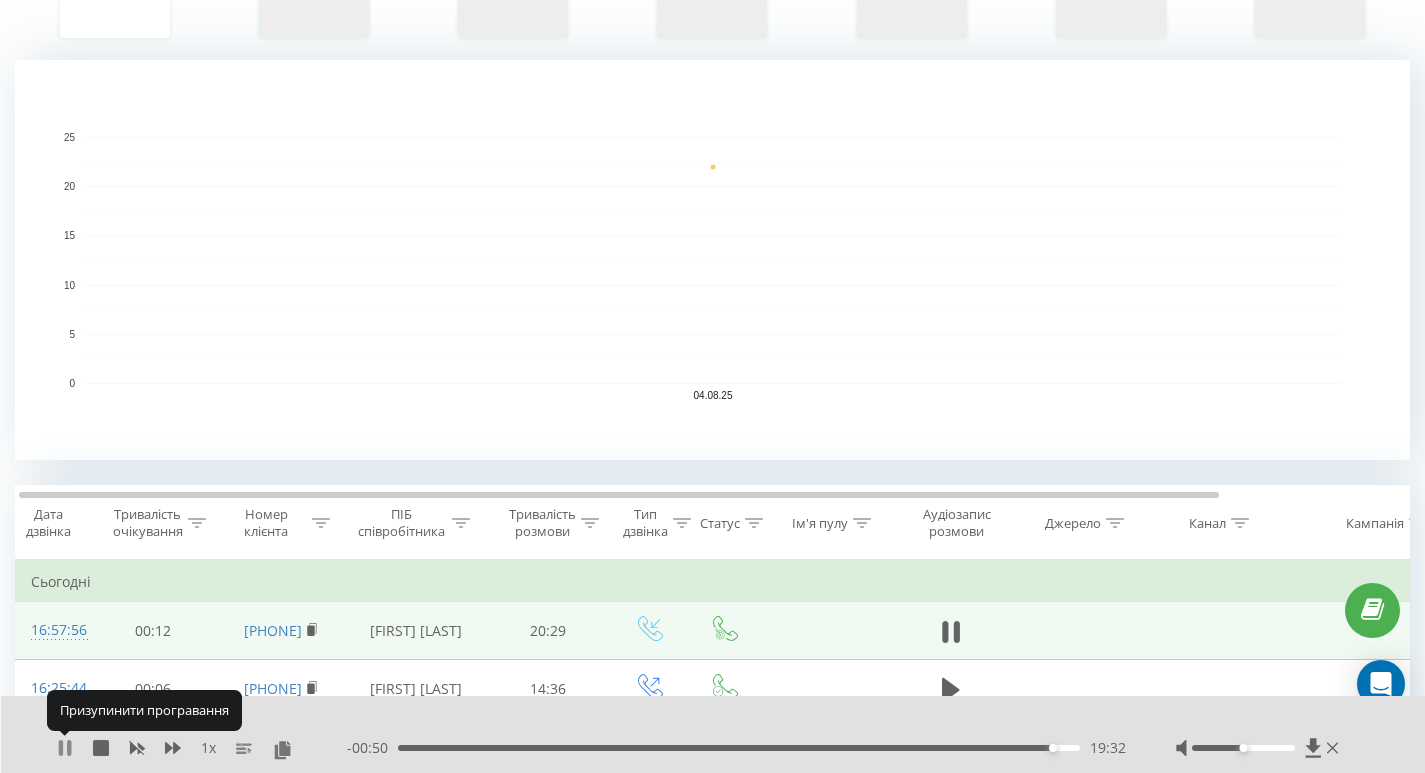 click 